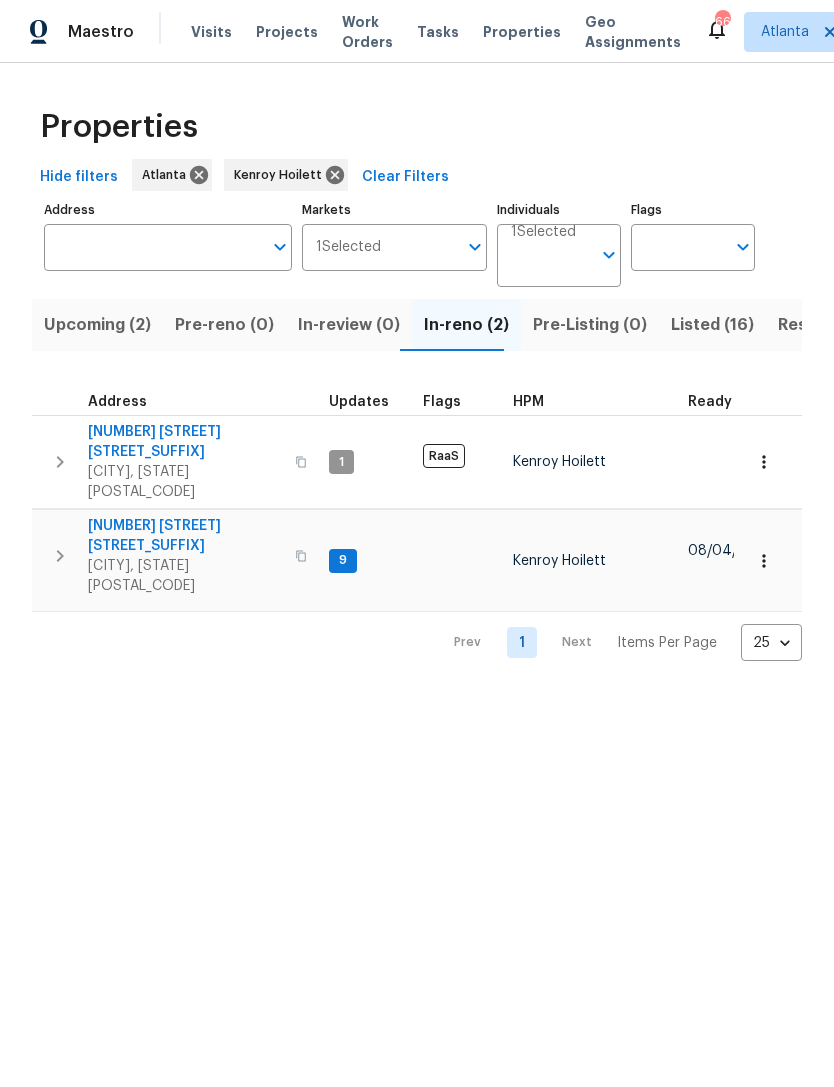 scroll, scrollTop: 0, scrollLeft: 0, axis: both 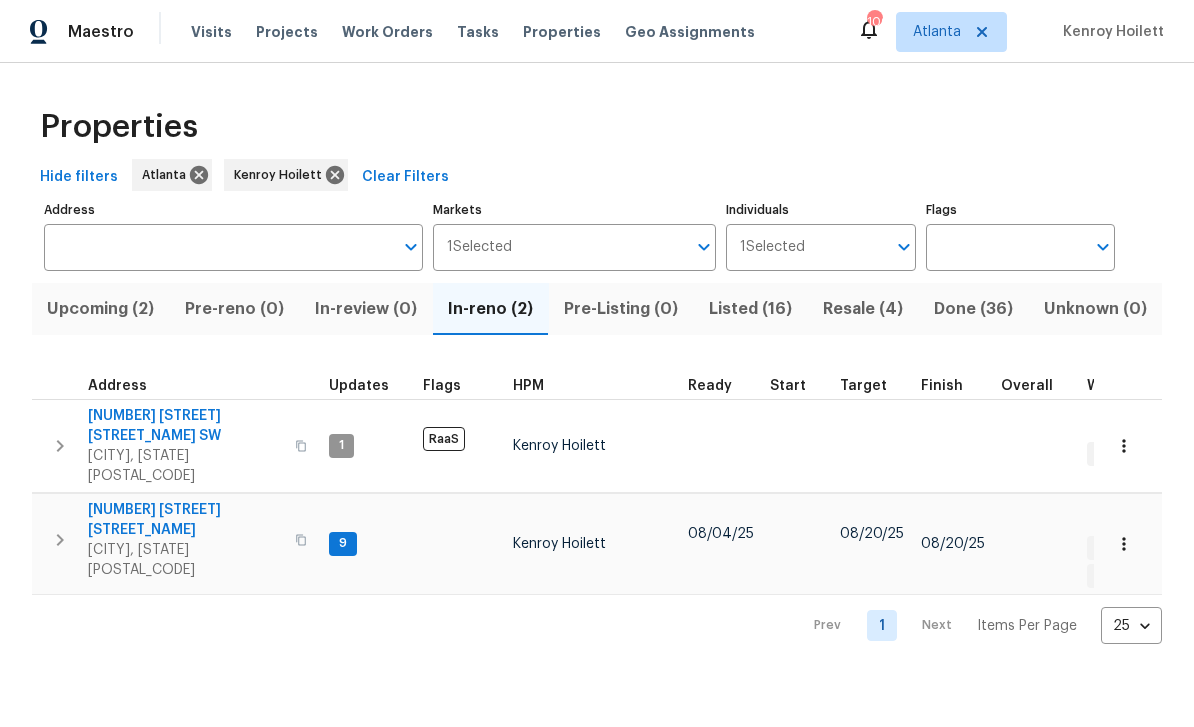 click on "692 Suholden Cir" at bounding box center [185, 520] 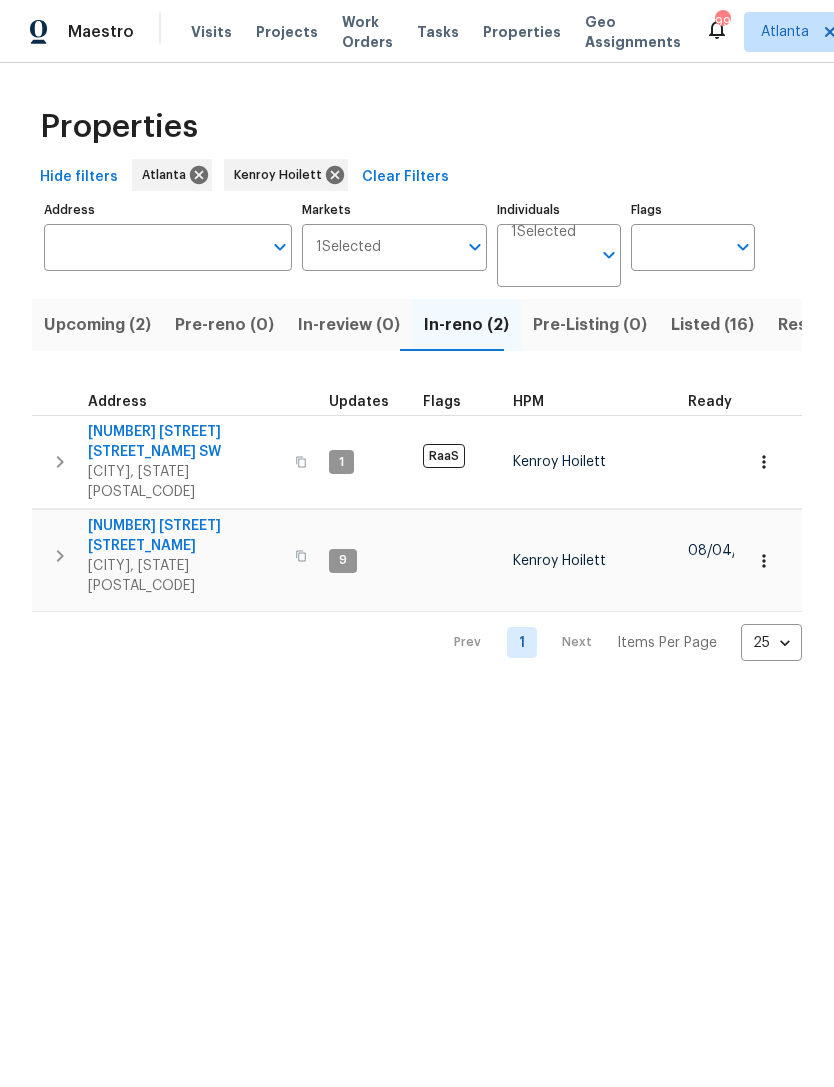 click on "Listed (16)" at bounding box center (712, 325) 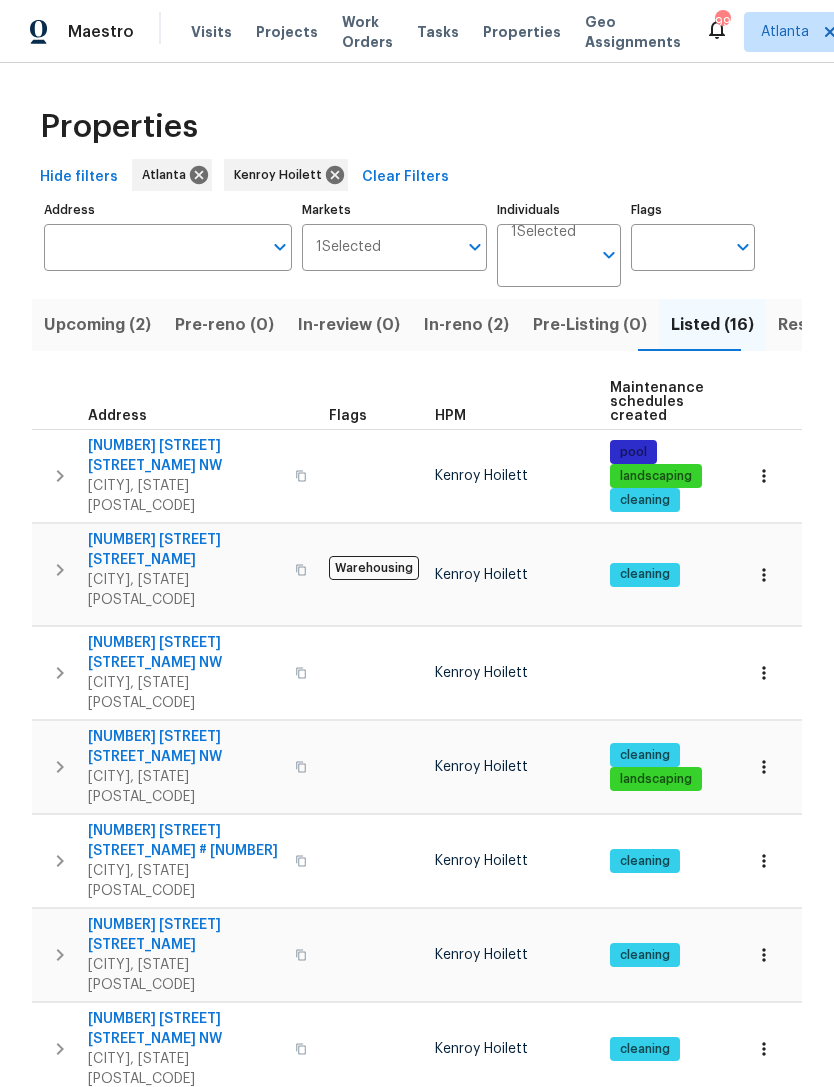 scroll, scrollTop: 0, scrollLeft: 0, axis: both 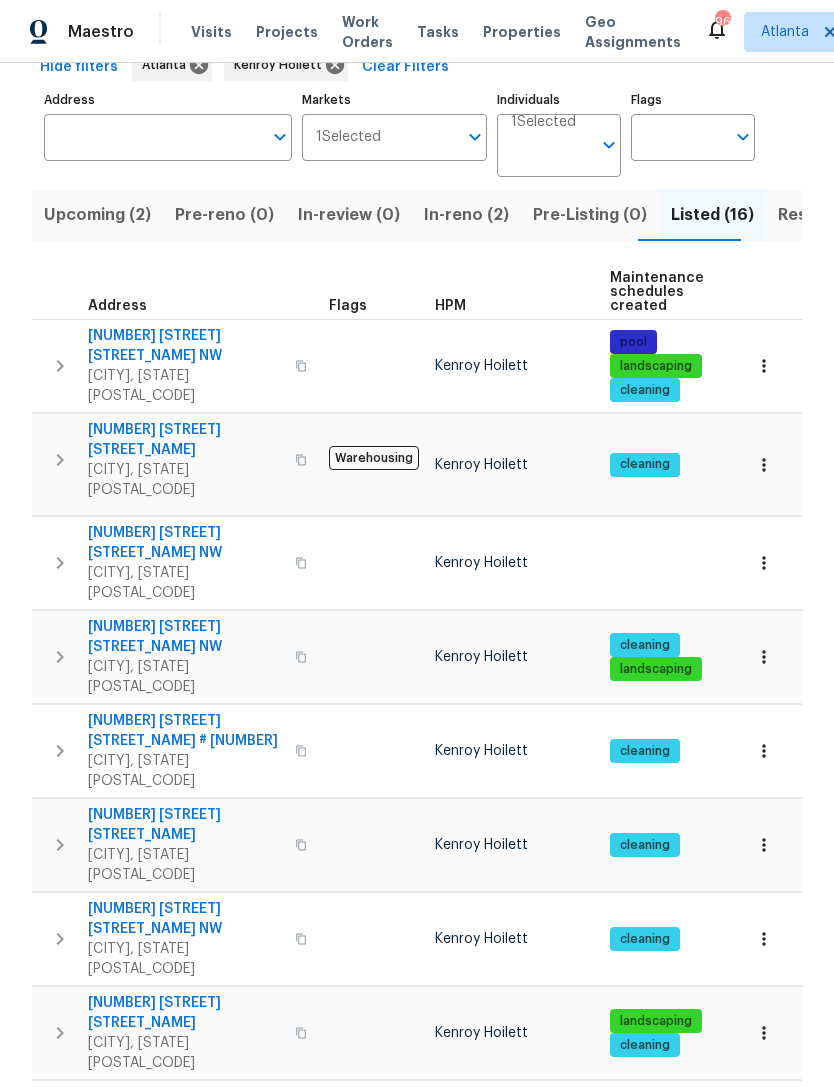 click on "5021 Rodrick Trce" at bounding box center (185, 1013) 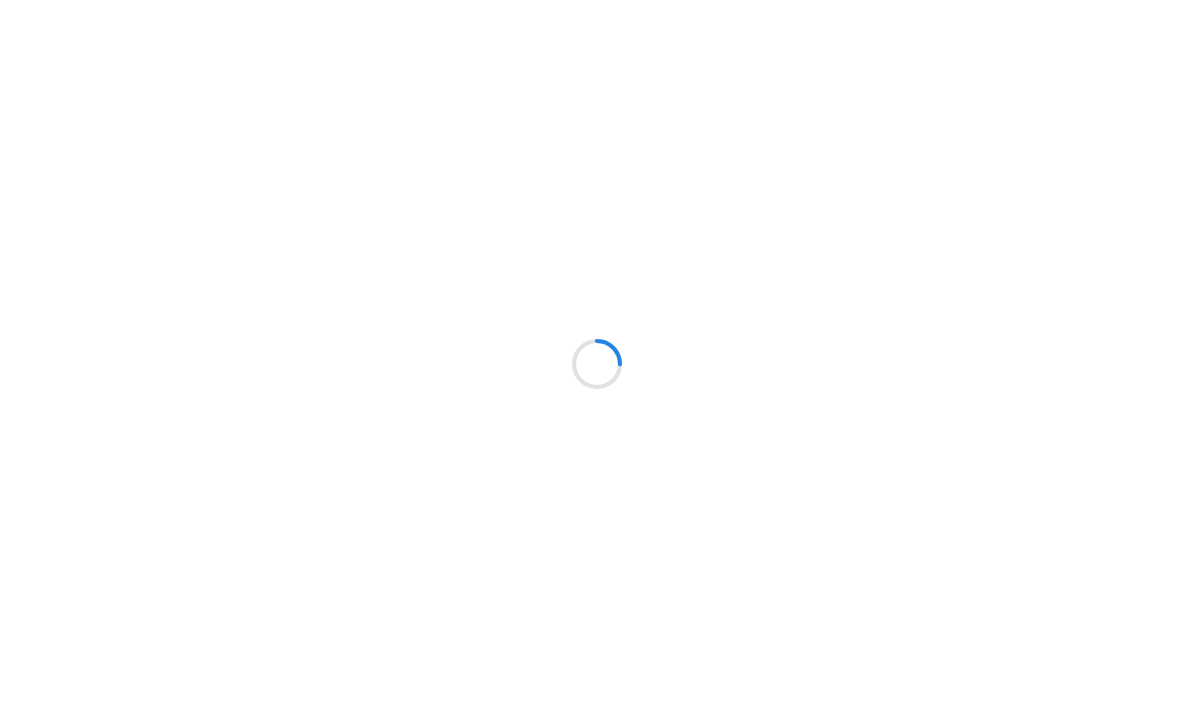 scroll, scrollTop: 0, scrollLeft: 0, axis: both 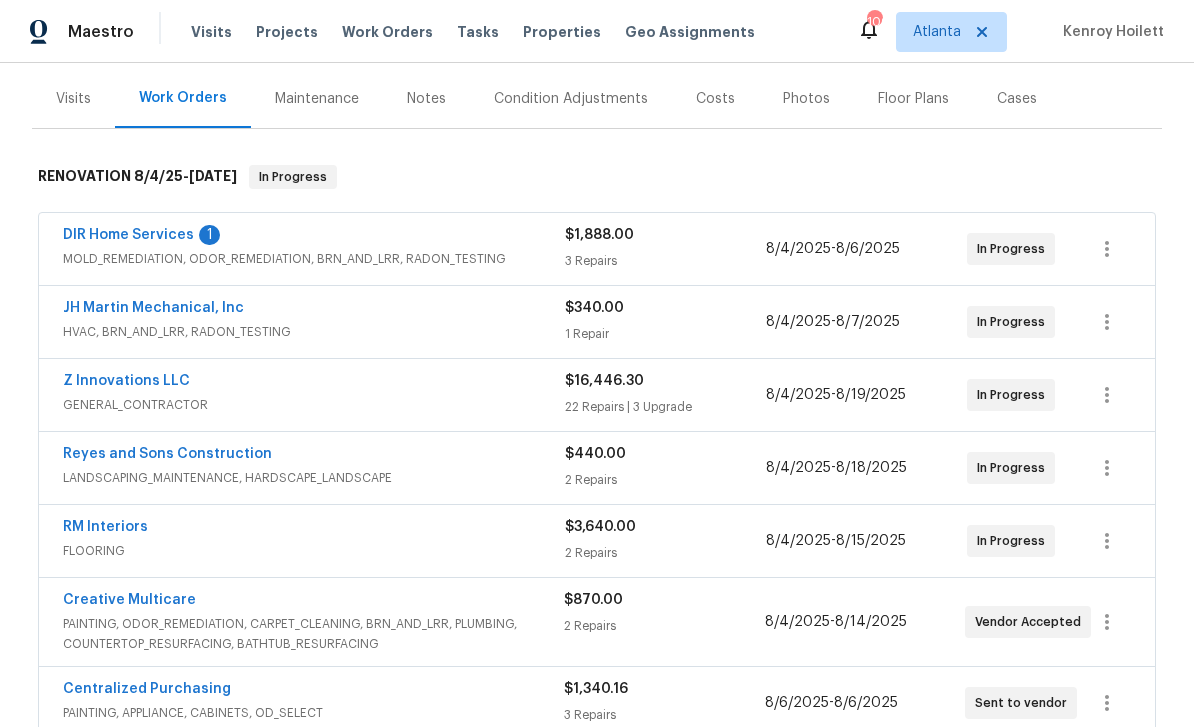 click on "DIR Home Services" at bounding box center (128, 235) 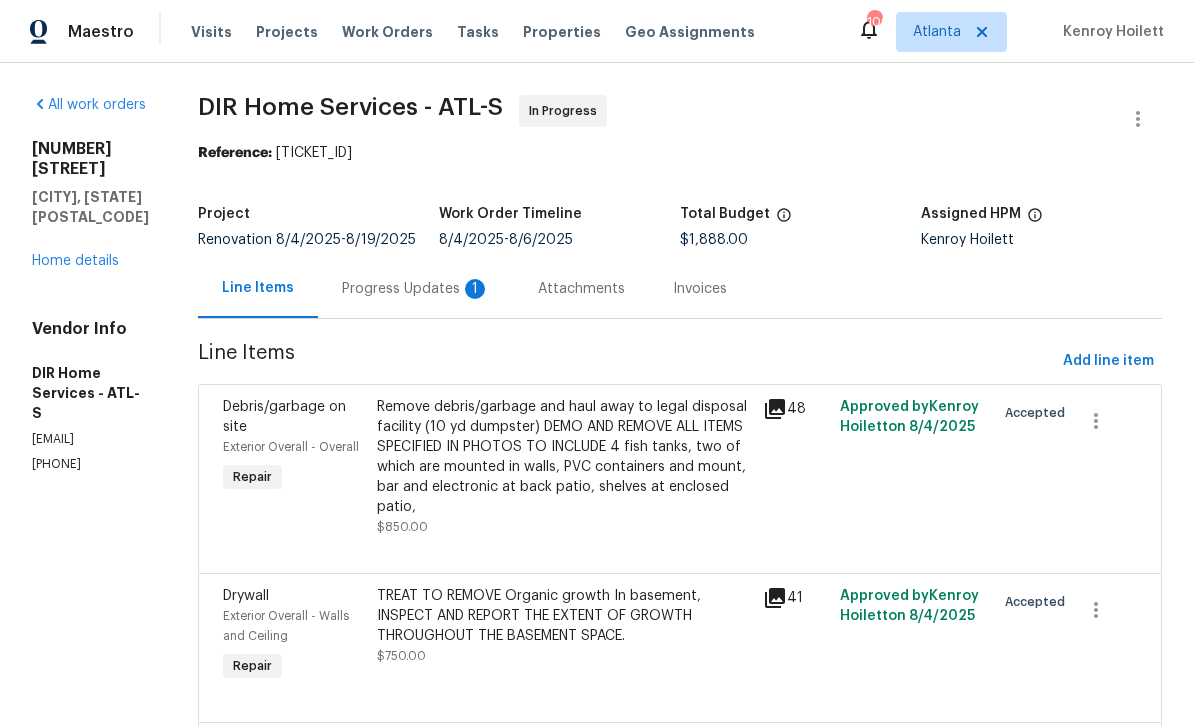 click on "Progress Updates 1" at bounding box center (416, 288) 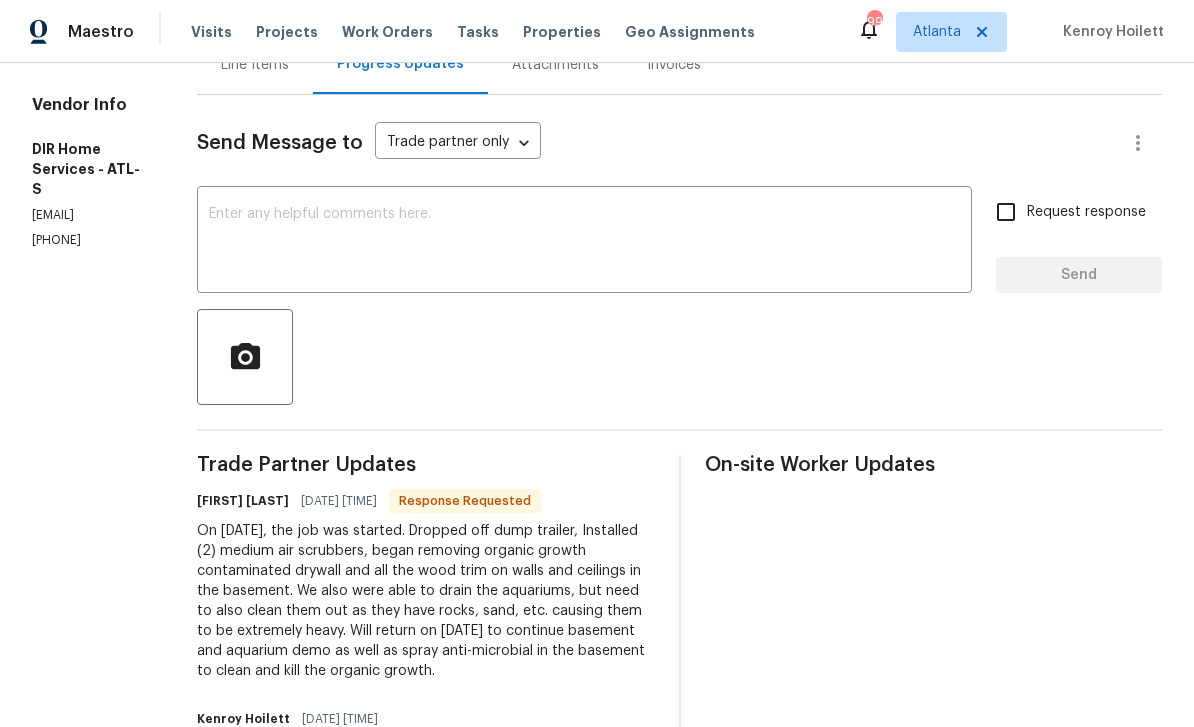 scroll, scrollTop: 220, scrollLeft: 0, axis: vertical 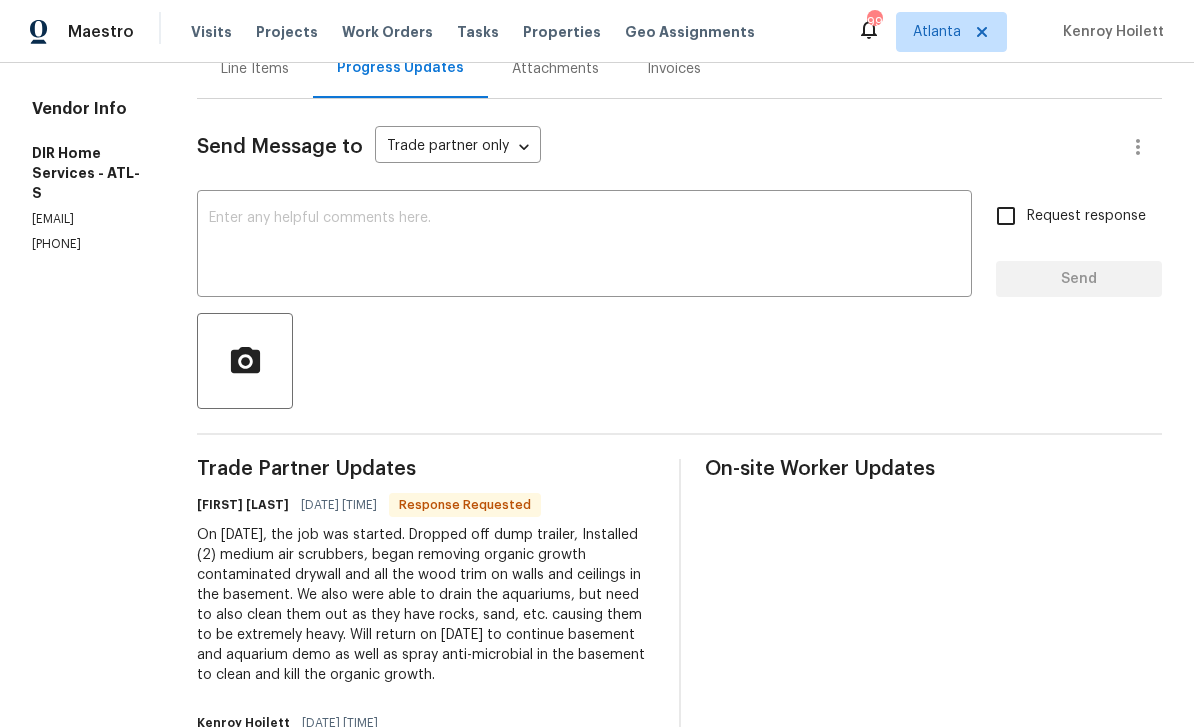 click at bounding box center [584, 246] 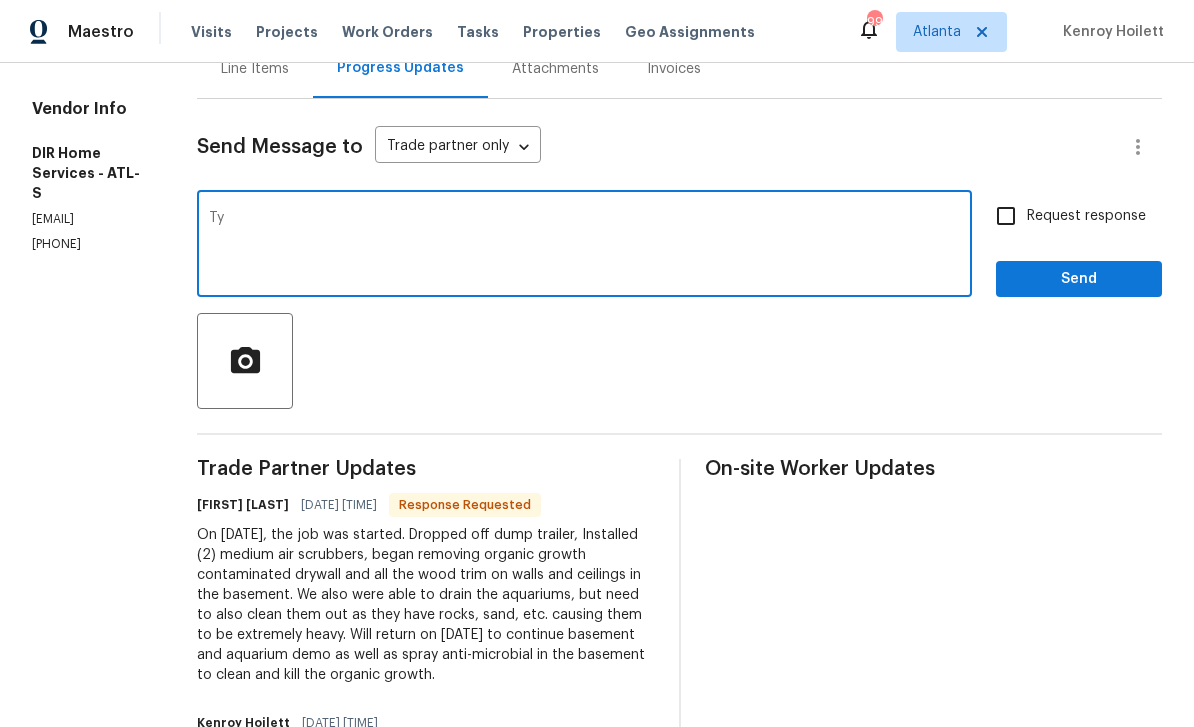 type on "Ty" 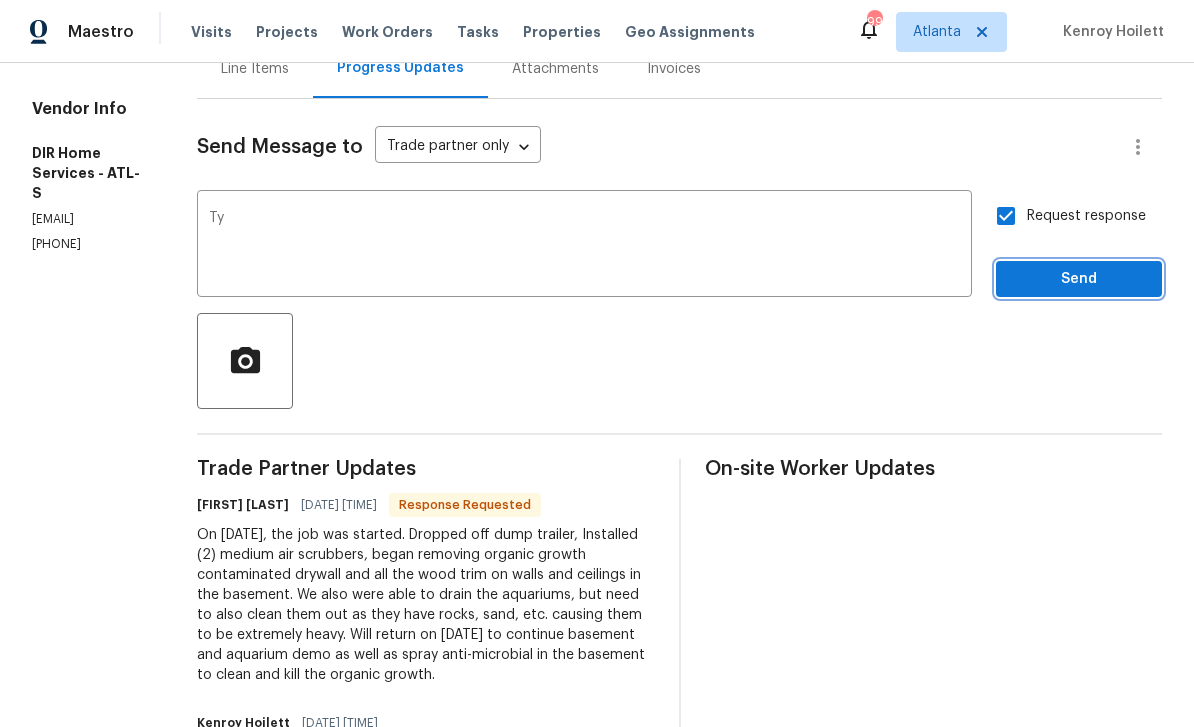 click on "Send" at bounding box center [1079, 279] 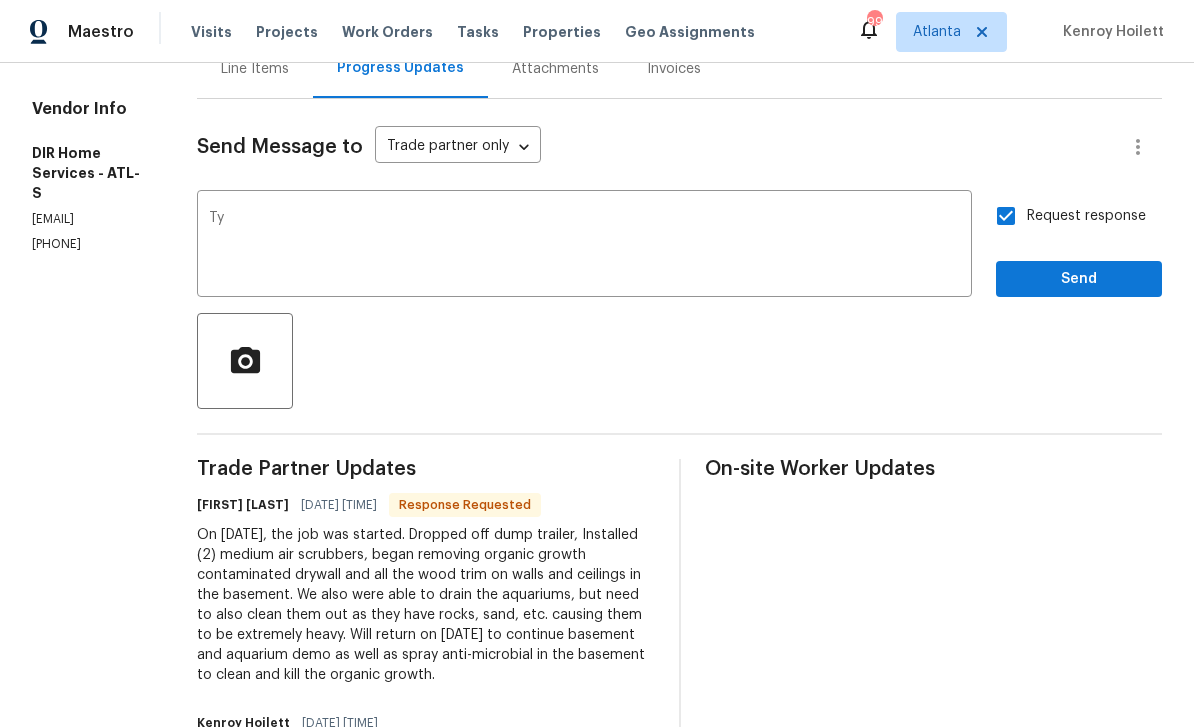 scroll, scrollTop: 0, scrollLeft: 0, axis: both 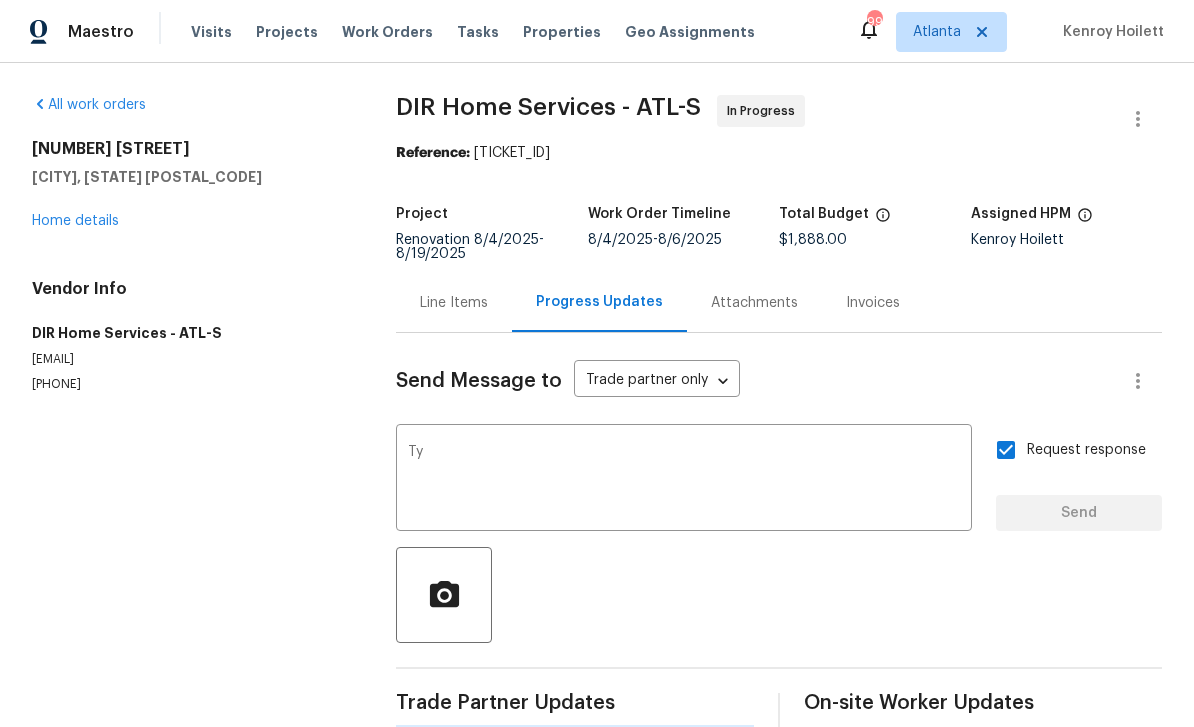 type 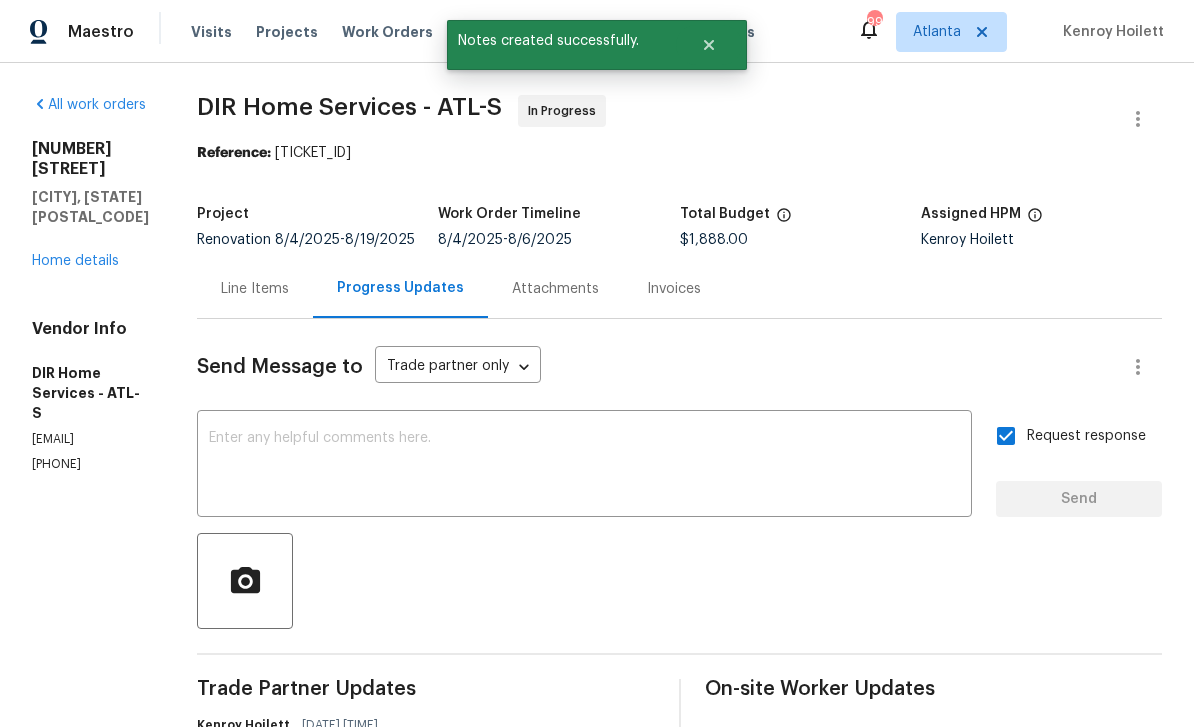 click on "Home details" at bounding box center [75, 261] 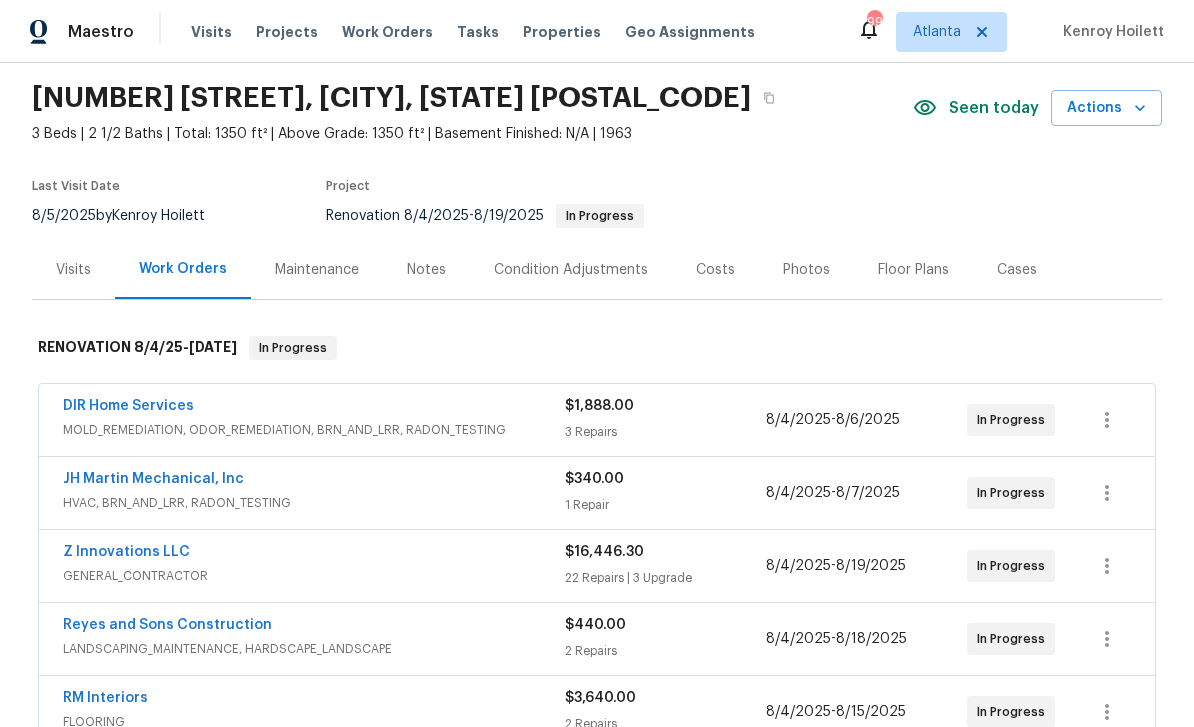 scroll, scrollTop: 46, scrollLeft: 0, axis: vertical 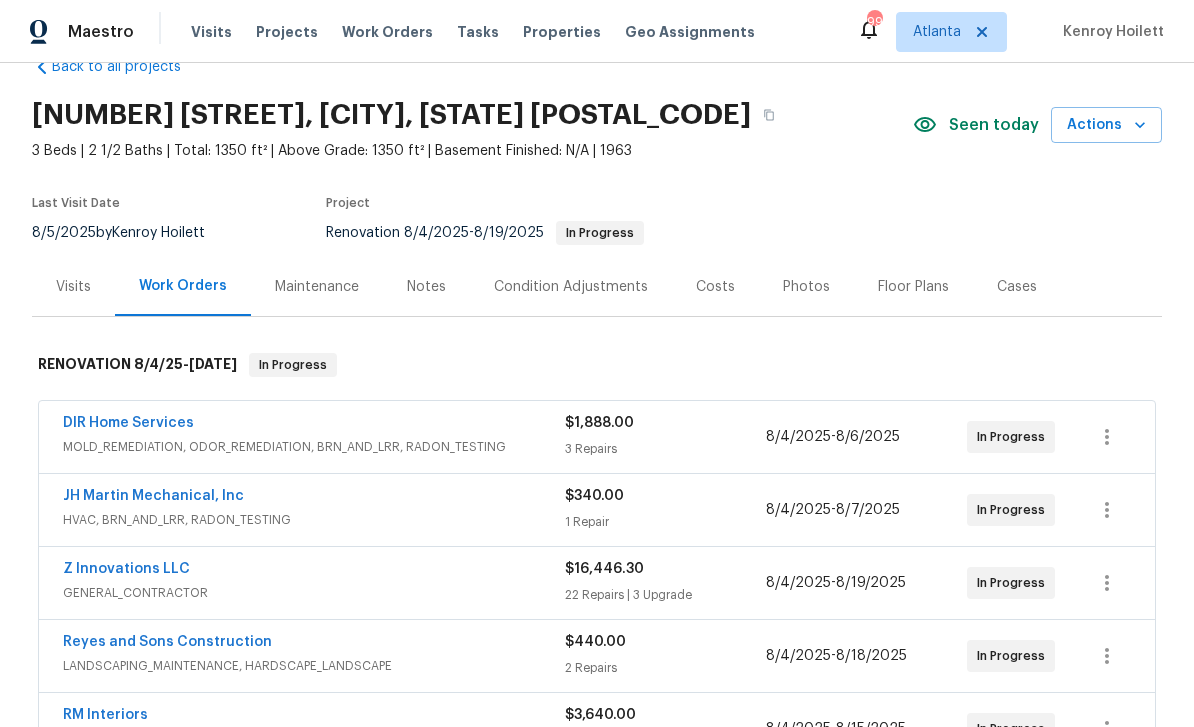 click on "Notes" at bounding box center (426, 287) 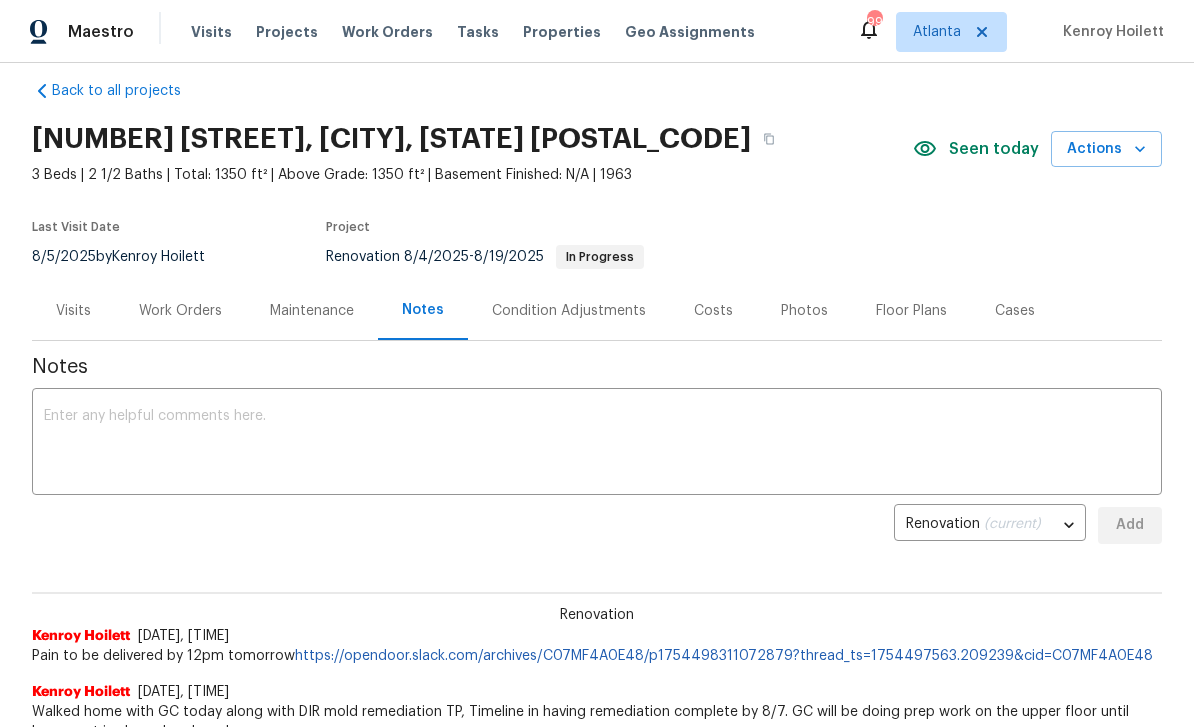 scroll, scrollTop: 27, scrollLeft: 0, axis: vertical 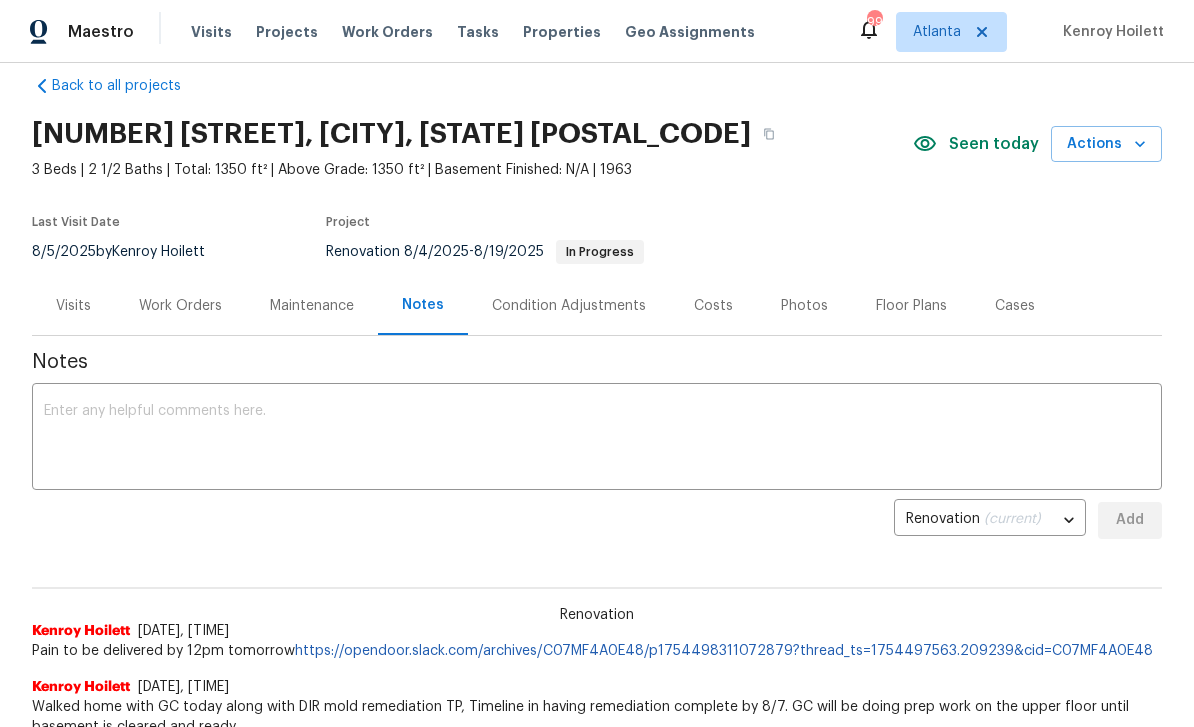 click on "Visits" at bounding box center (73, 305) 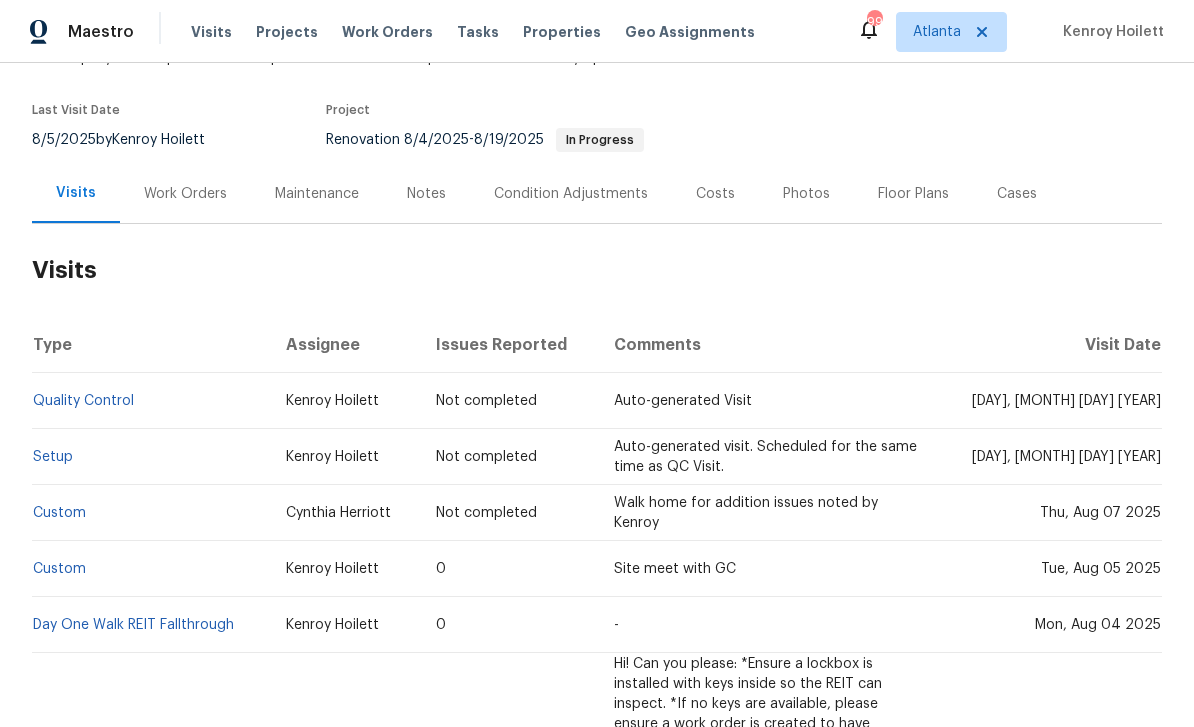 scroll, scrollTop: 141, scrollLeft: 0, axis: vertical 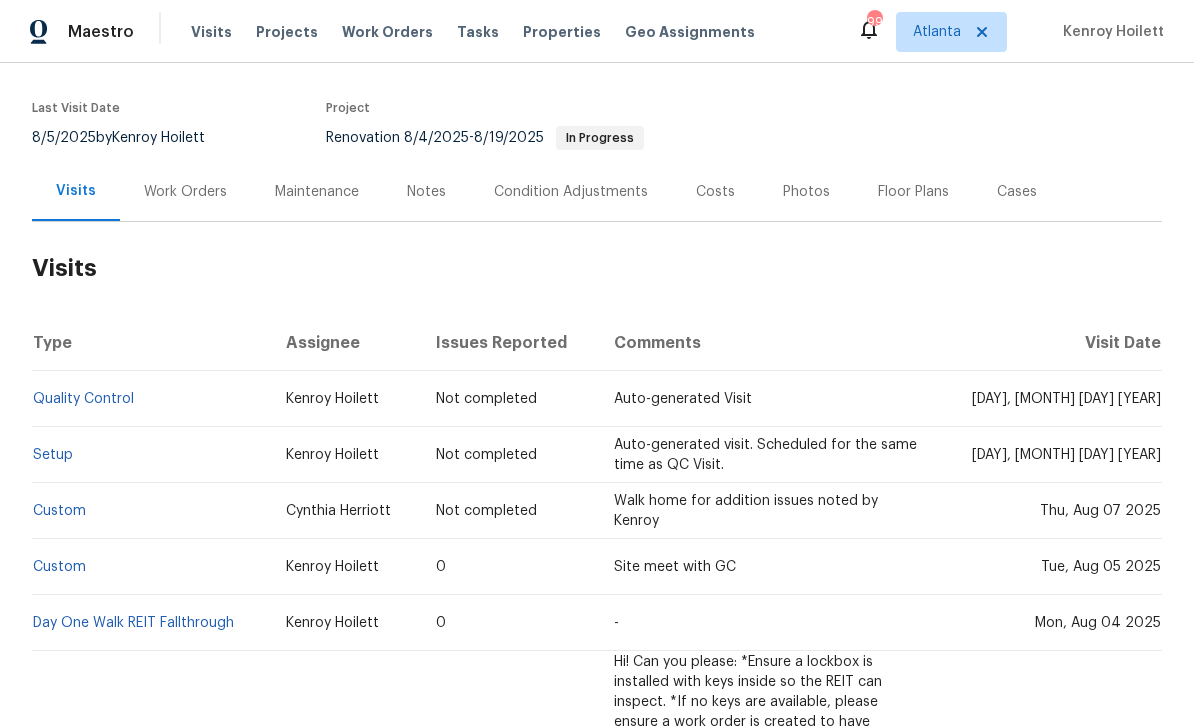 click on "Custom" at bounding box center (59, 511) 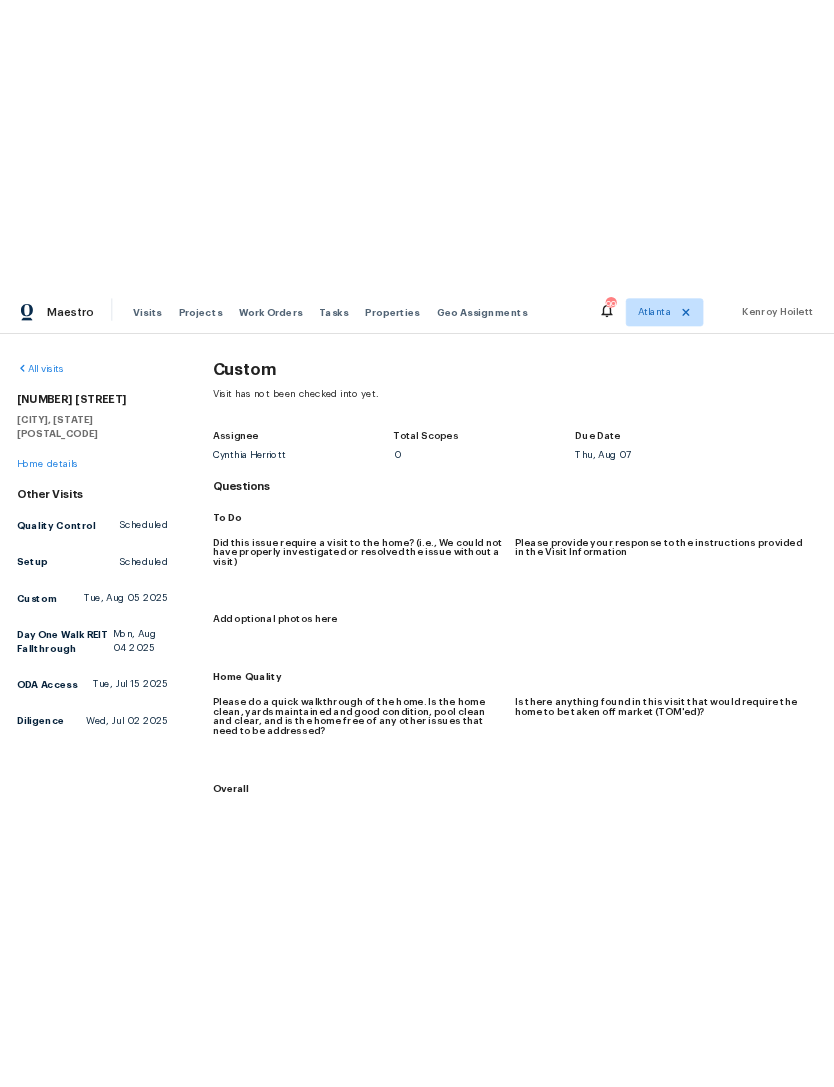 scroll, scrollTop: 0, scrollLeft: 0, axis: both 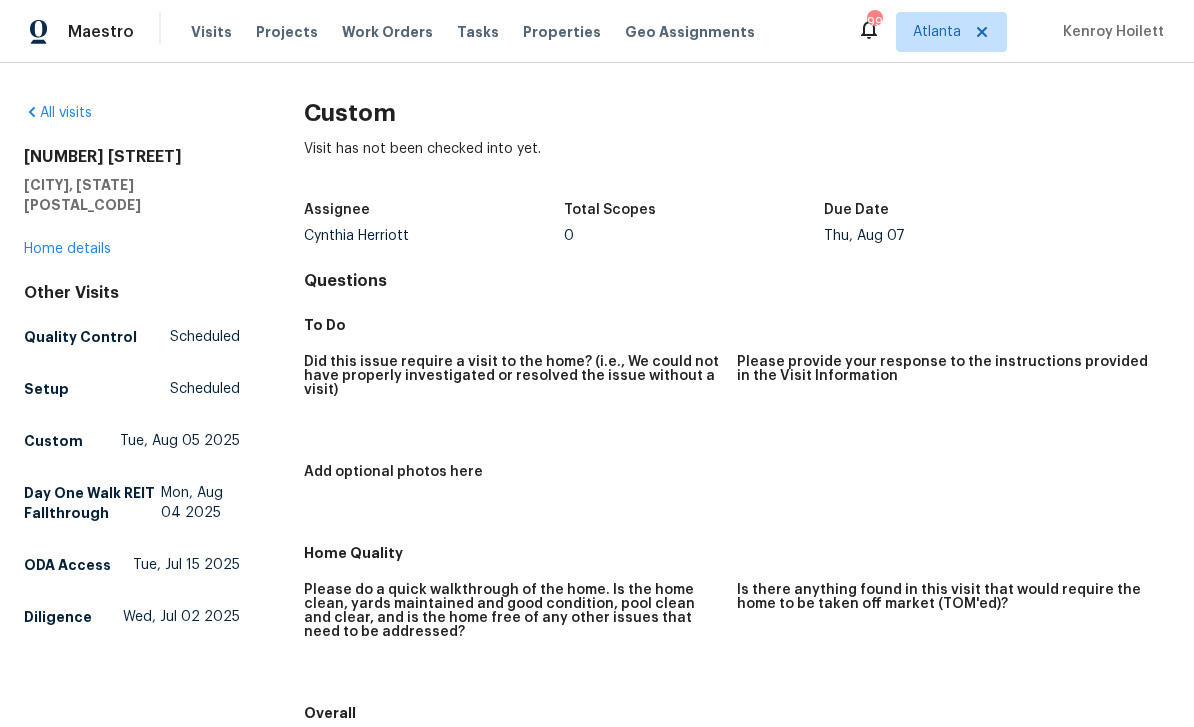 click on "Home details" at bounding box center (67, 249) 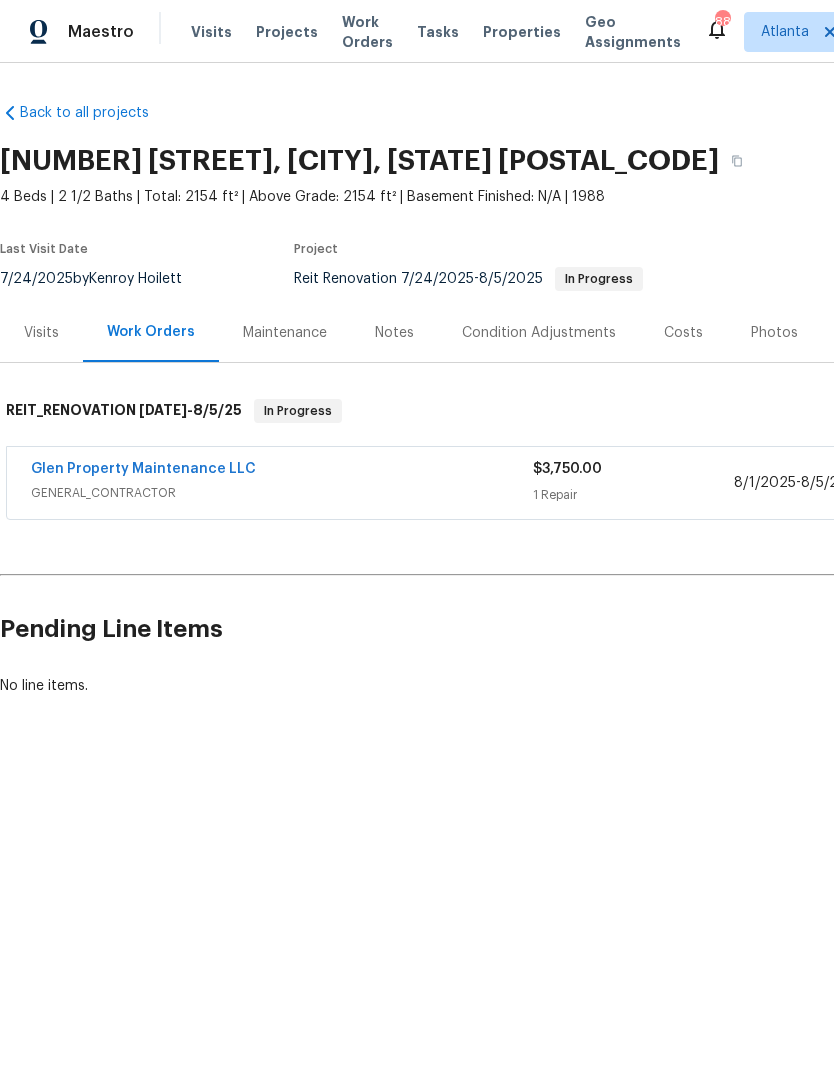 scroll, scrollTop: 0, scrollLeft: 0, axis: both 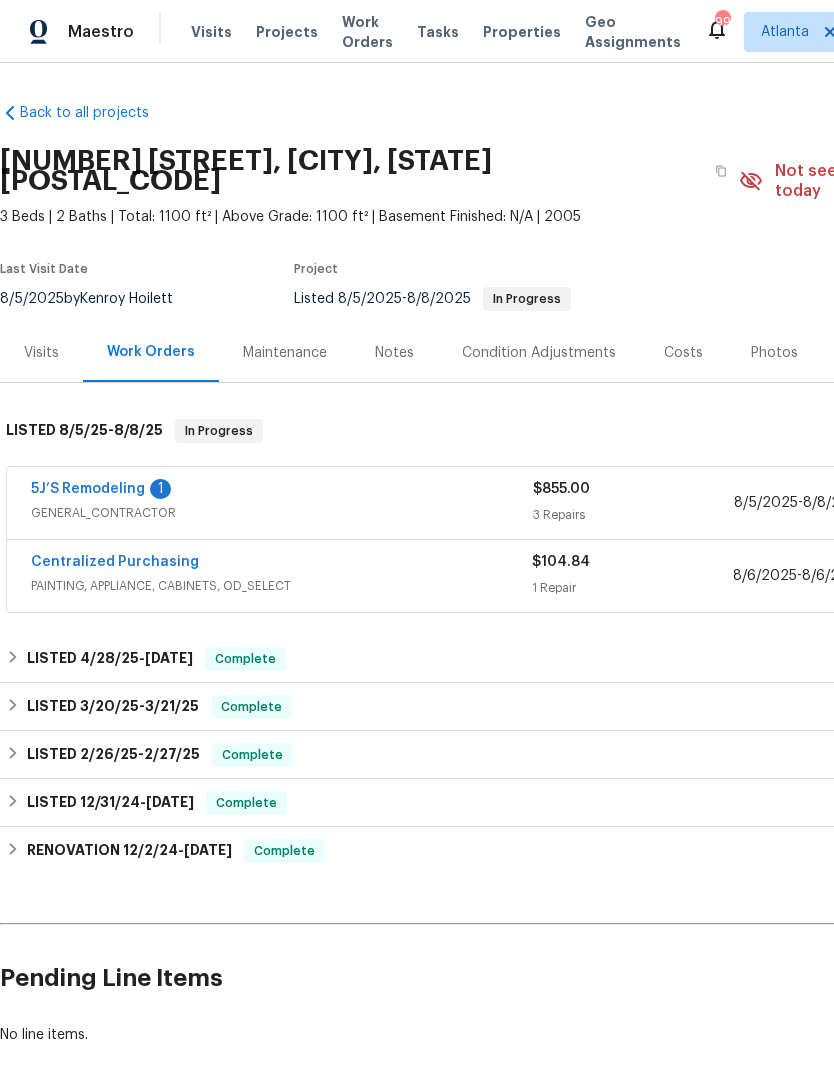 click on "5J’S Remodeling" at bounding box center [88, 489] 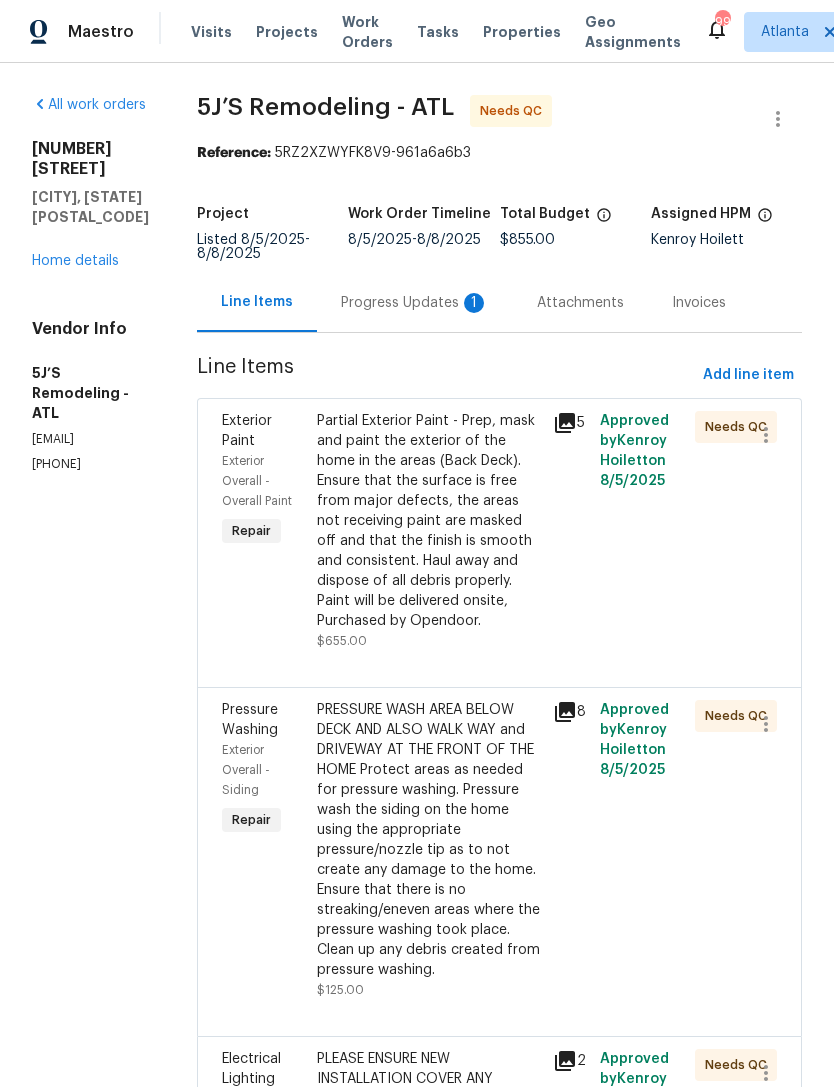 click on "Exterior Paint" at bounding box center (263, 431) 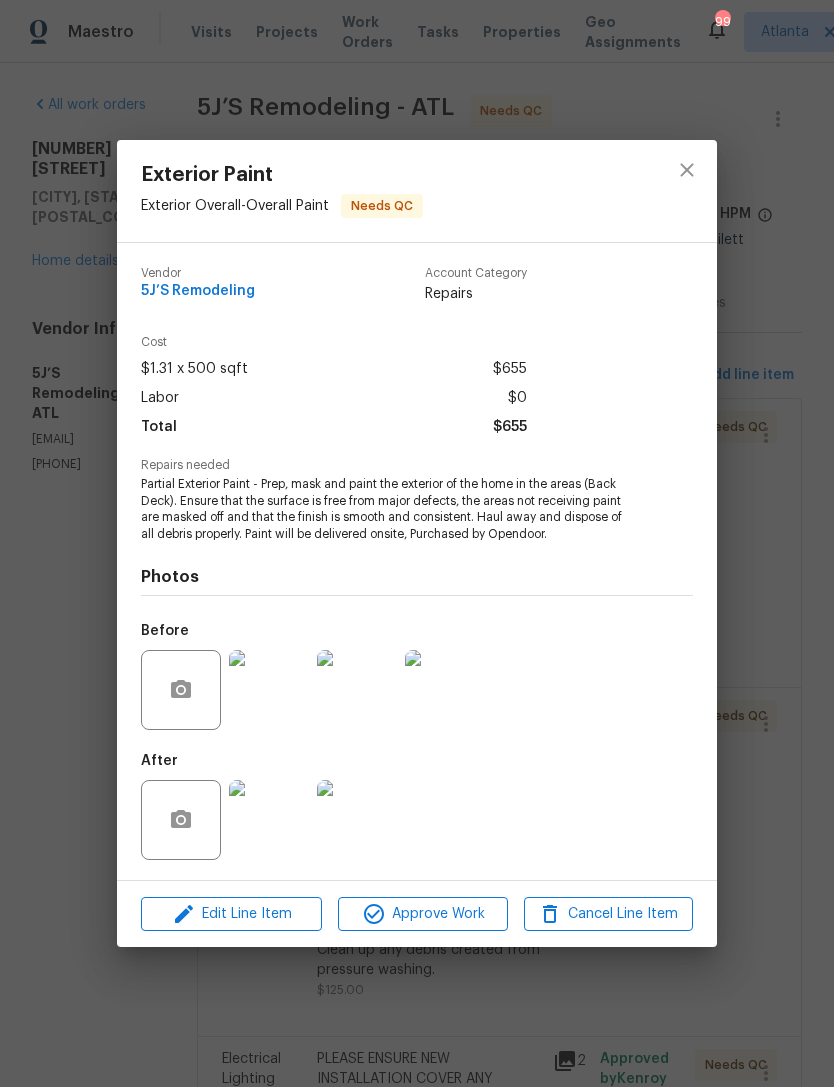click at bounding box center (269, 820) 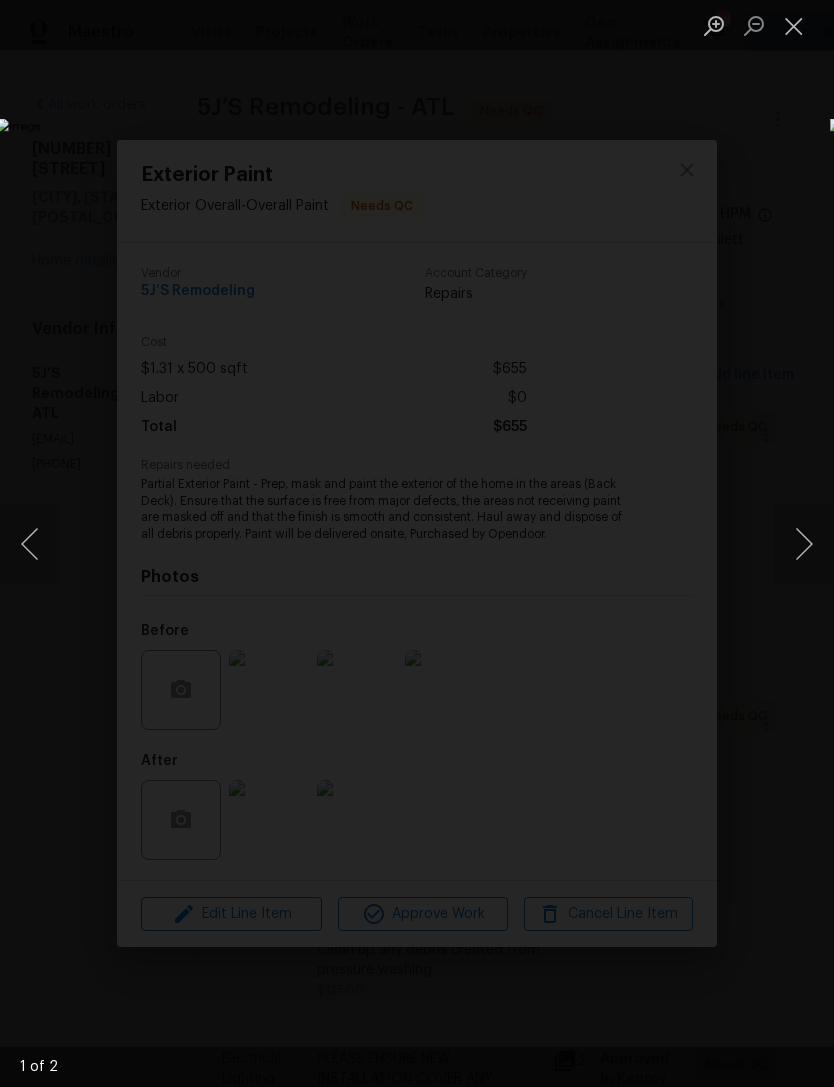 click at bounding box center (804, 544) 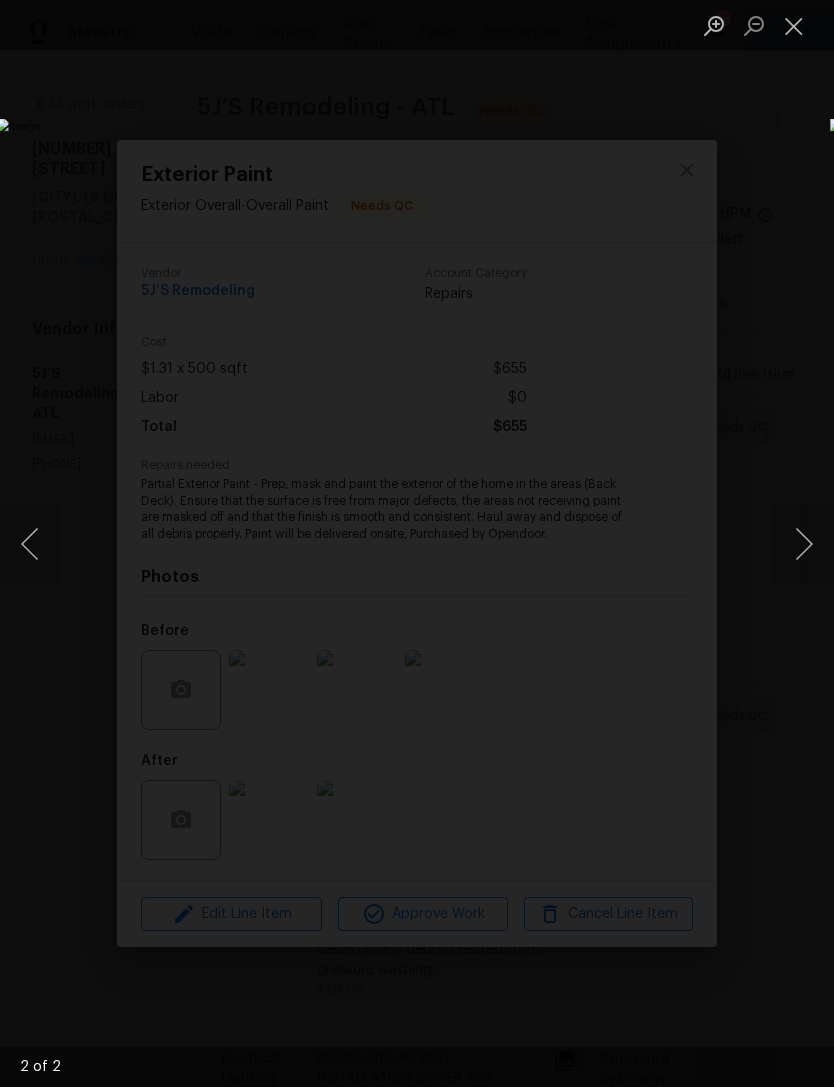 click at bounding box center [804, 544] 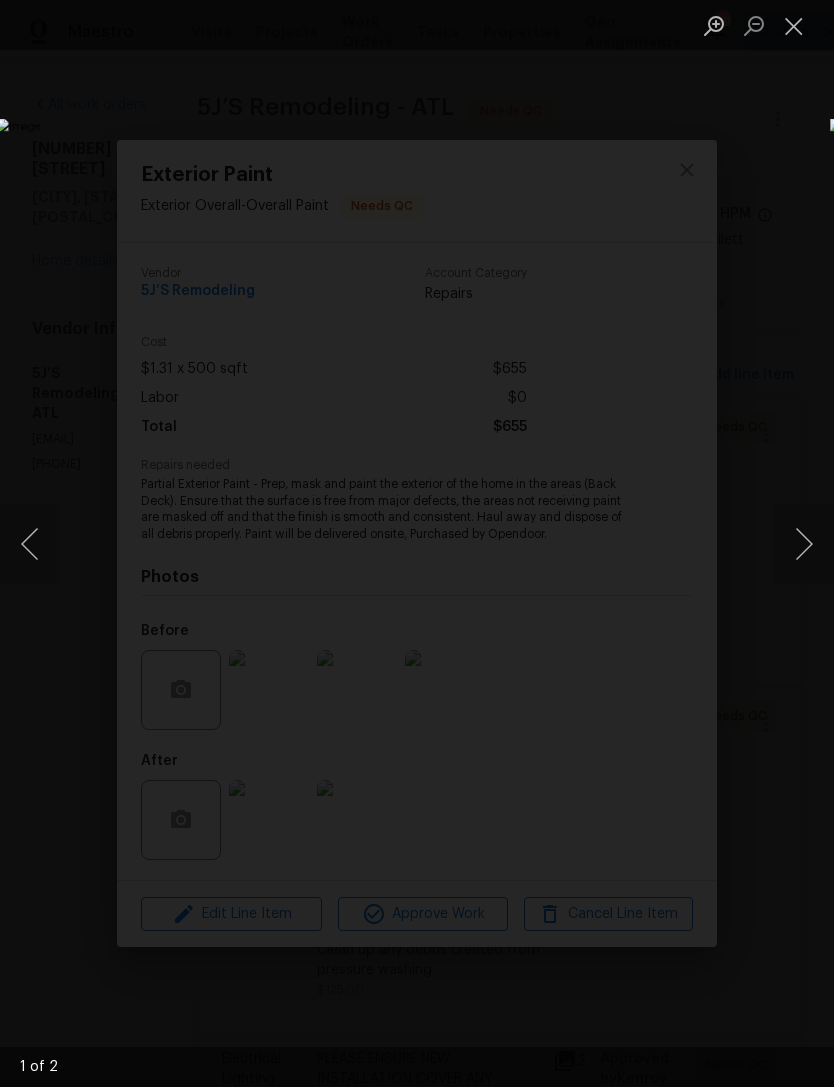 click at bounding box center (804, 544) 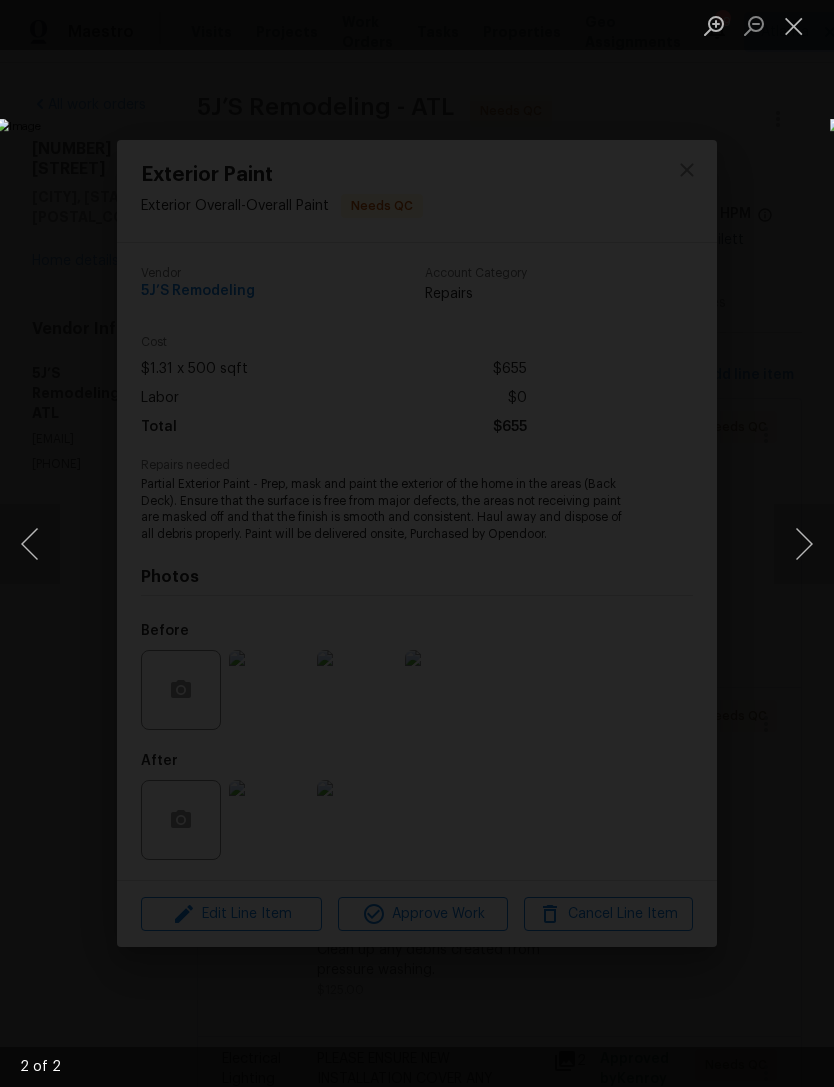 click at bounding box center (794, 25) 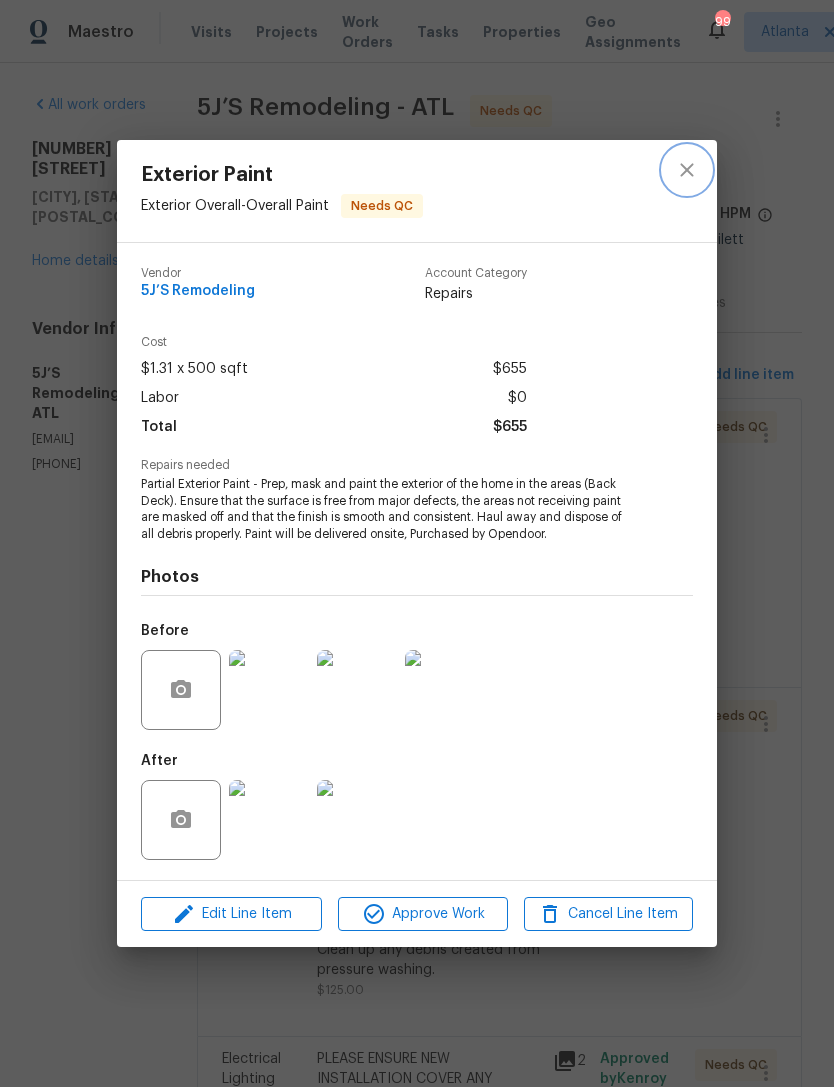 click 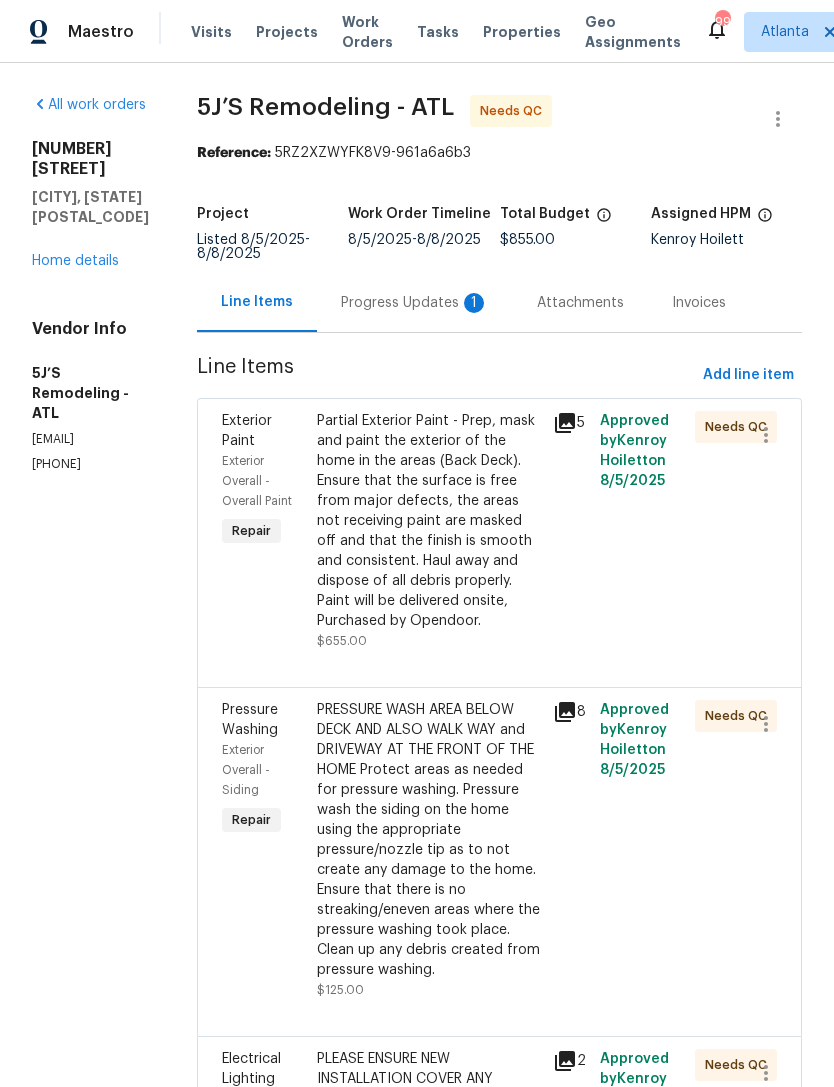 click on "Progress Updates 1" at bounding box center (415, 303) 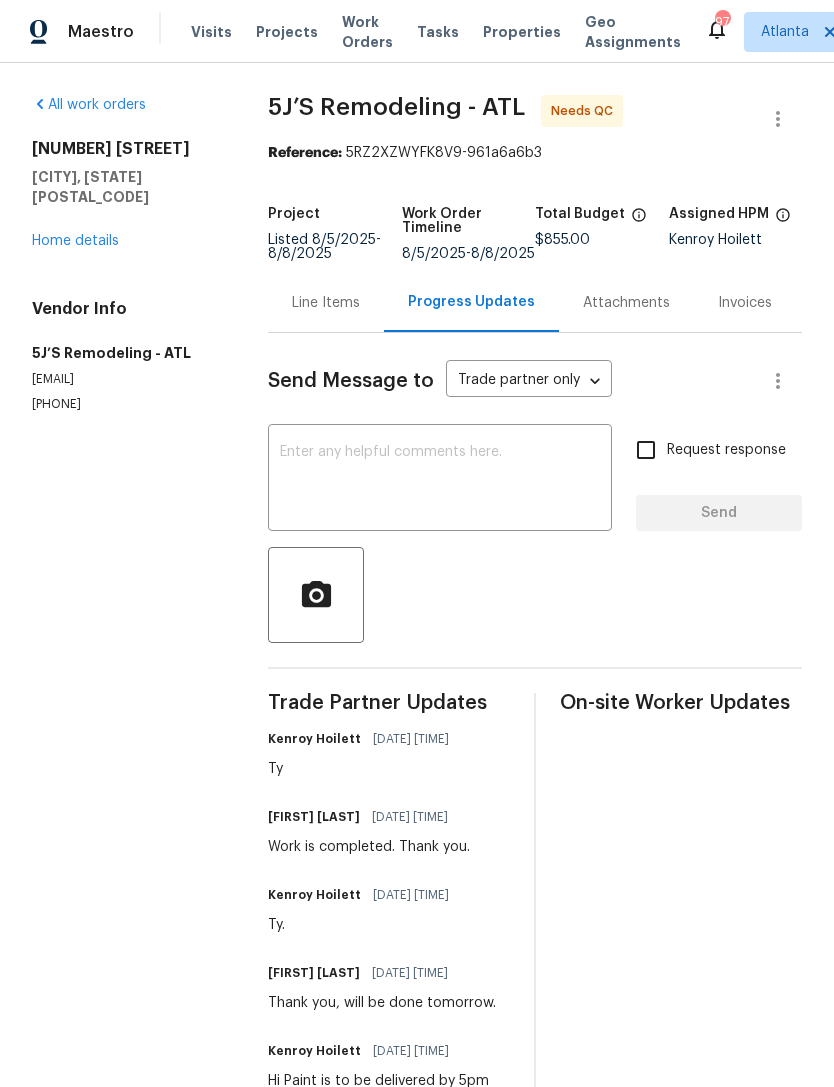 click on "Home details" at bounding box center (75, 241) 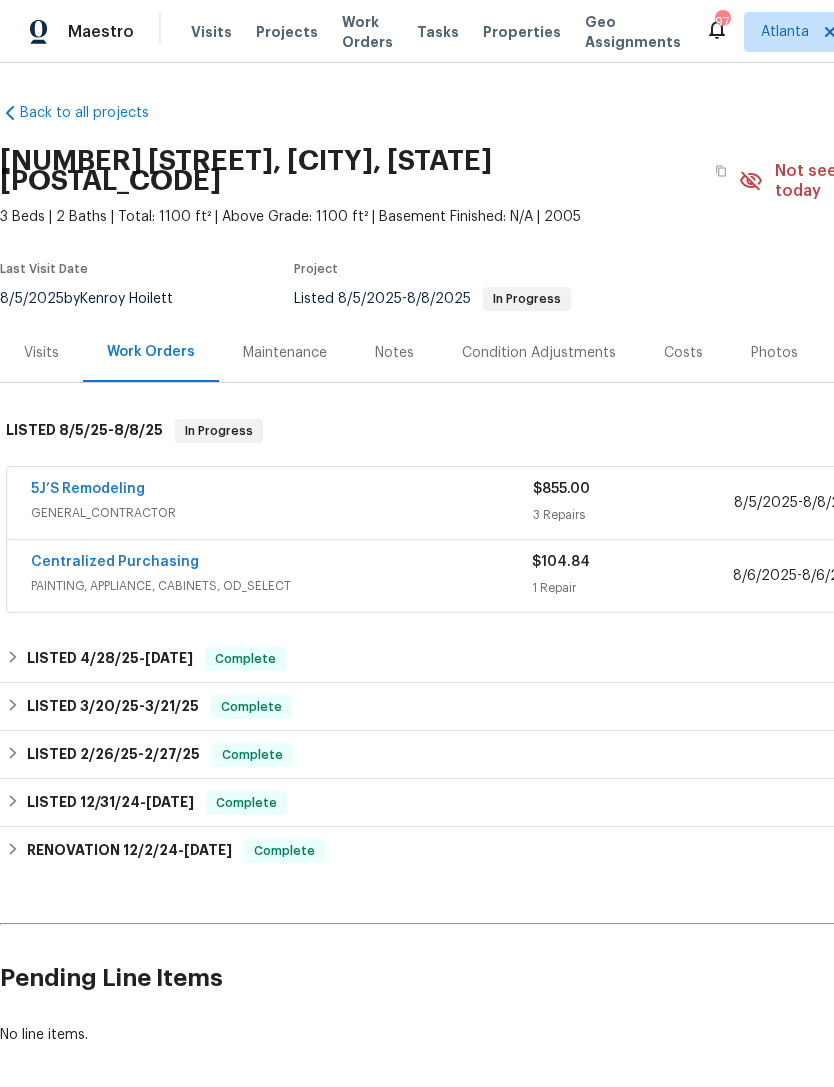 scroll, scrollTop: 0, scrollLeft: 0, axis: both 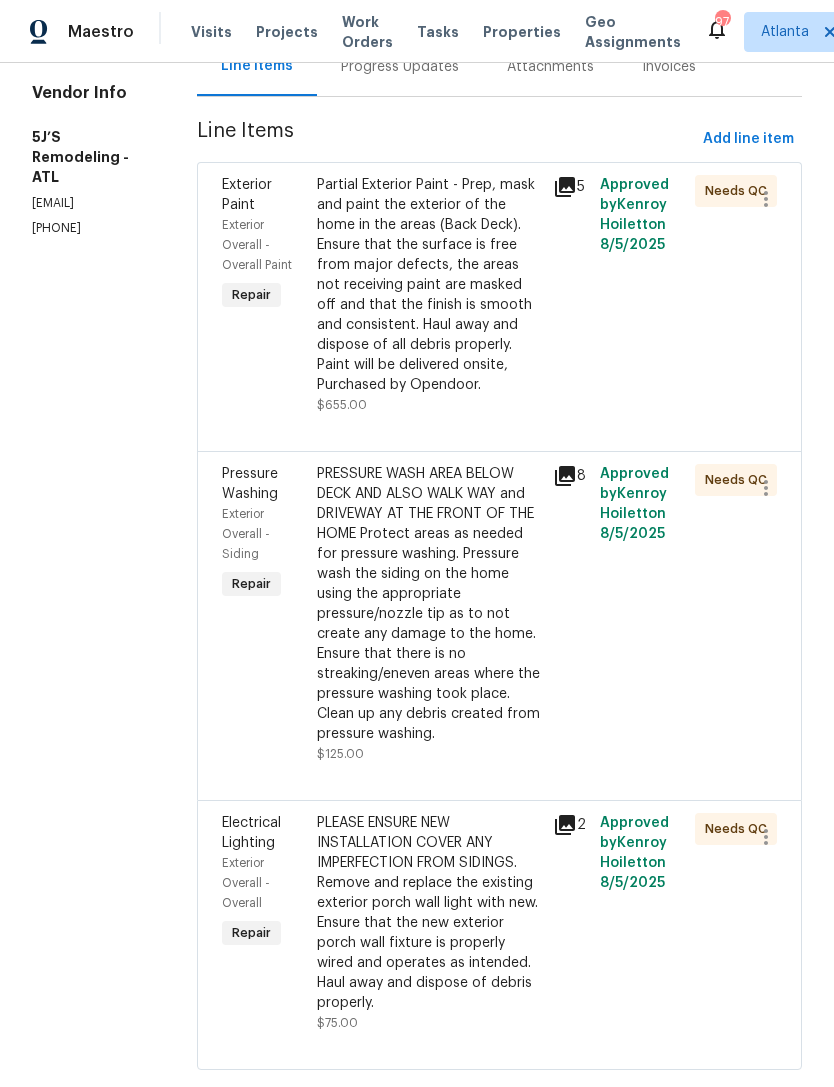 click on "Pressure Washing" at bounding box center (263, 484) 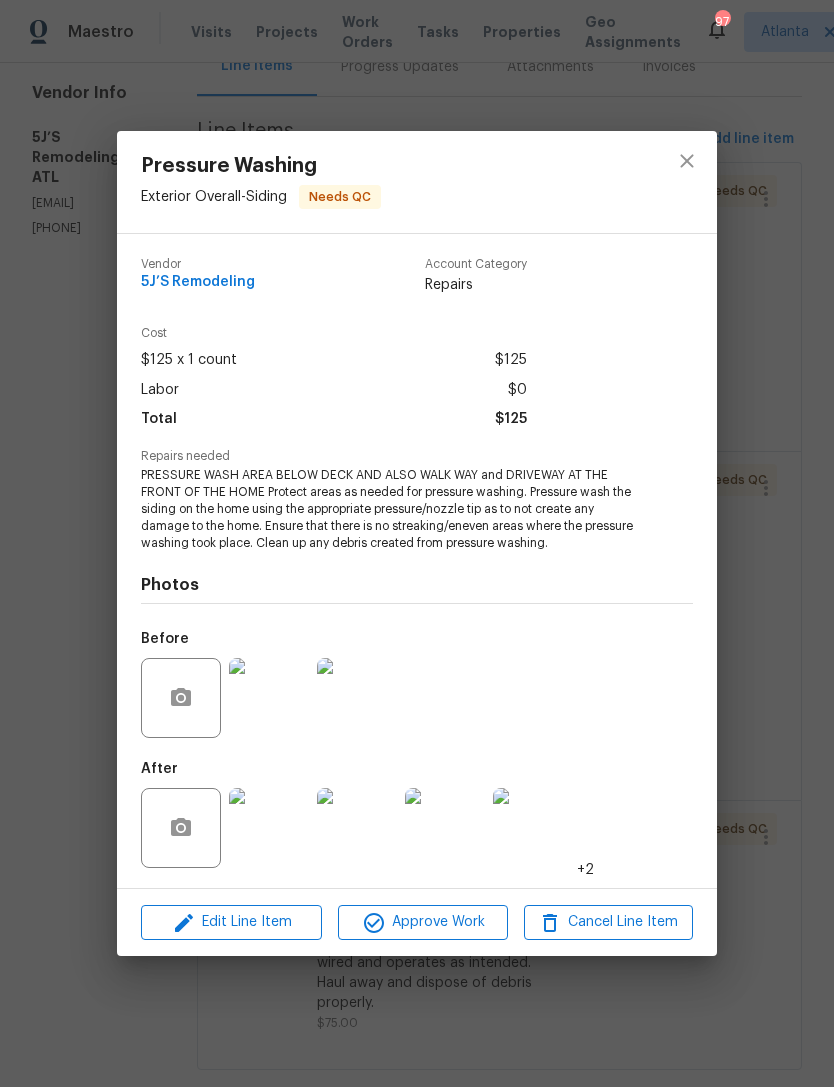 click at bounding box center [269, 828] 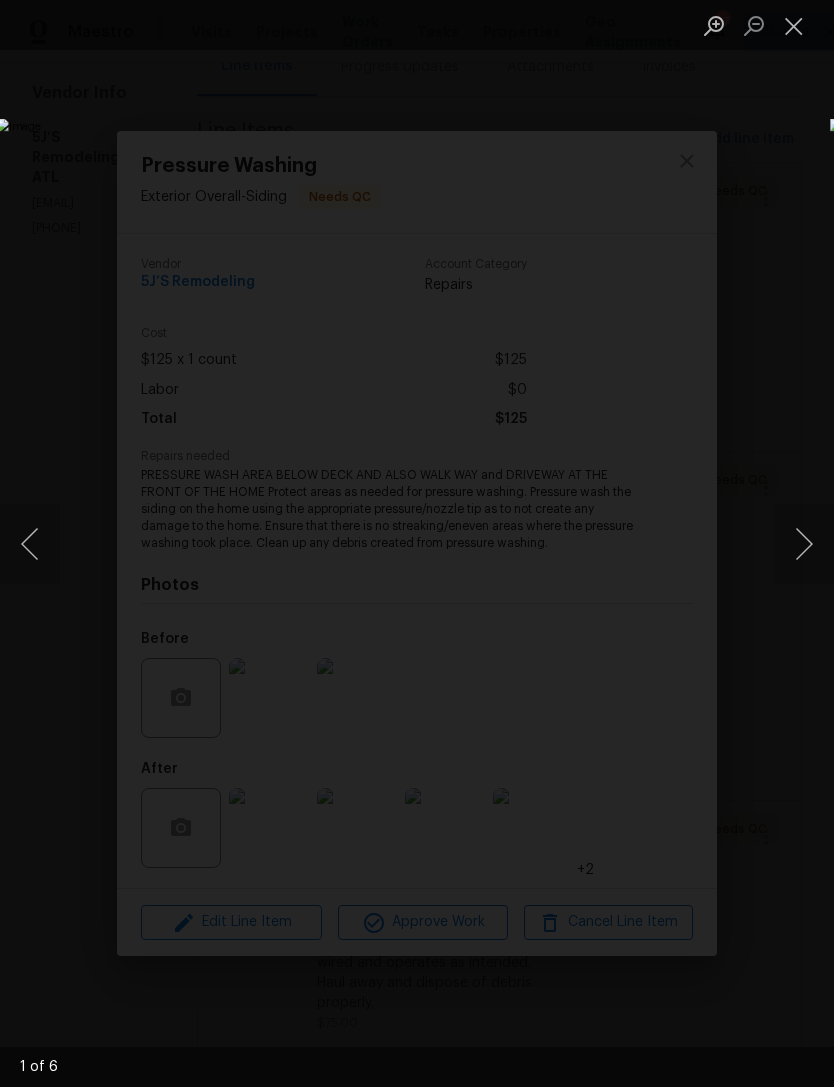 click at bounding box center (804, 544) 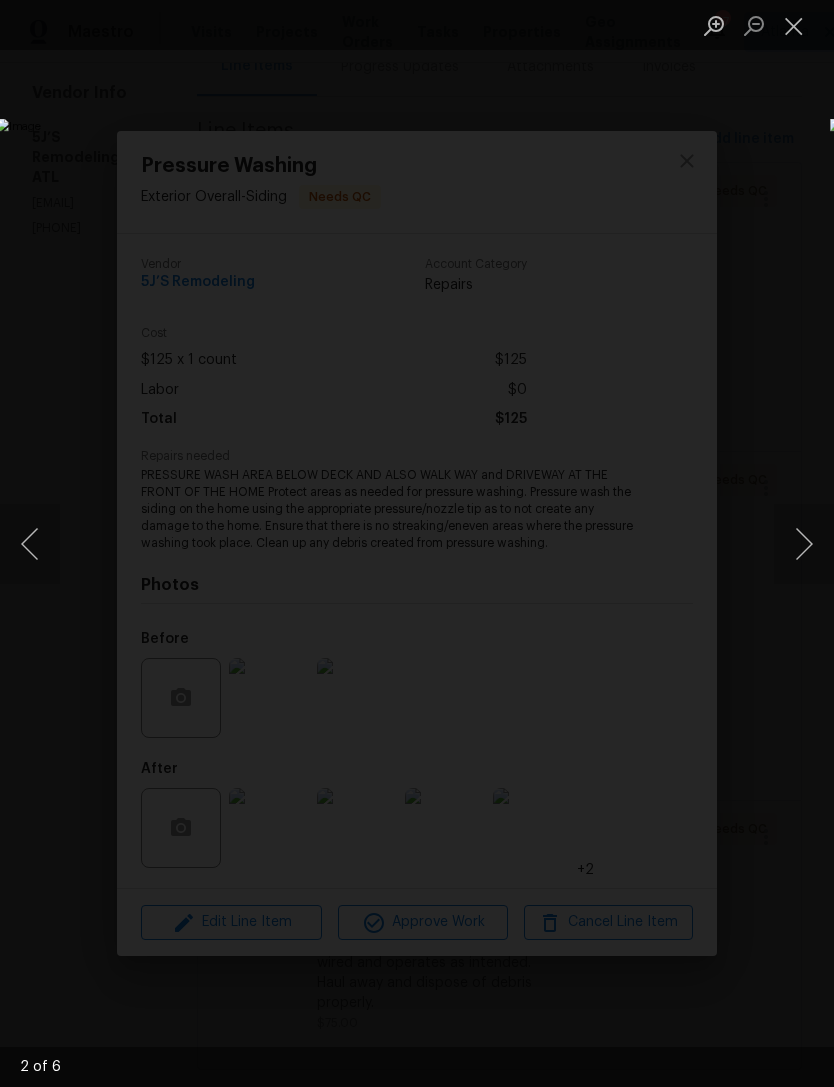 click at bounding box center [804, 544] 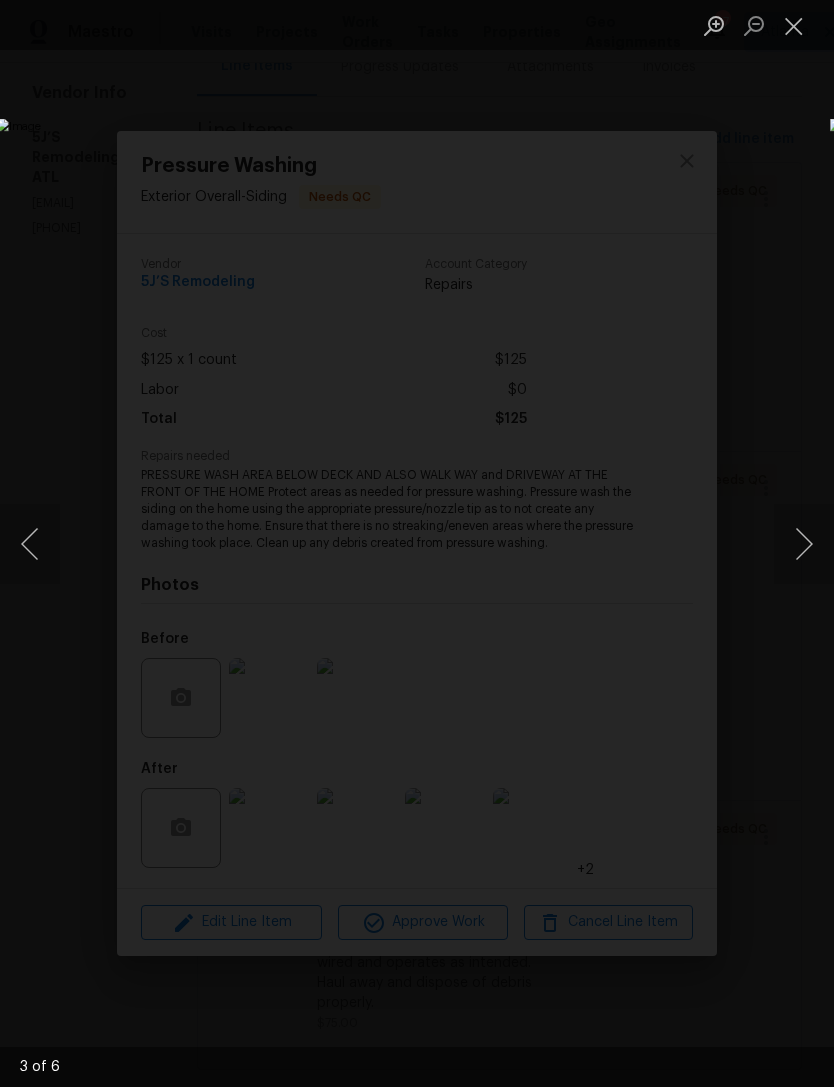 click at bounding box center (804, 544) 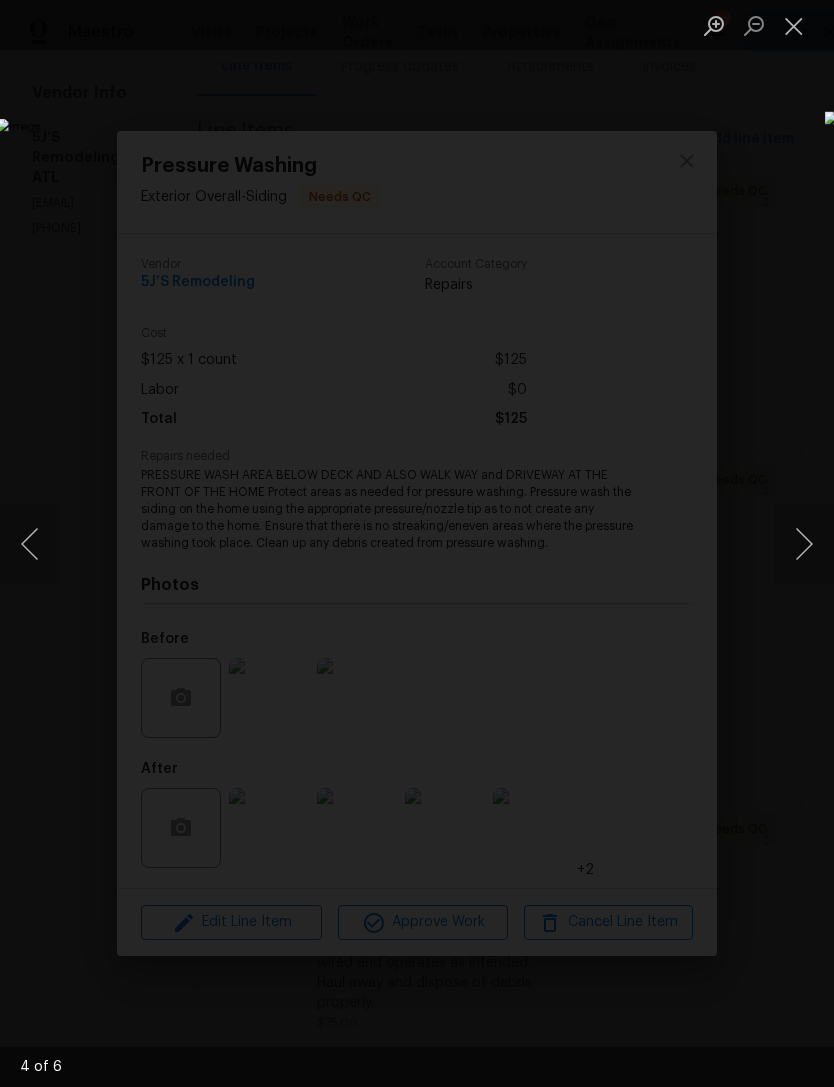 click at bounding box center (794, 25) 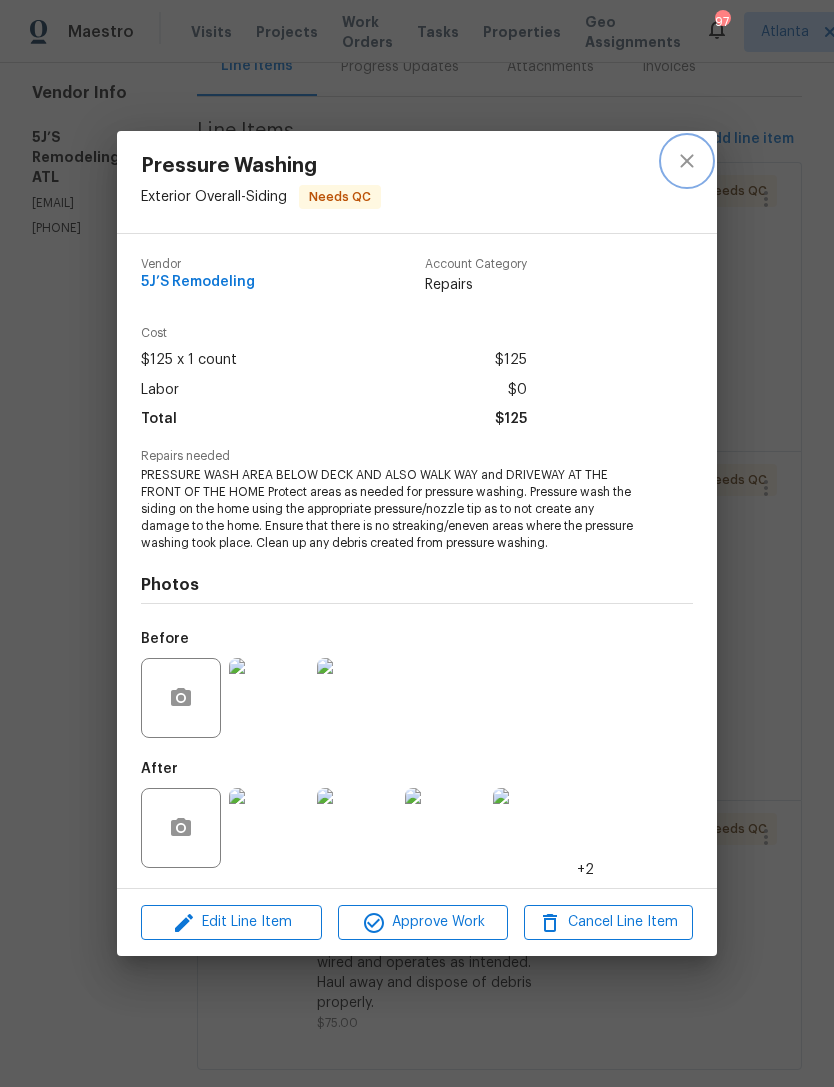 click 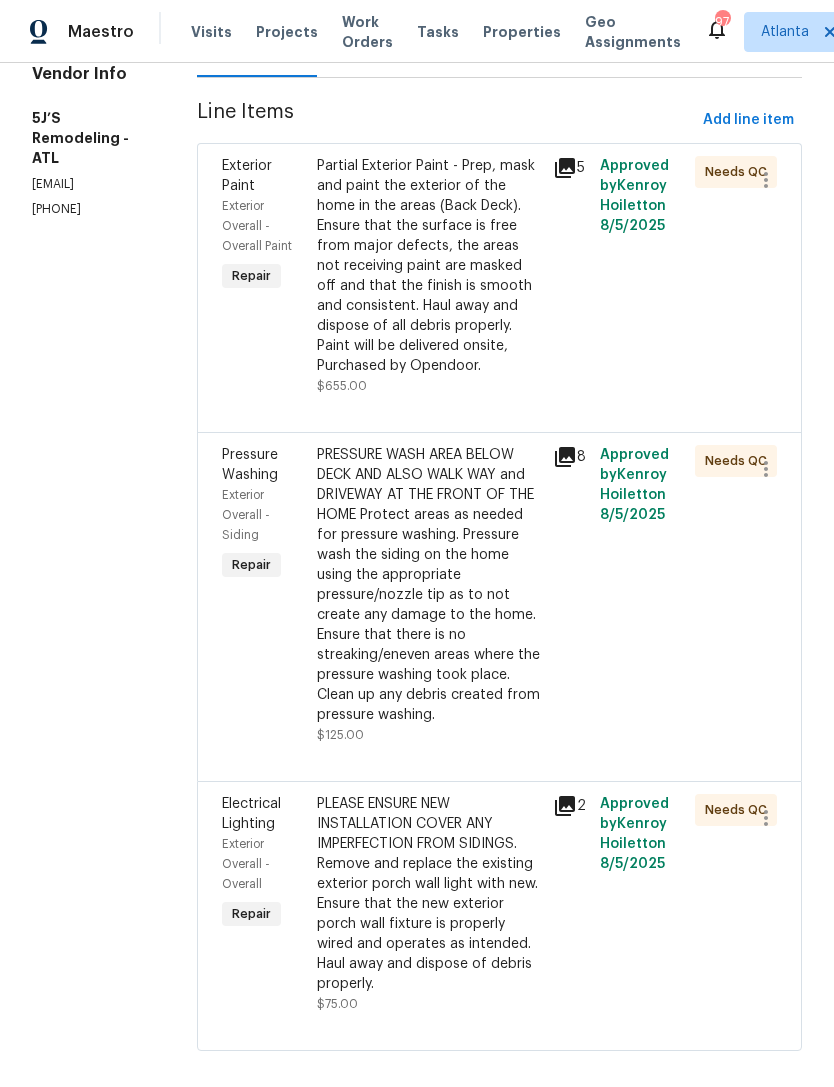 scroll, scrollTop: 254, scrollLeft: 0, axis: vertical 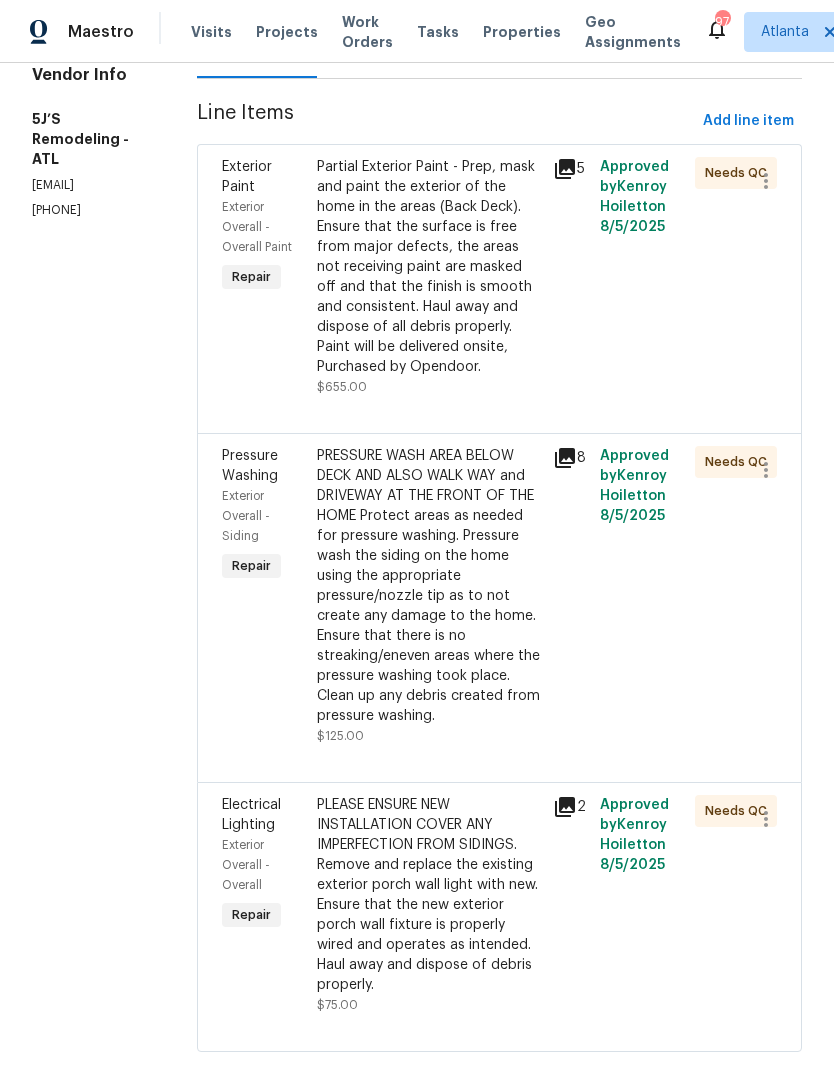 click on "Electrical Lighting" at bounding box center [263, 815] 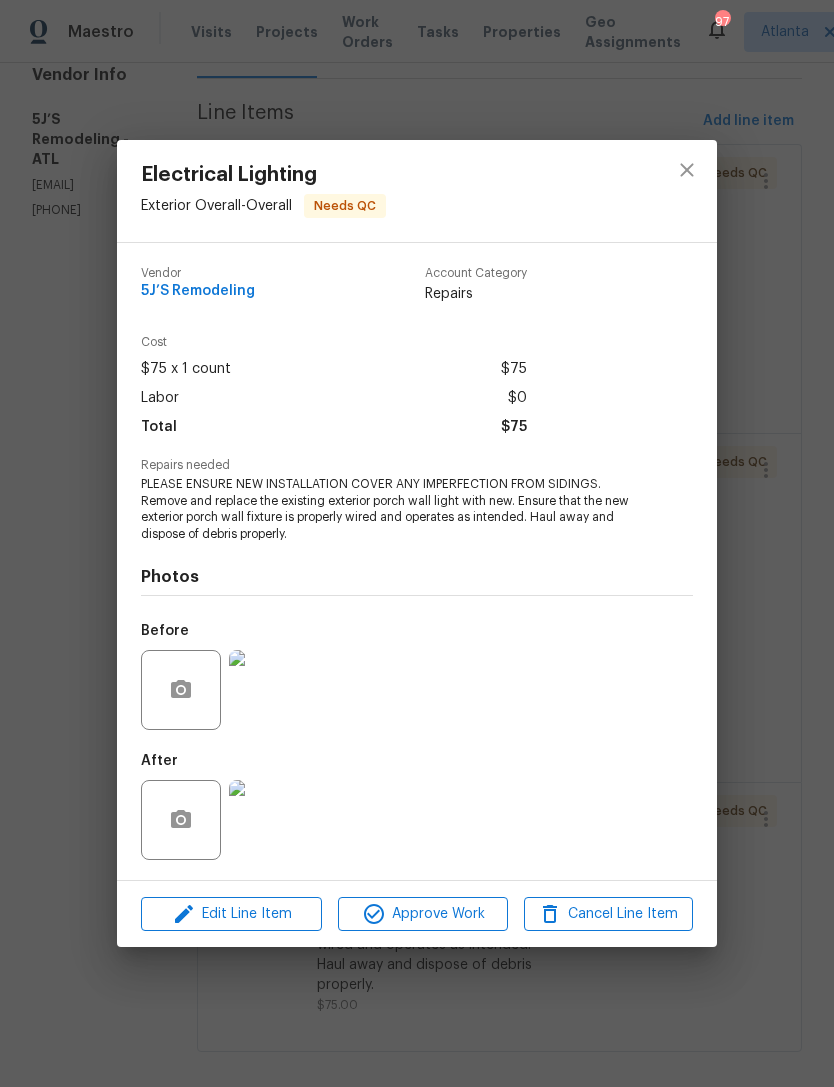 click at bounding box center (269, 690) 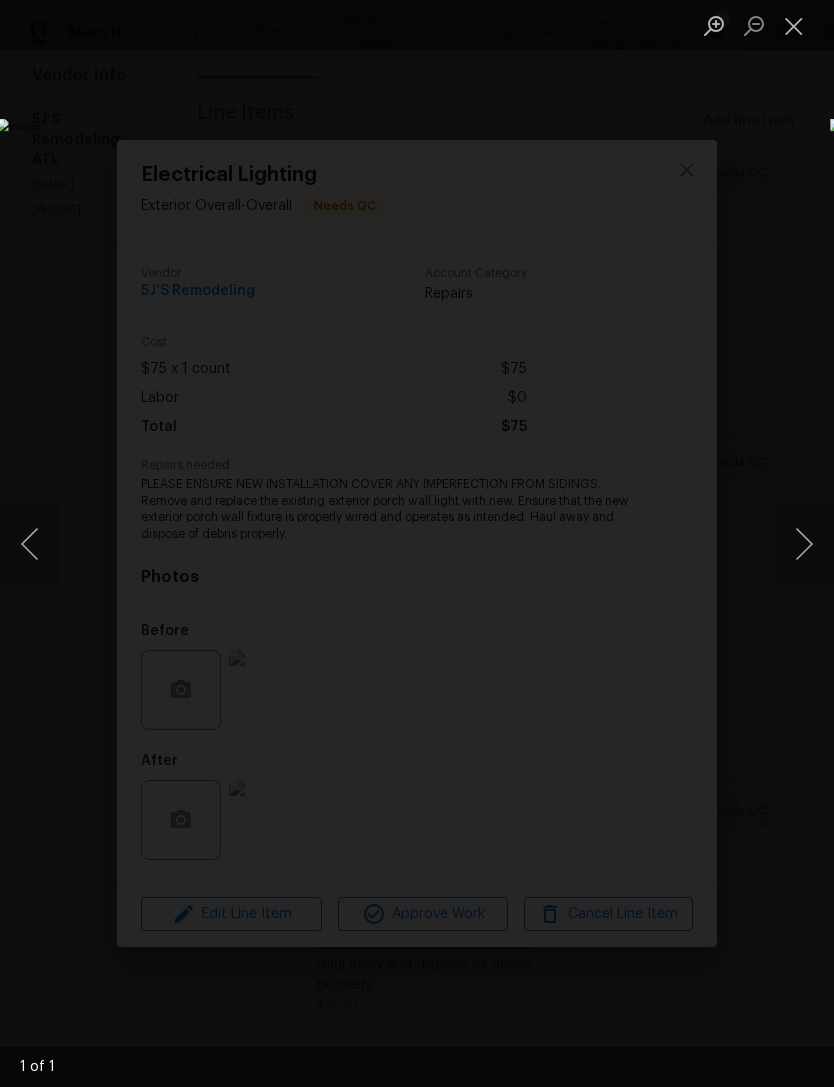 click at bounding box center [804, 544] 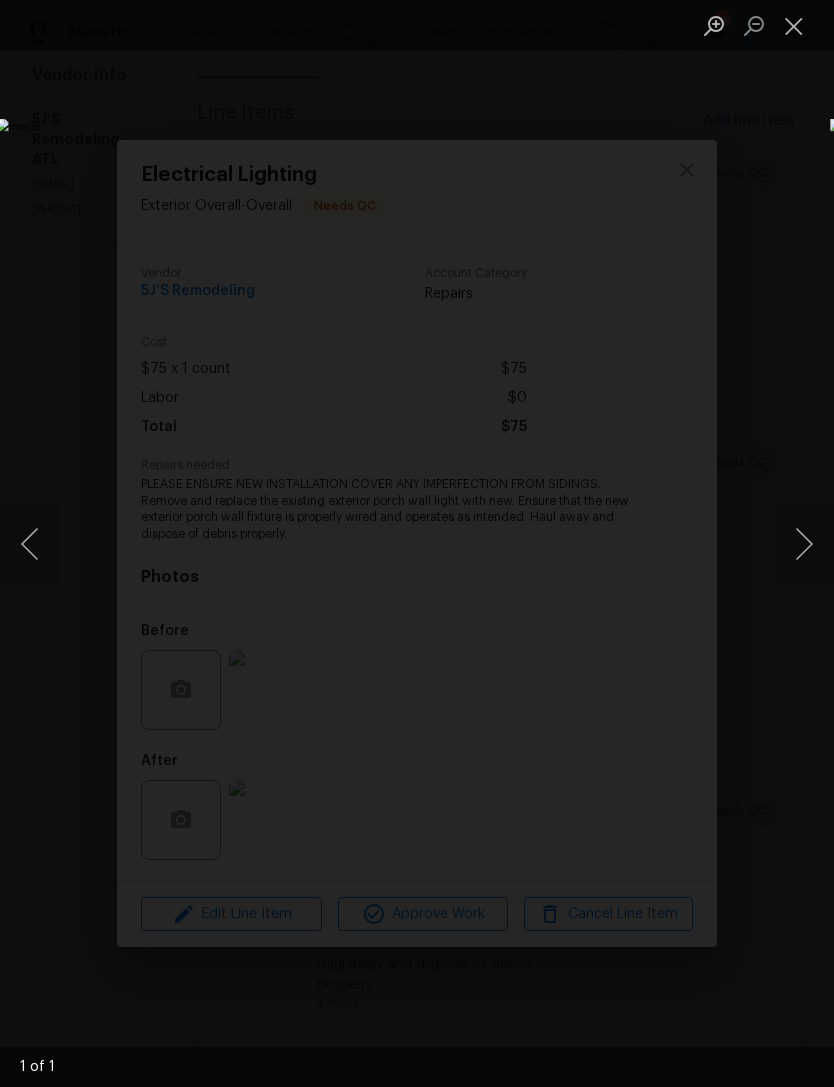 click at bounding box center (804, 544) 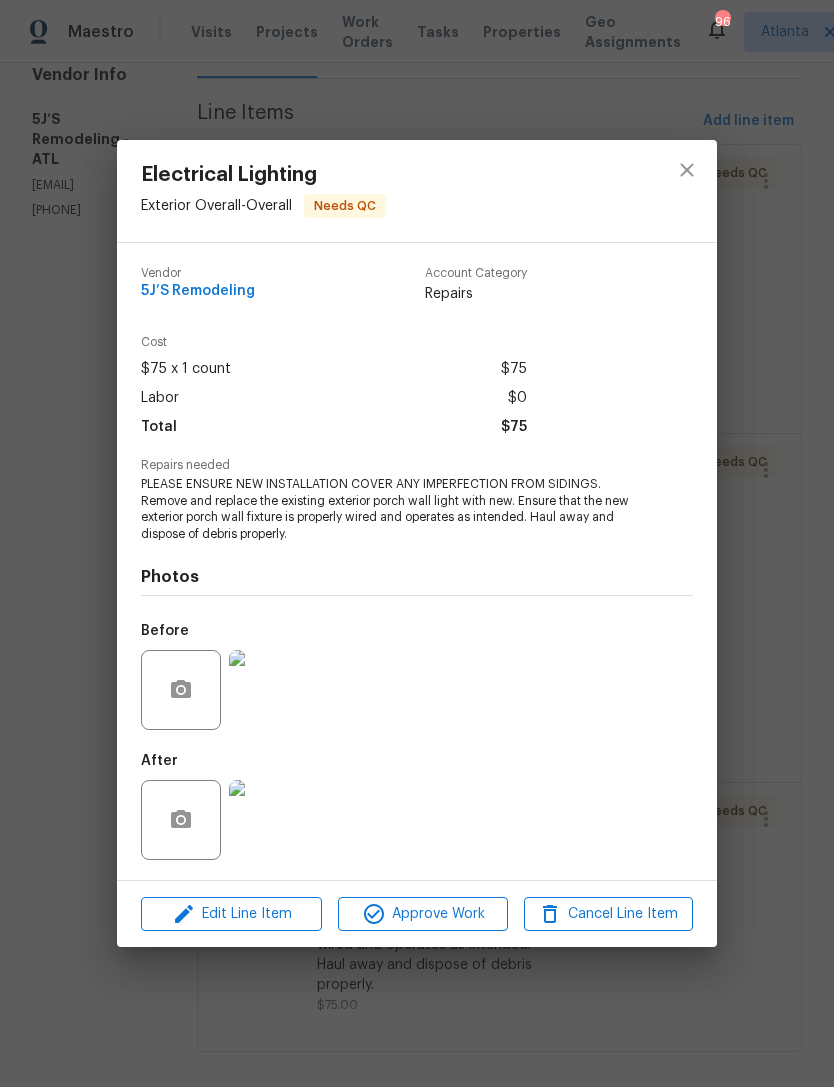 click at bounding box center [269, 820] 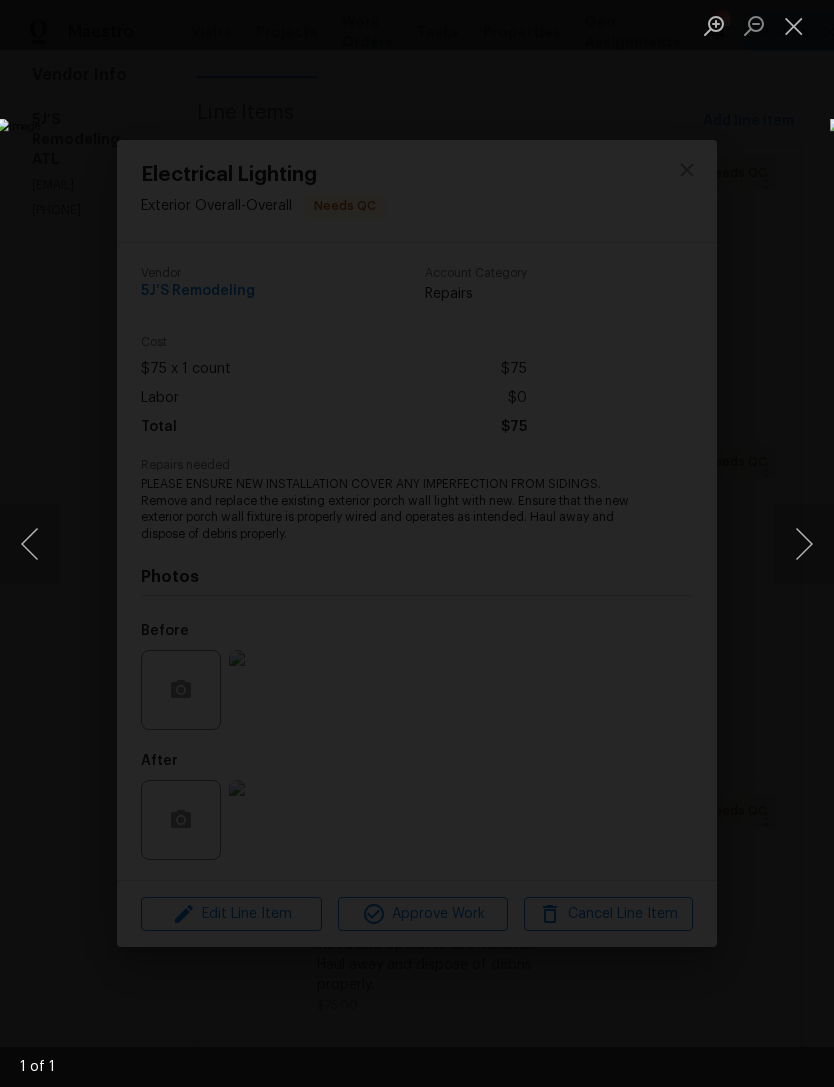 click at bounding box center (794, 25) 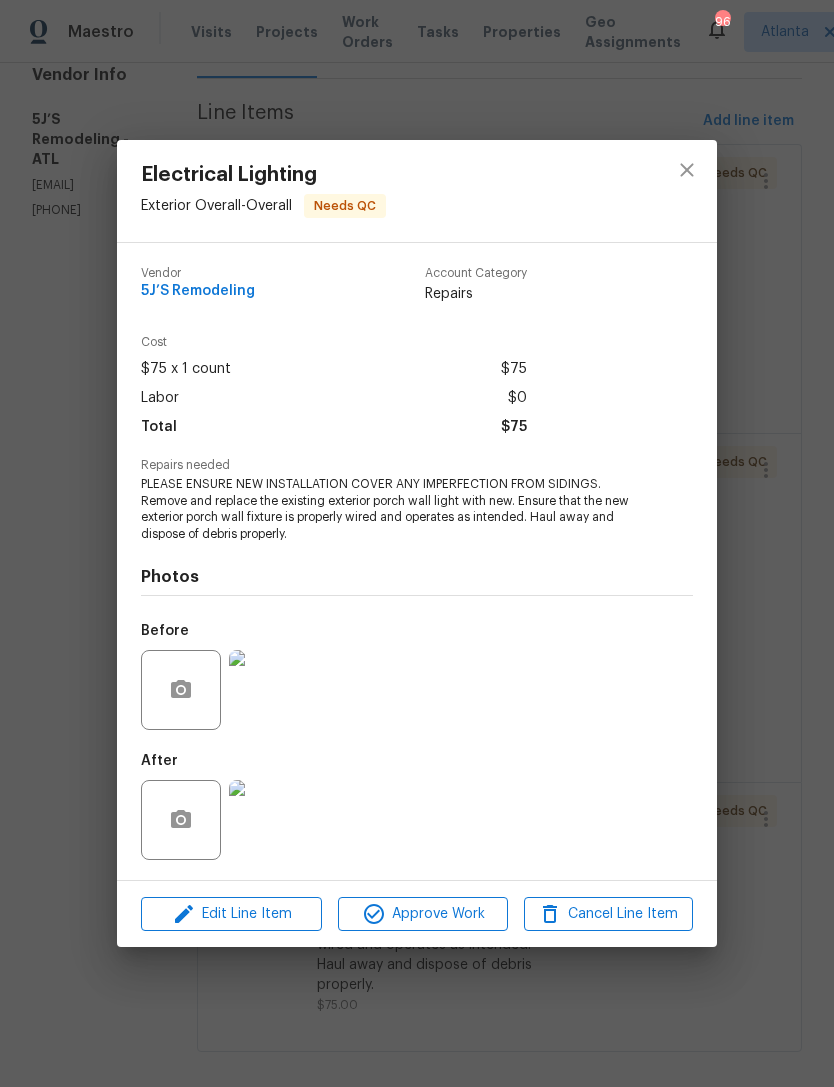 click at bounding box center [269, 690] 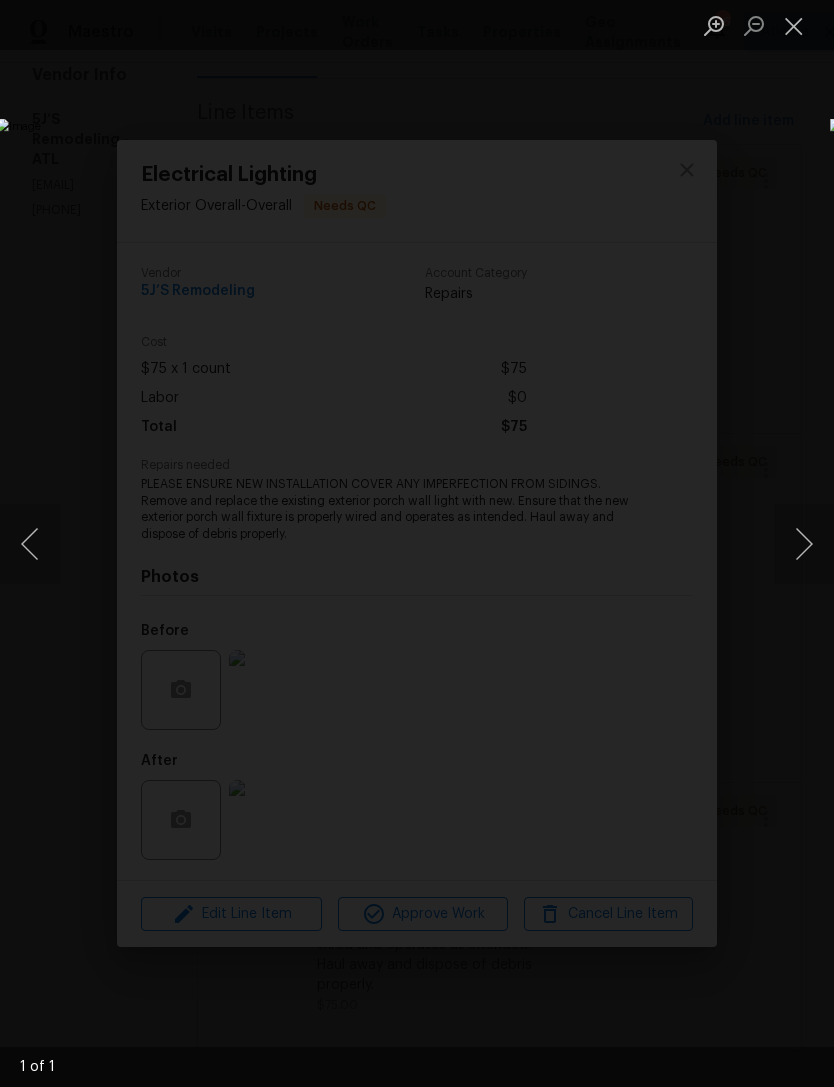click at bounding box center [794, 25] 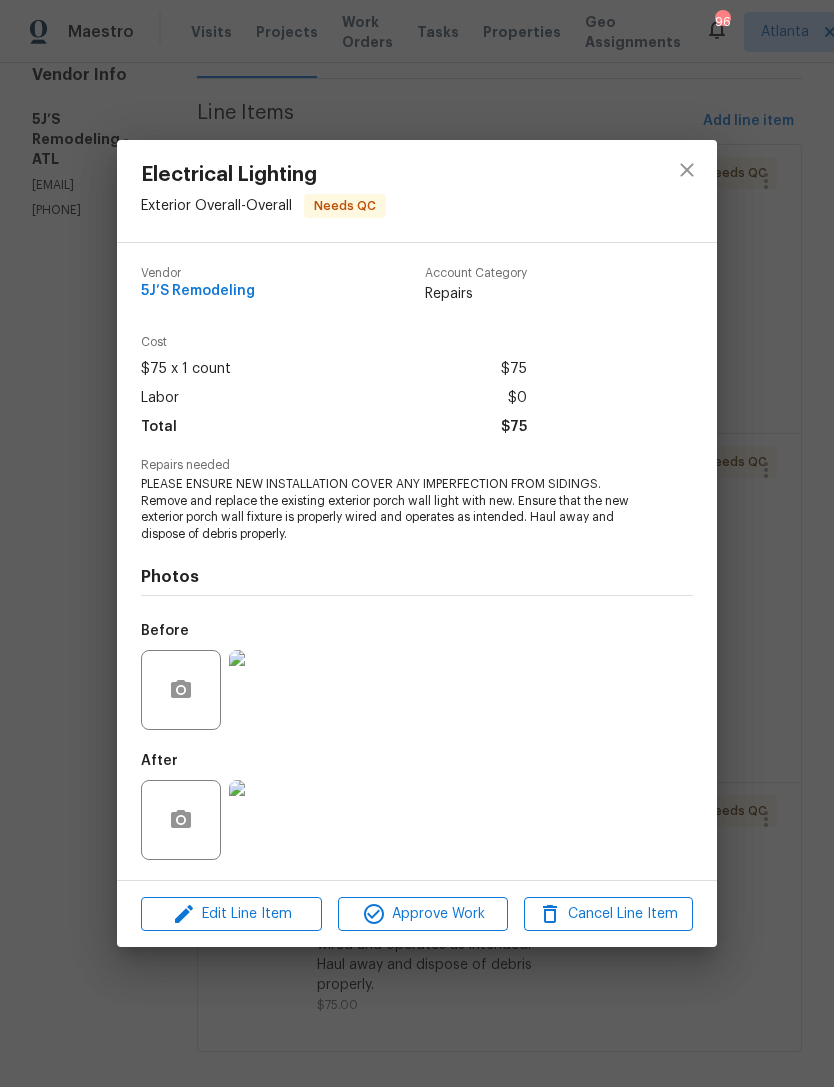 click at bounding box center (269, 820) 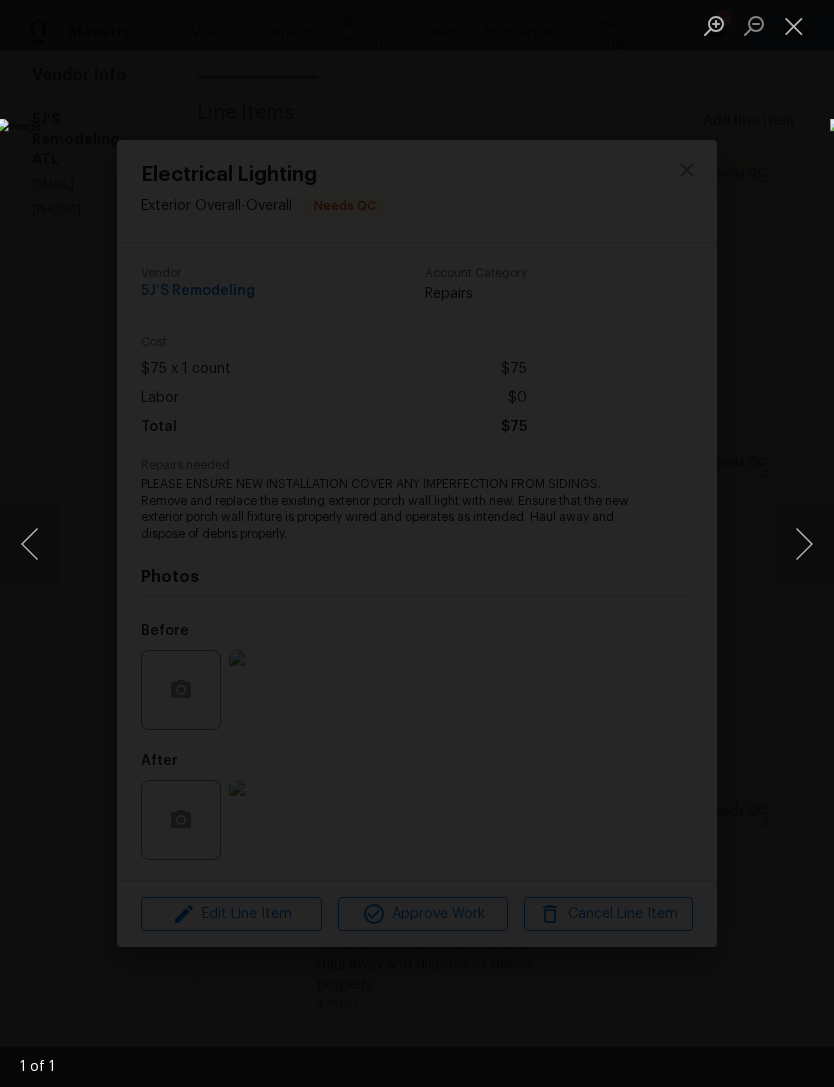 click at bounding box center (794, 25) 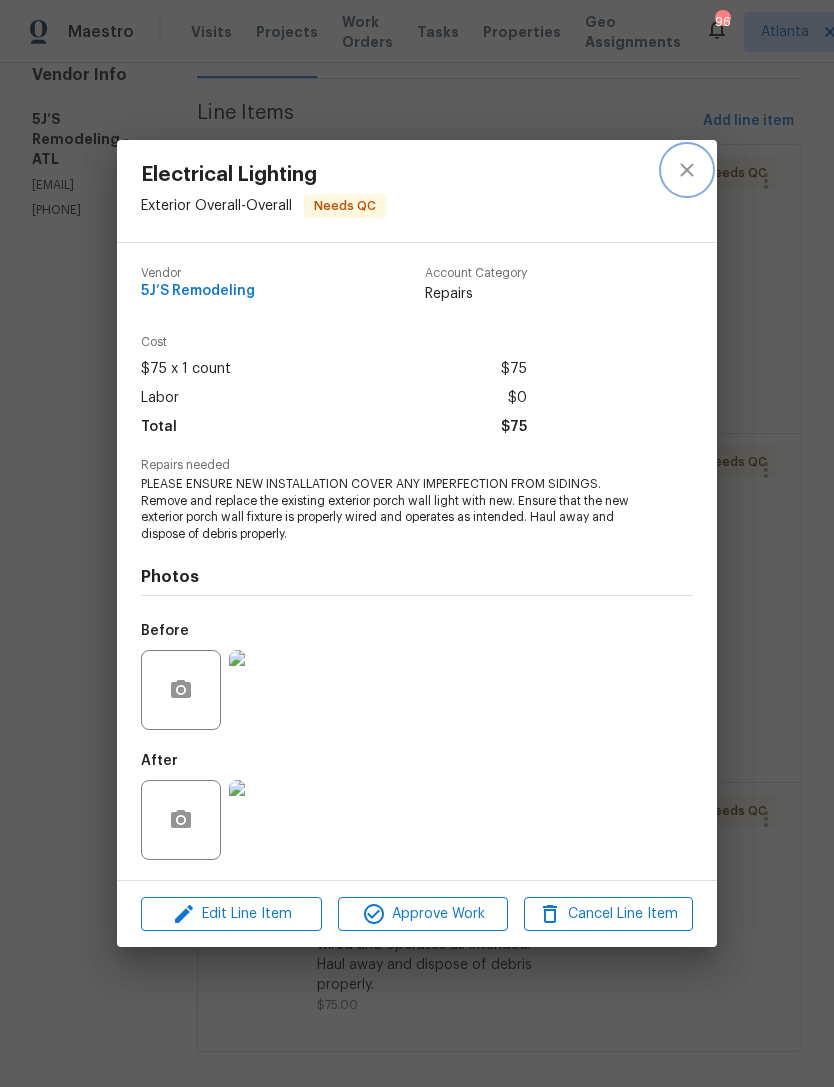 click 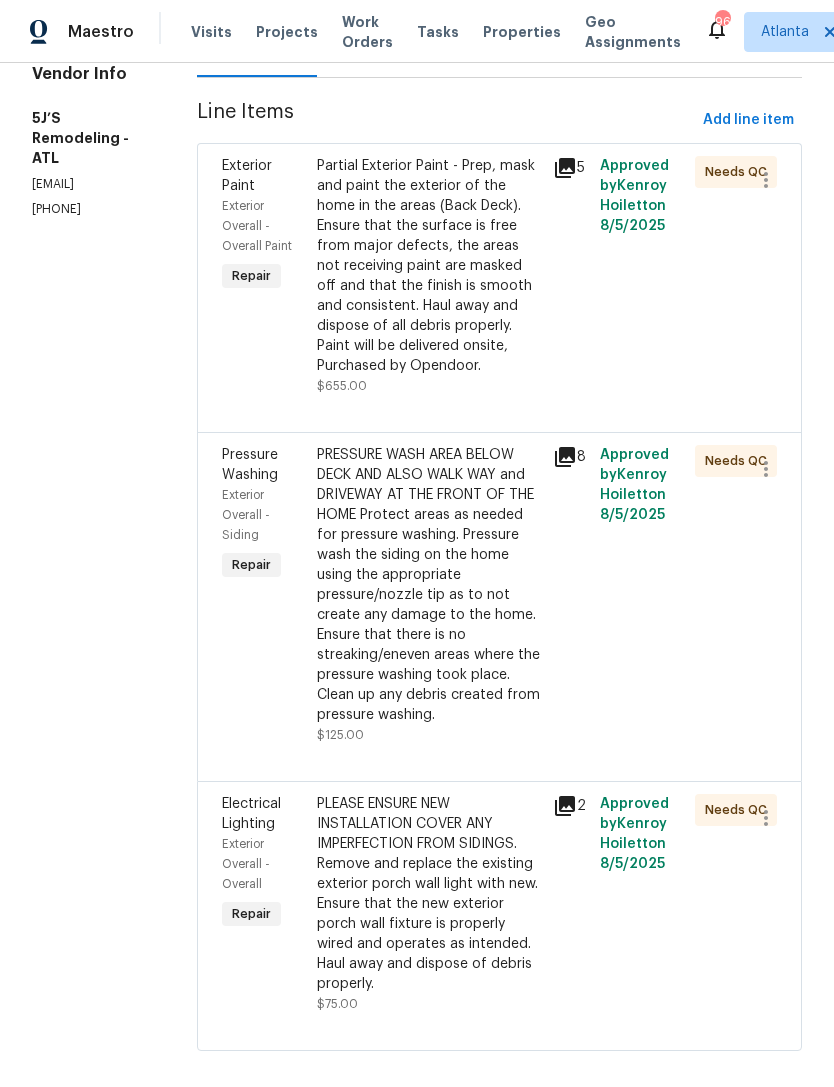 scroll, scrollTop: 254, scrollLeft: 0, axis: vertical 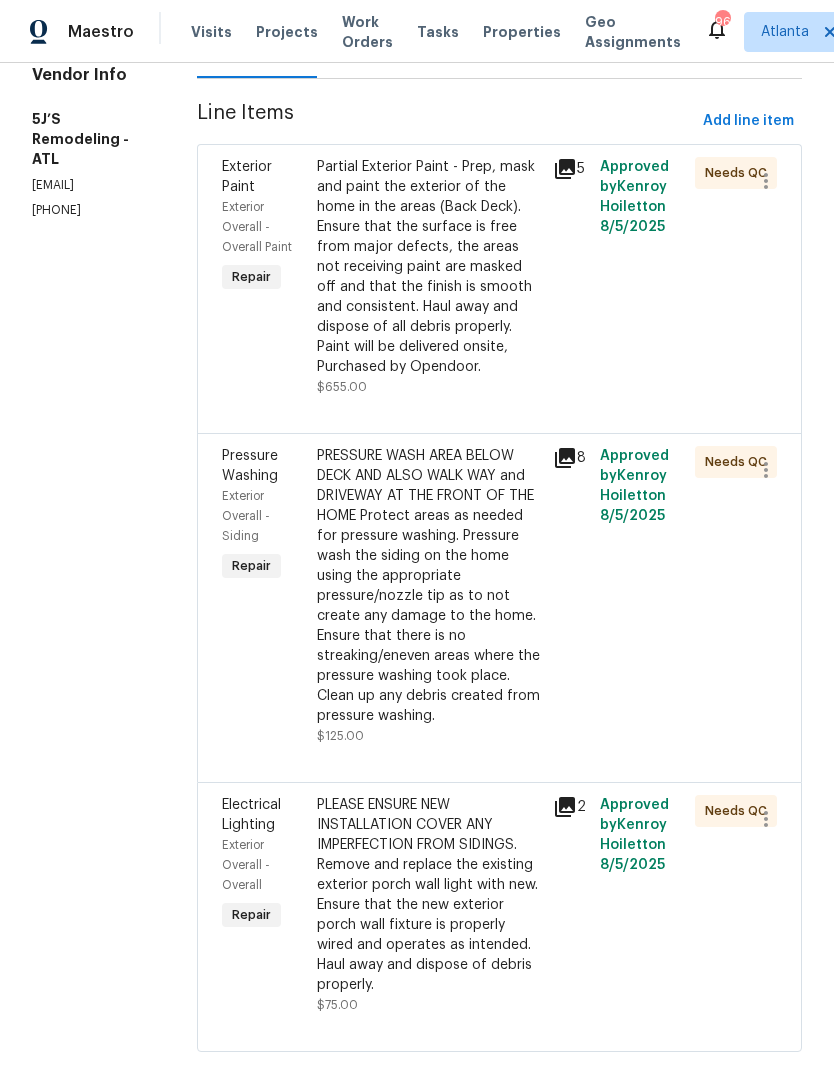click on "Exterior Paint" at bounding box center (263, 177) 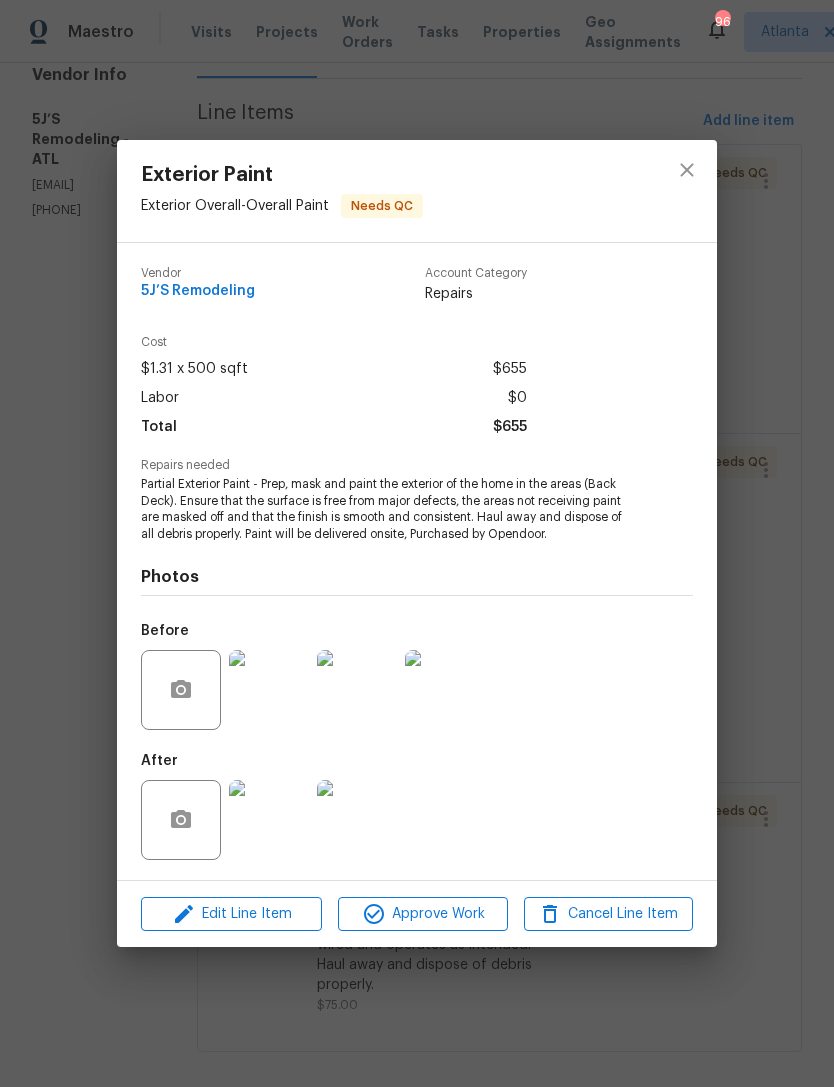 click at bounding box center (269, 690) 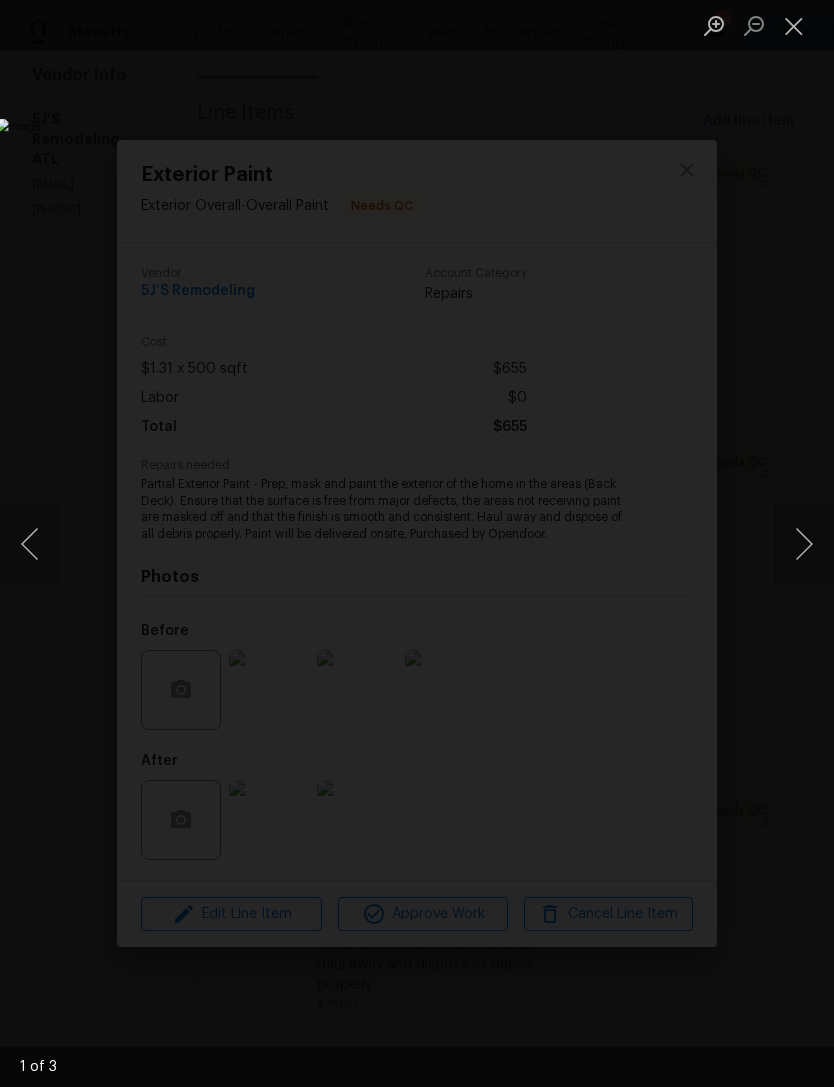 click at bounding box center (804, 544) 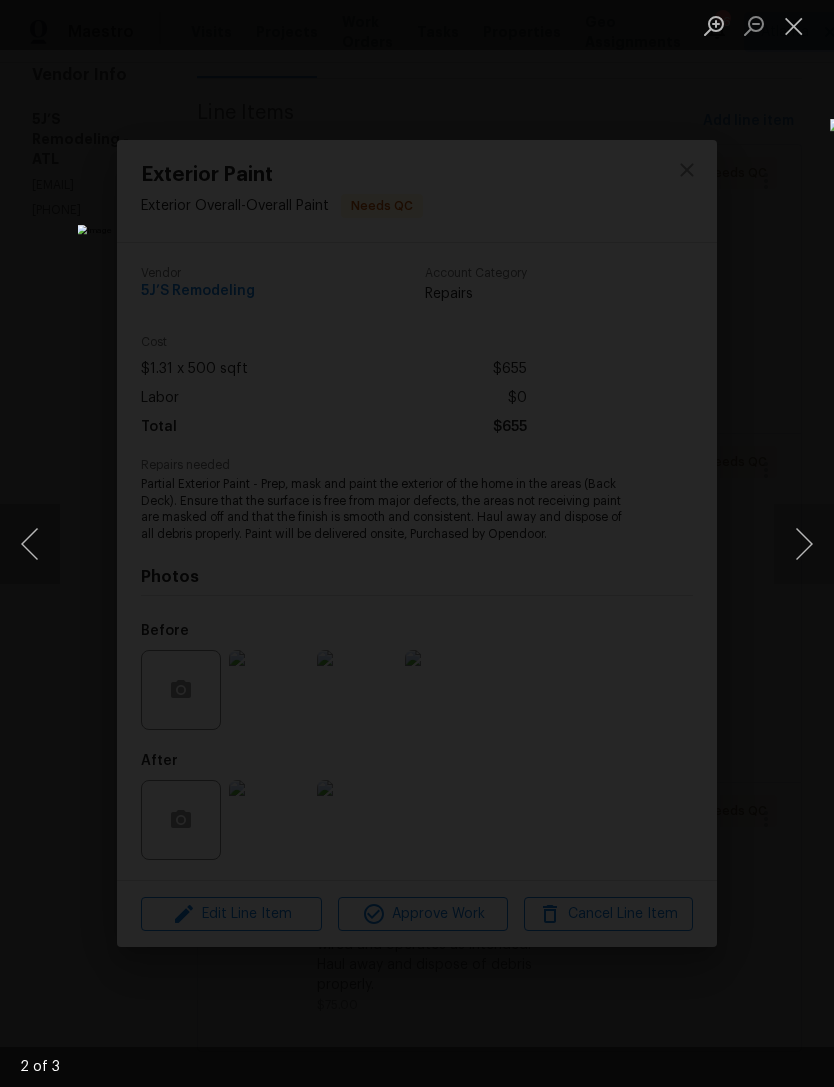 click at bounding box center [804, 544] 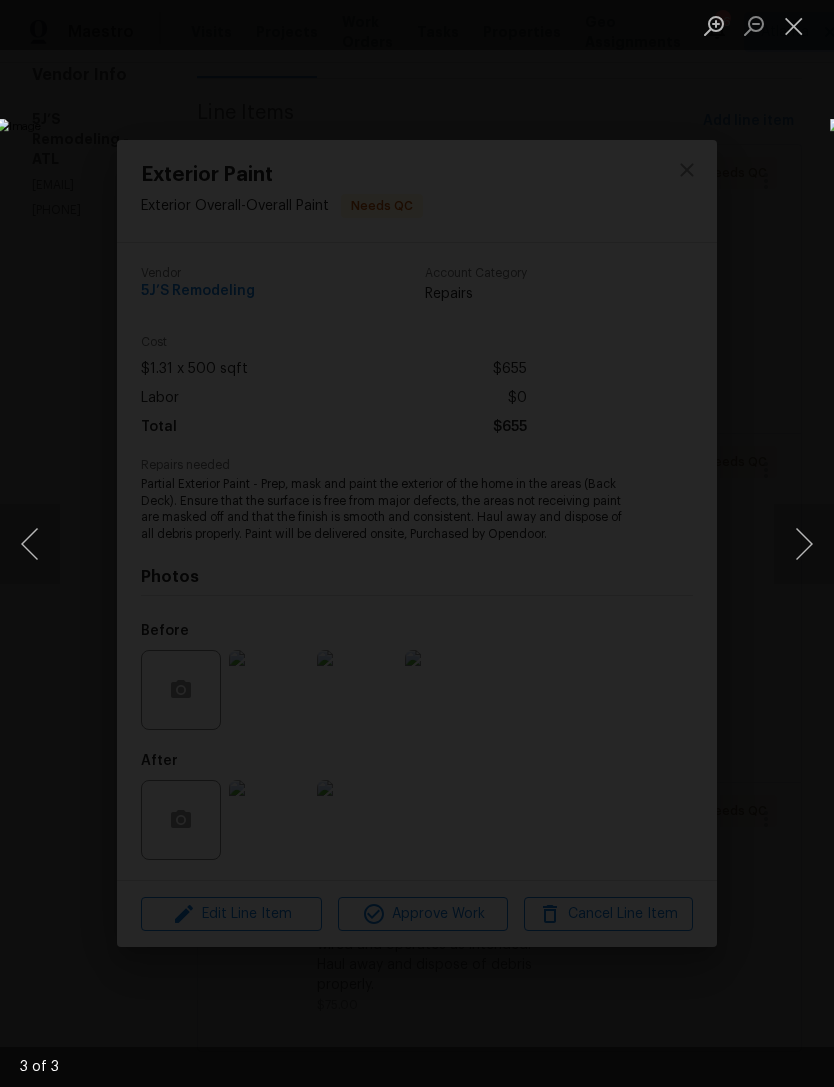 click at bounding box center (804, 544) 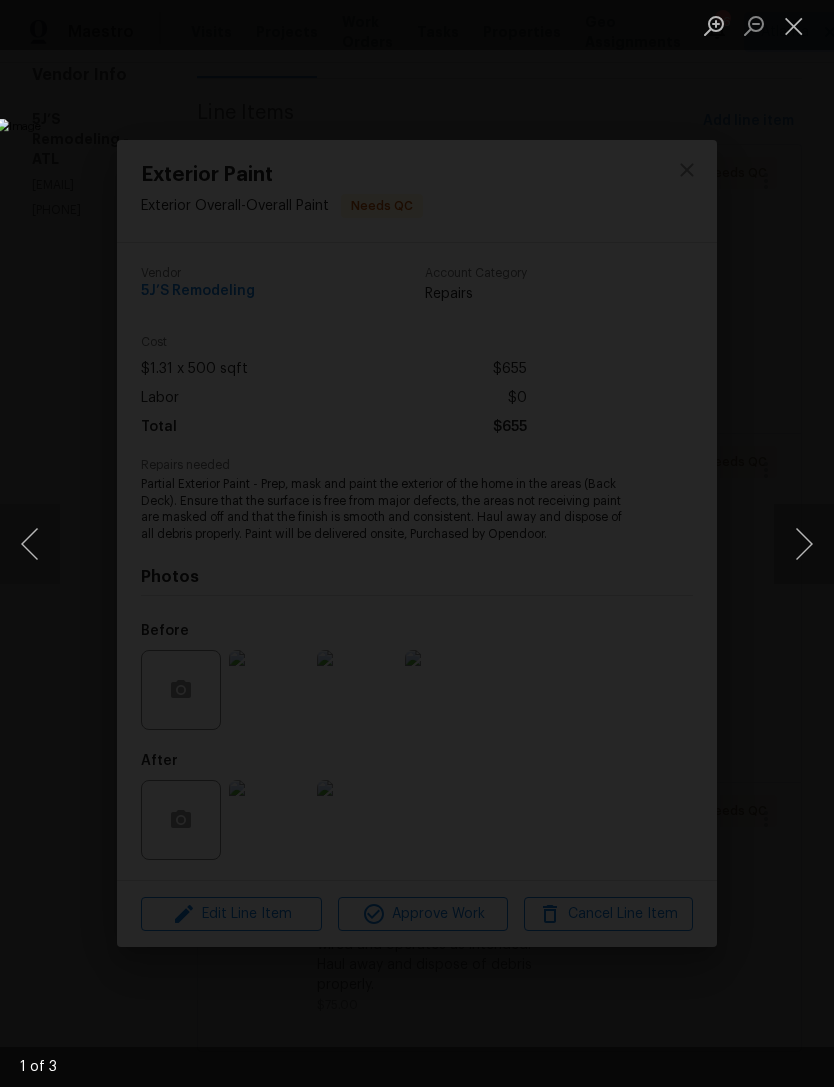 click at bounding box center [804, 544] 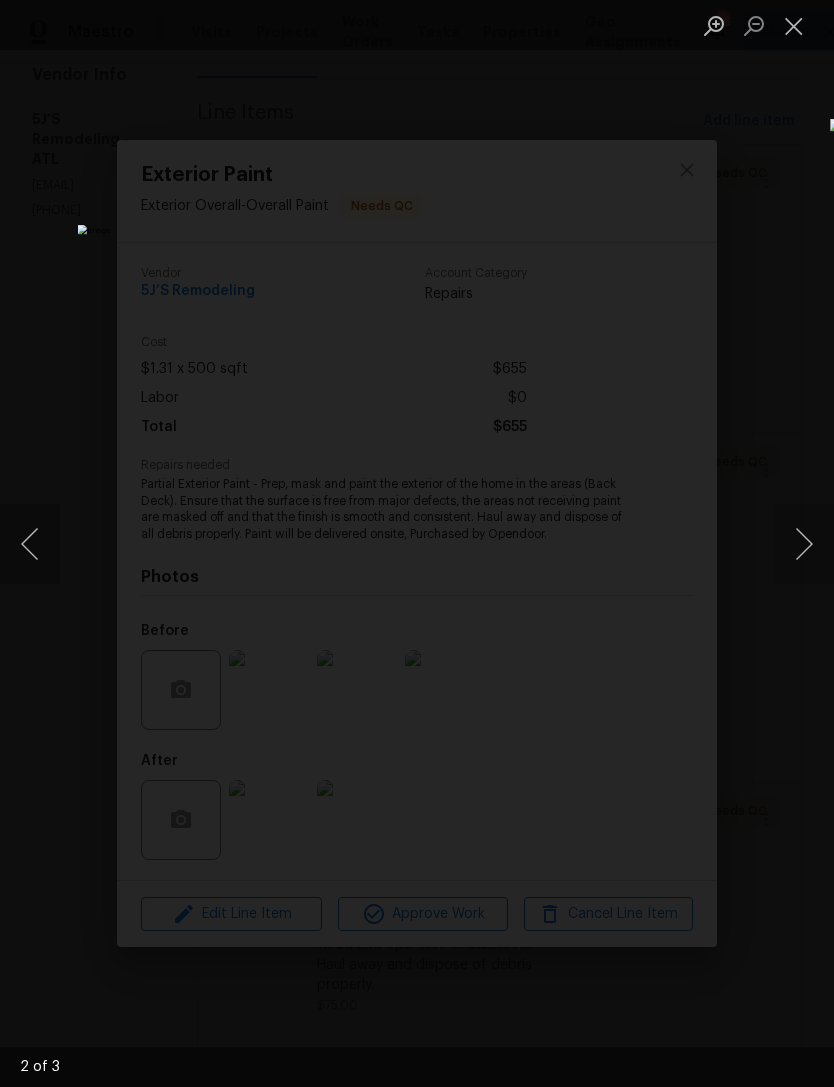 click at bounding box center [794, 25] 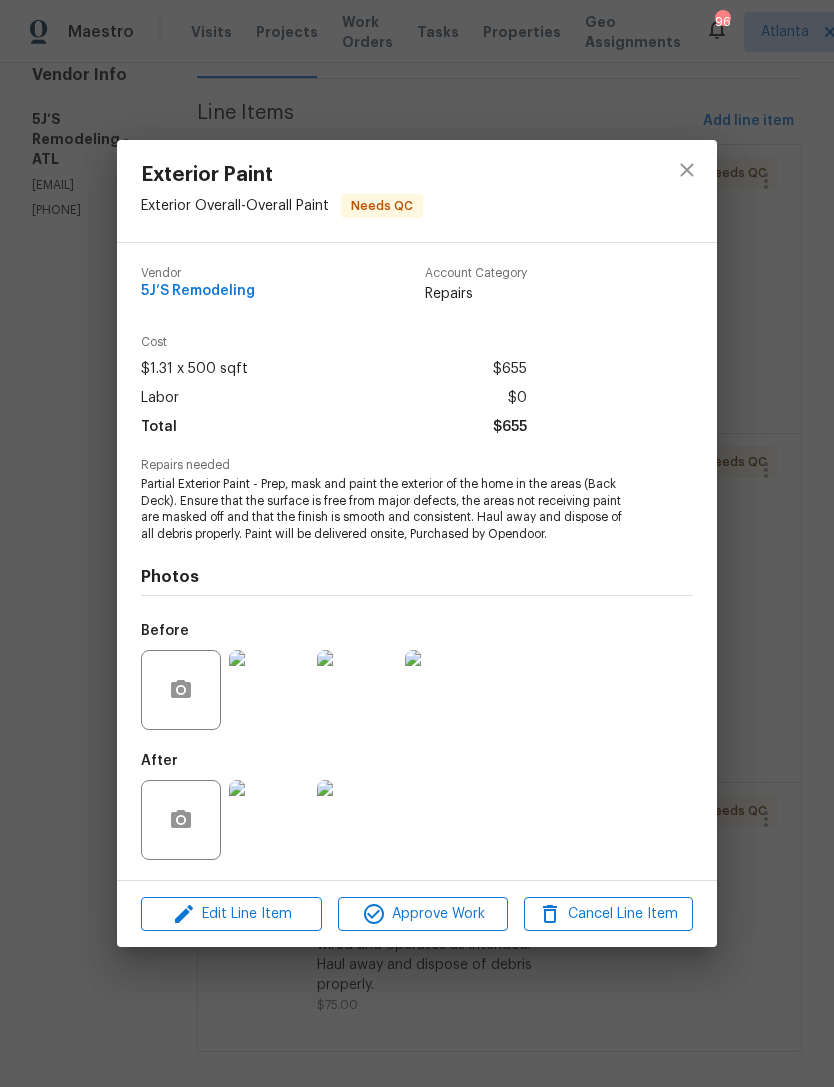 click at bounding box center (269, 820) 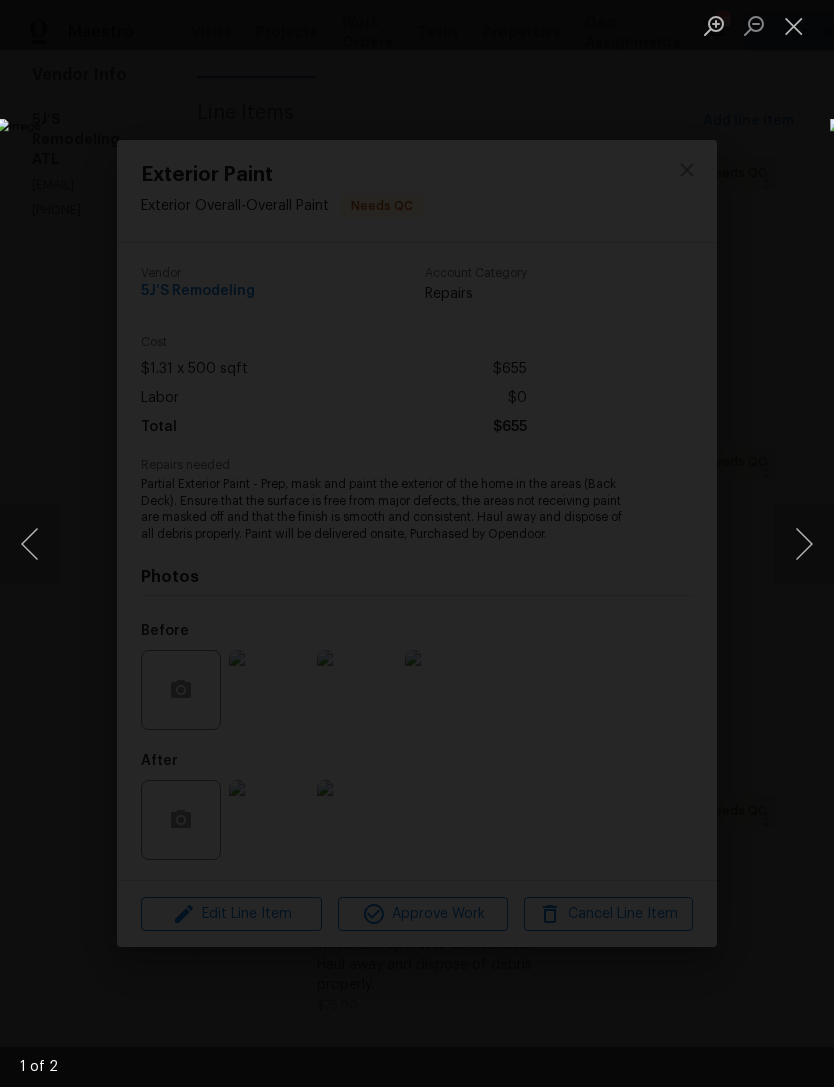 click at bounding box center (804, 544) 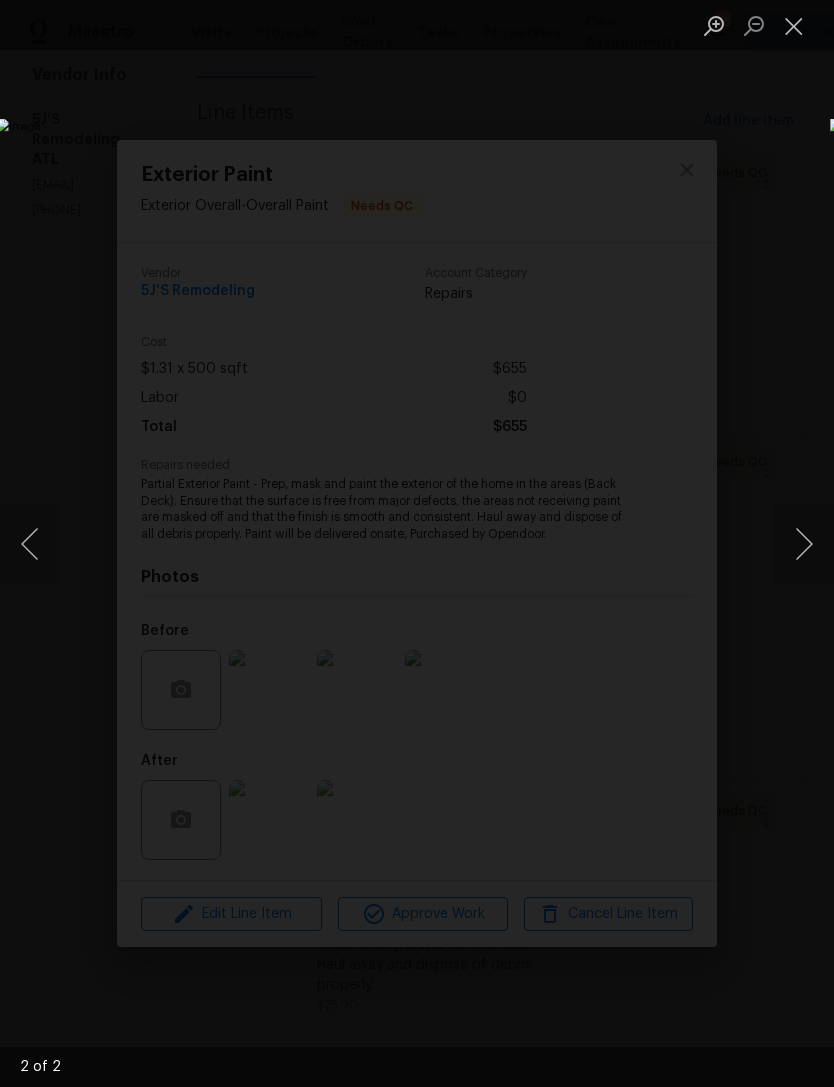 click at bounding box center (794, 25) 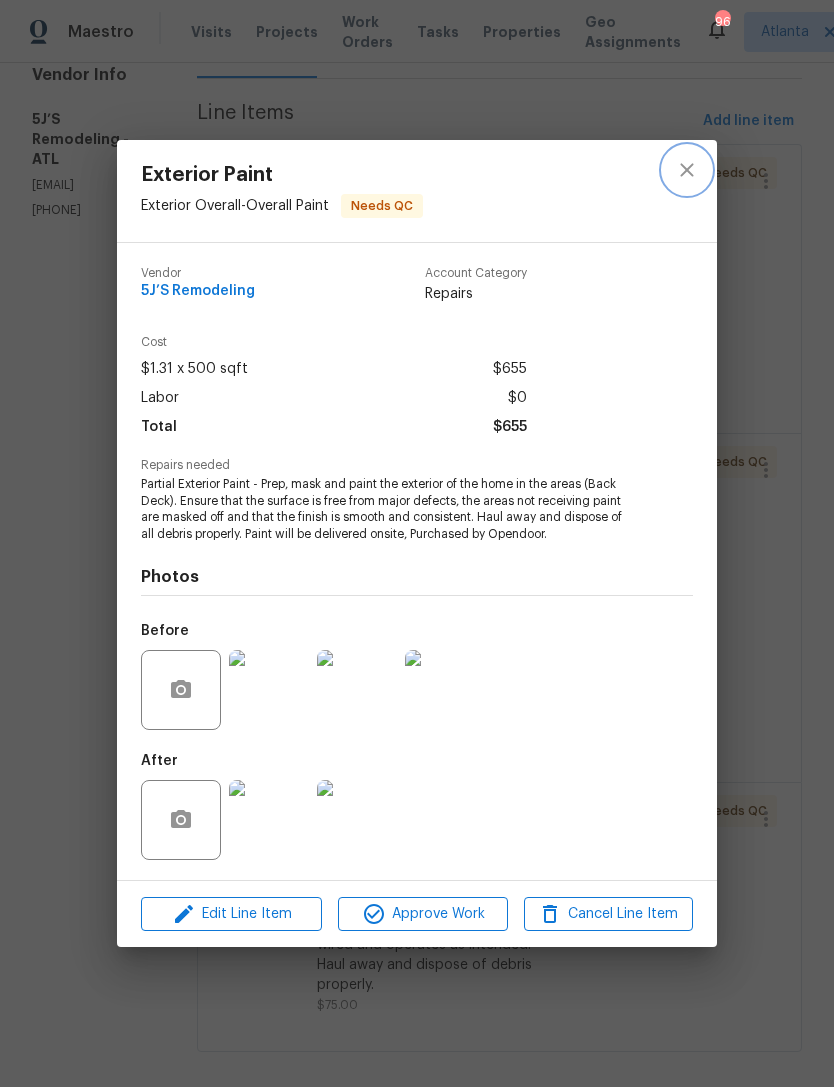 click 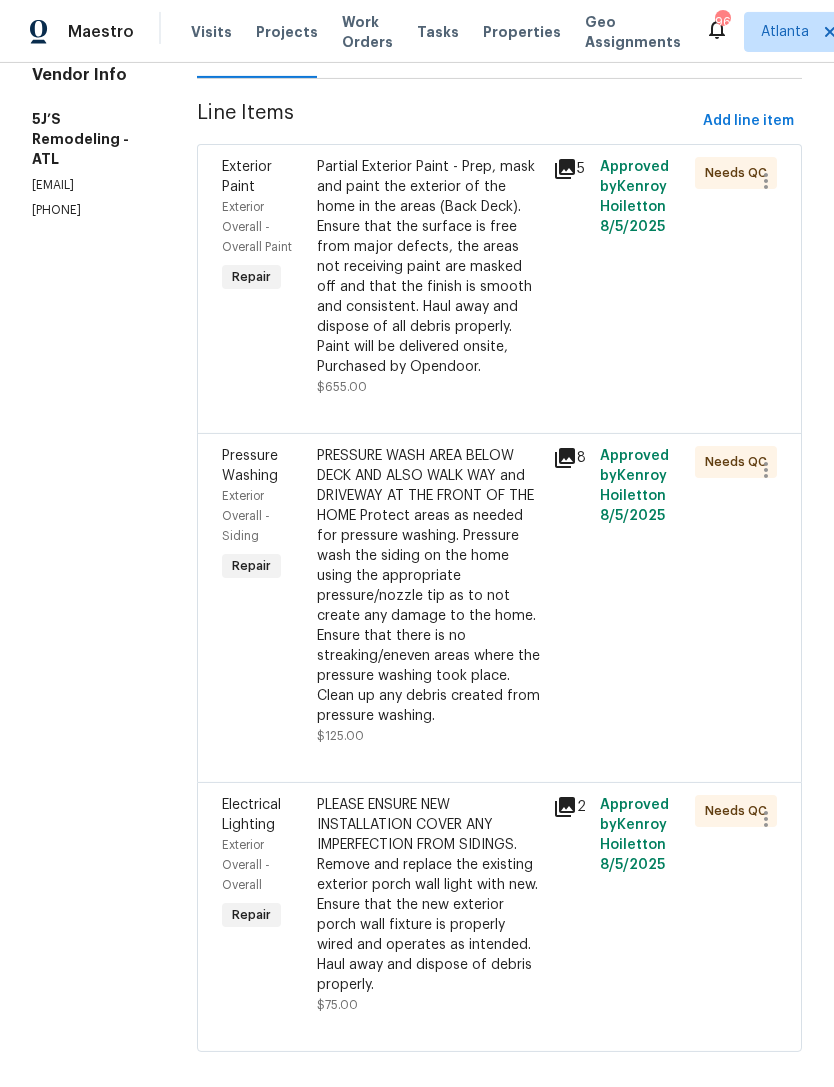scroll, scrollTop: 0, scrollLeft: 0, axis: both 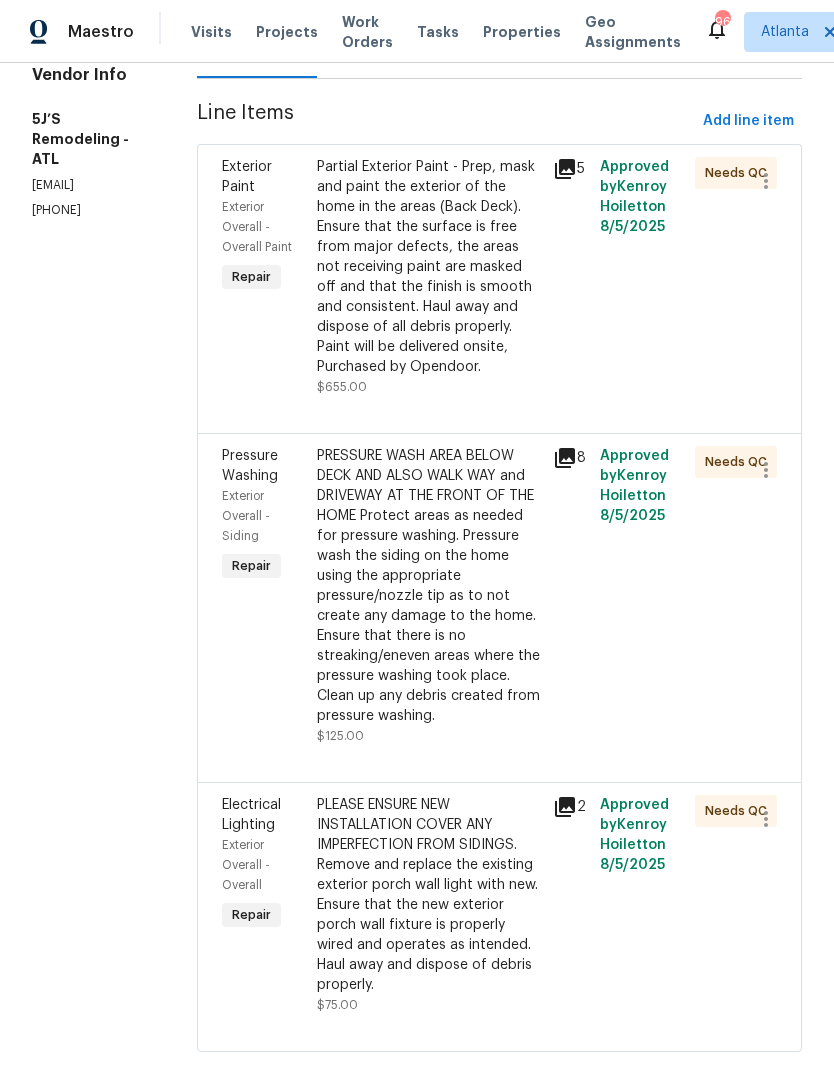 click on "Exterior Overall - Overall Paint" at bounding box center [257, 227] 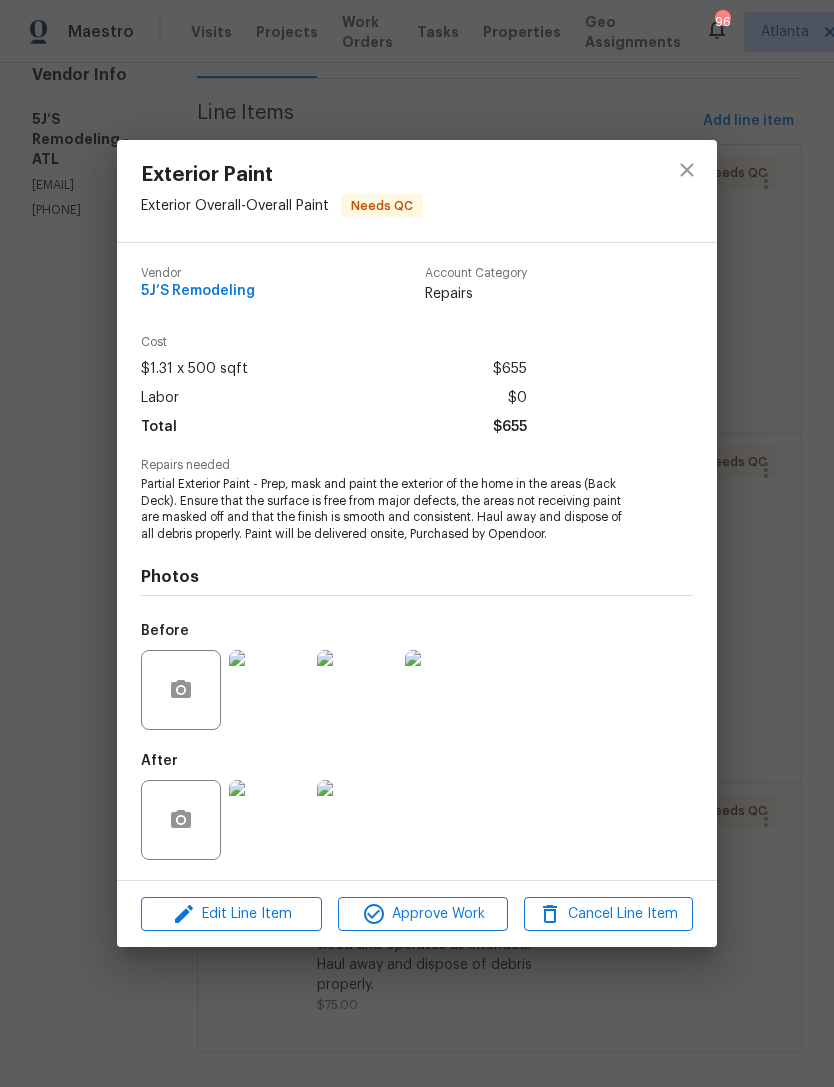 click at bounding box center [269, 820] 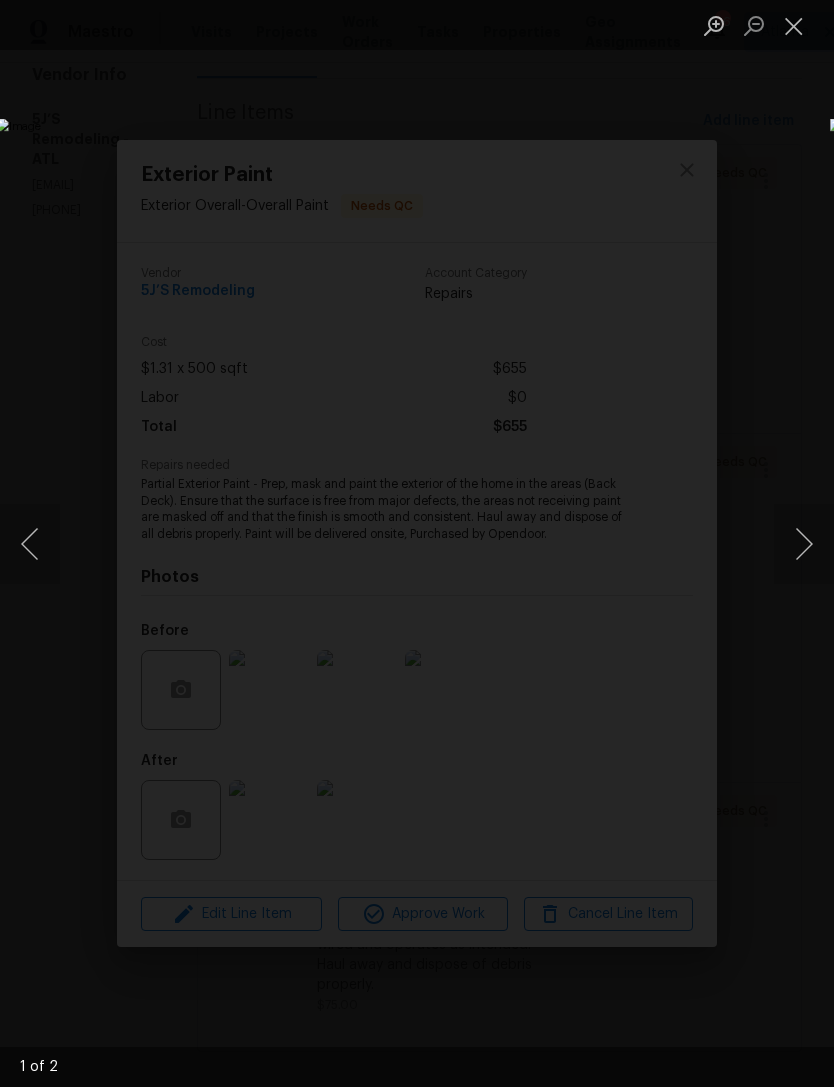 click at bounding box center [804, 544] 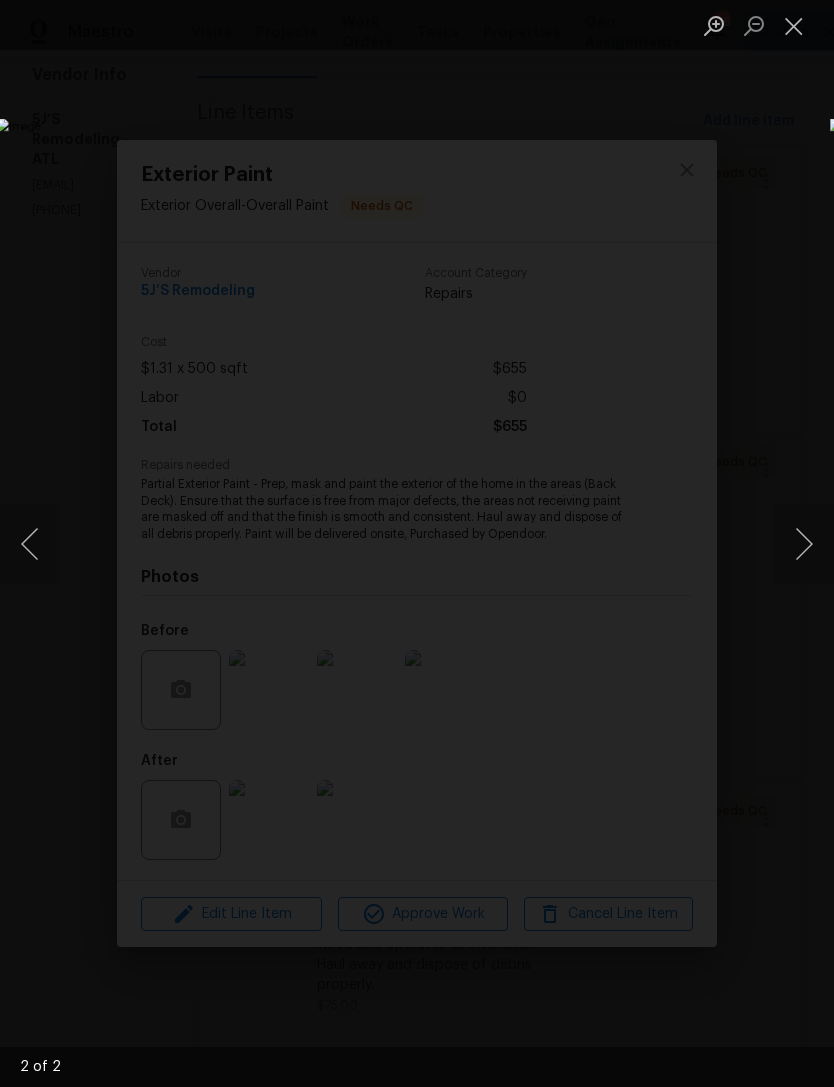 click at bounding box center [794, 25] 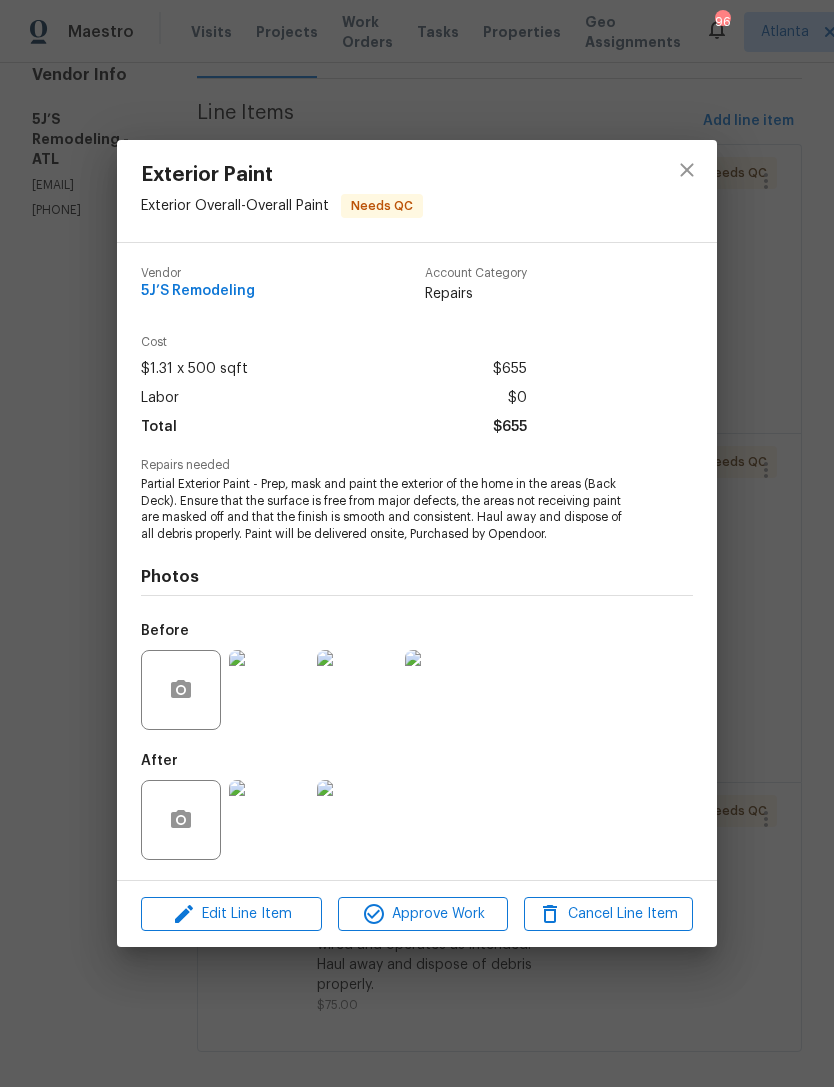 click at bounding box center (269, 820) 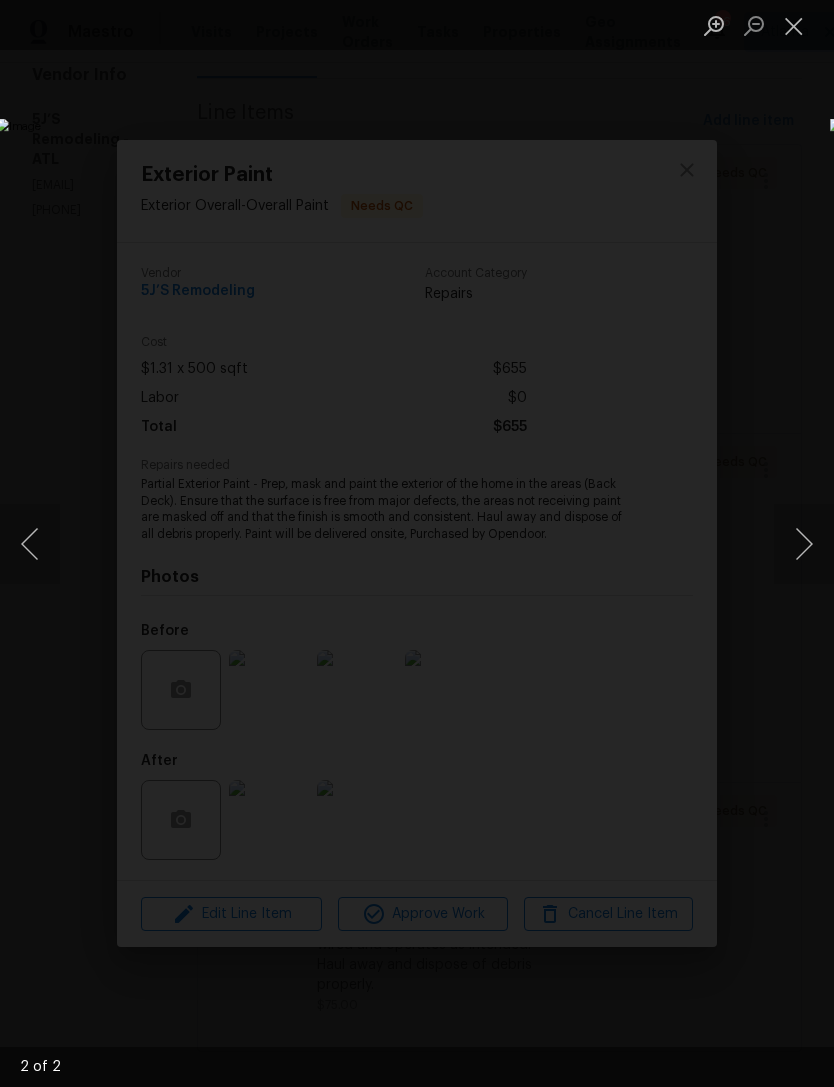 click at bounding box center (794, 25) 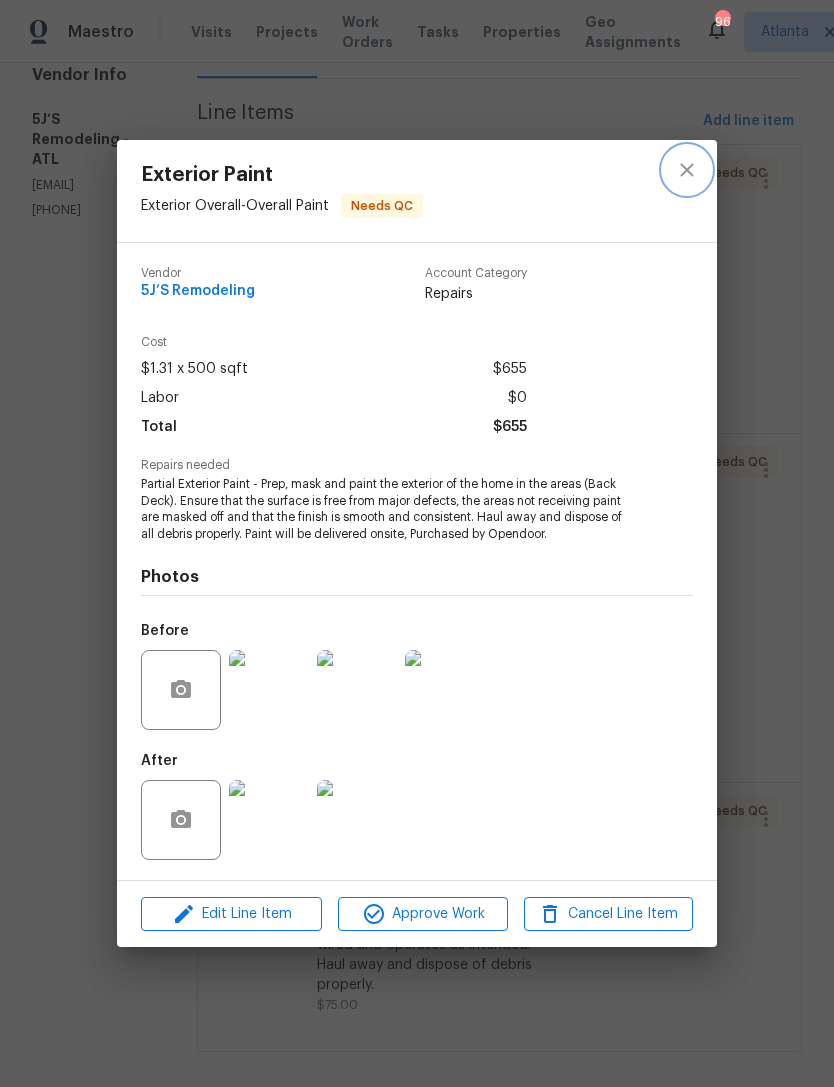 click 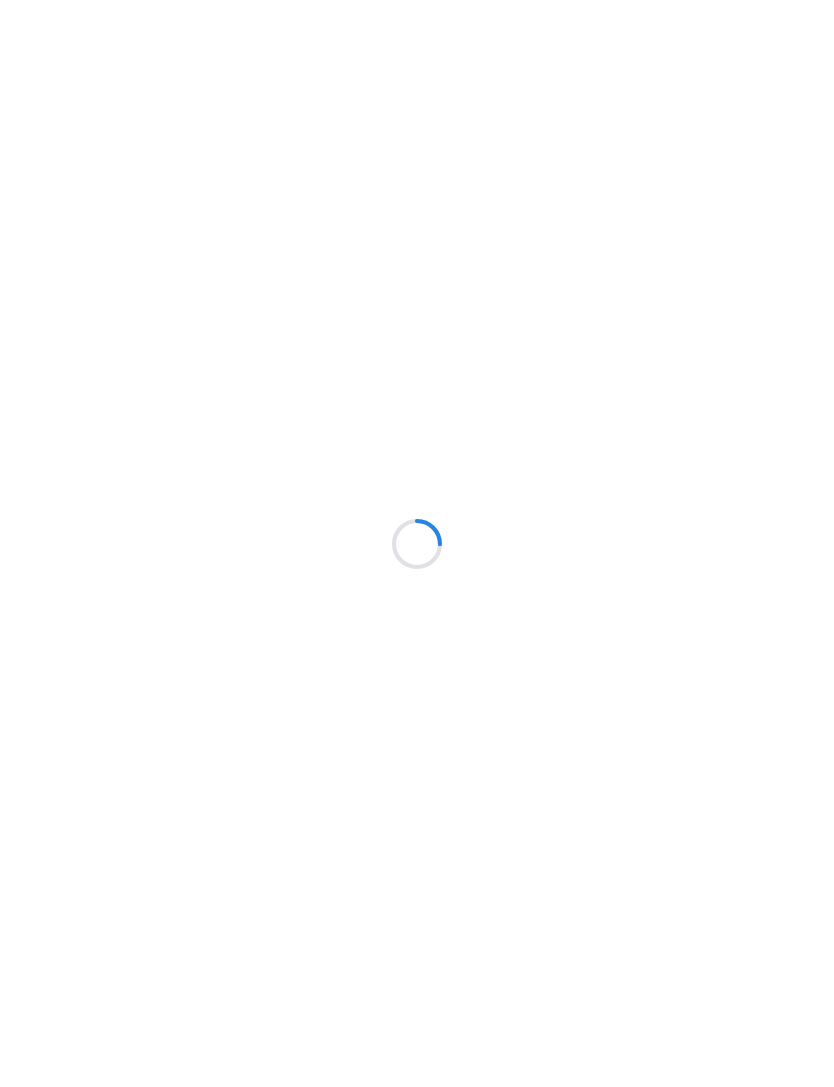 scroll, scrollTop: 0, scrollLeft: 0, axis: both 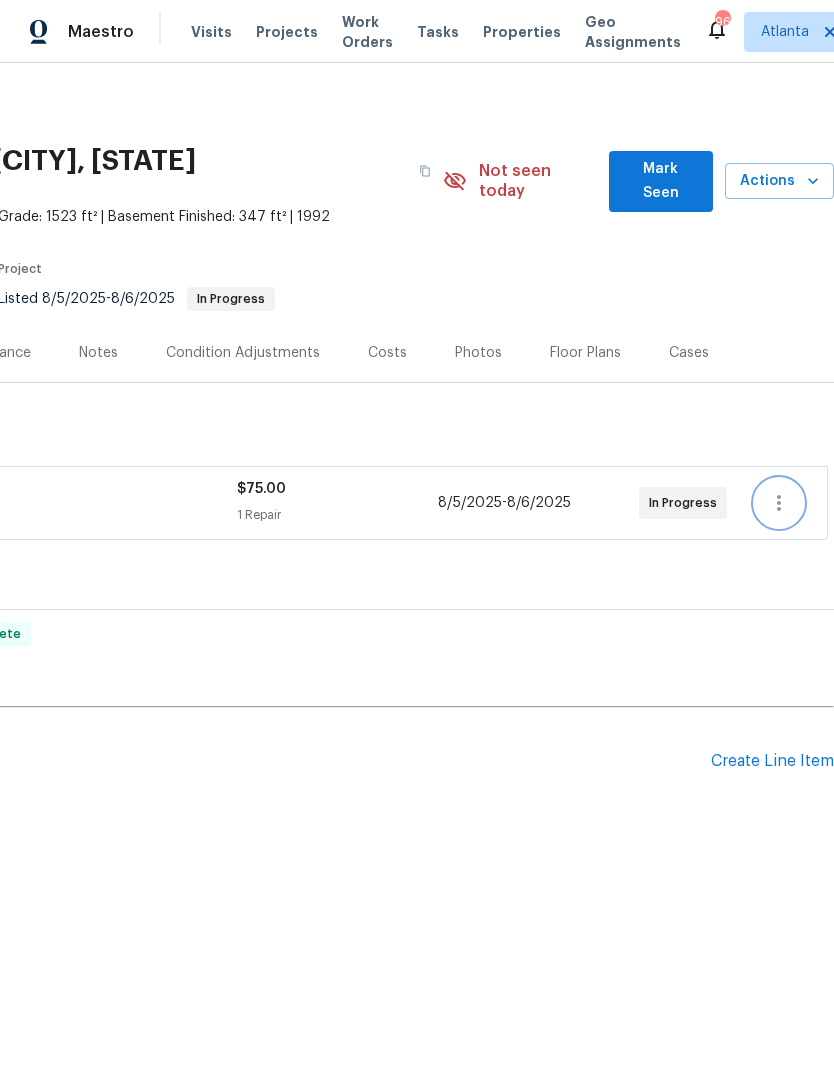 click 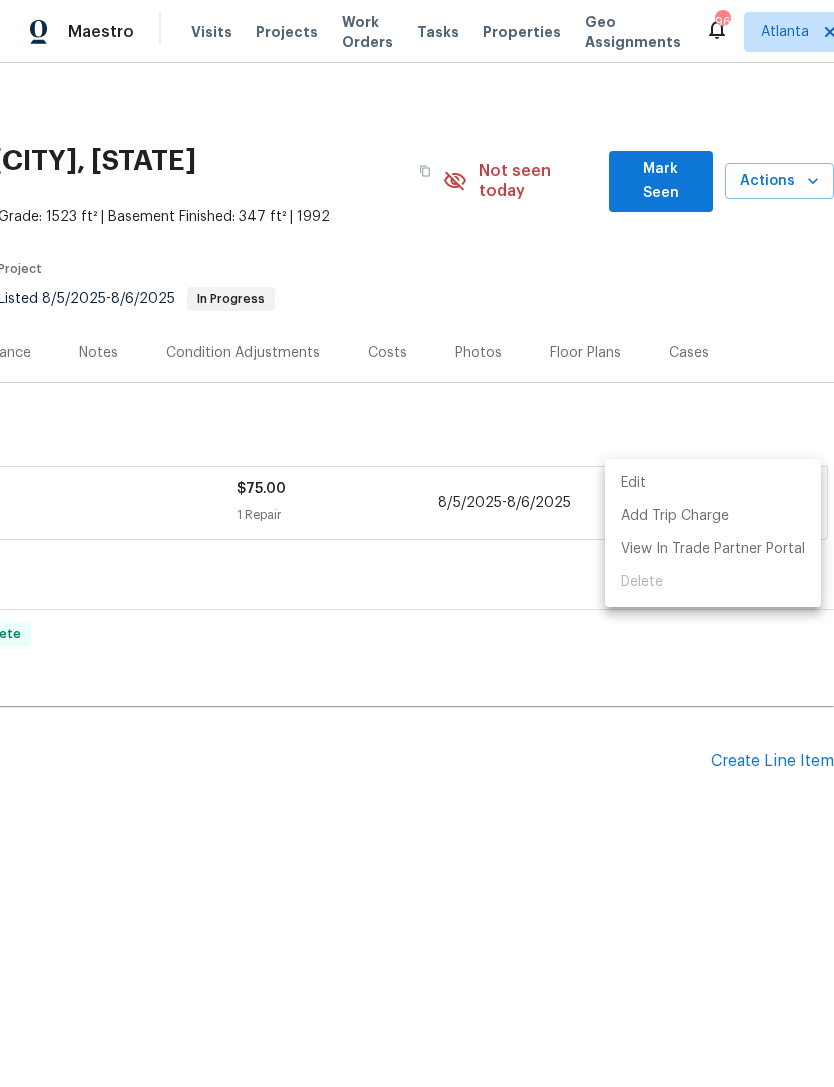 click at bounding box center [417, 543] 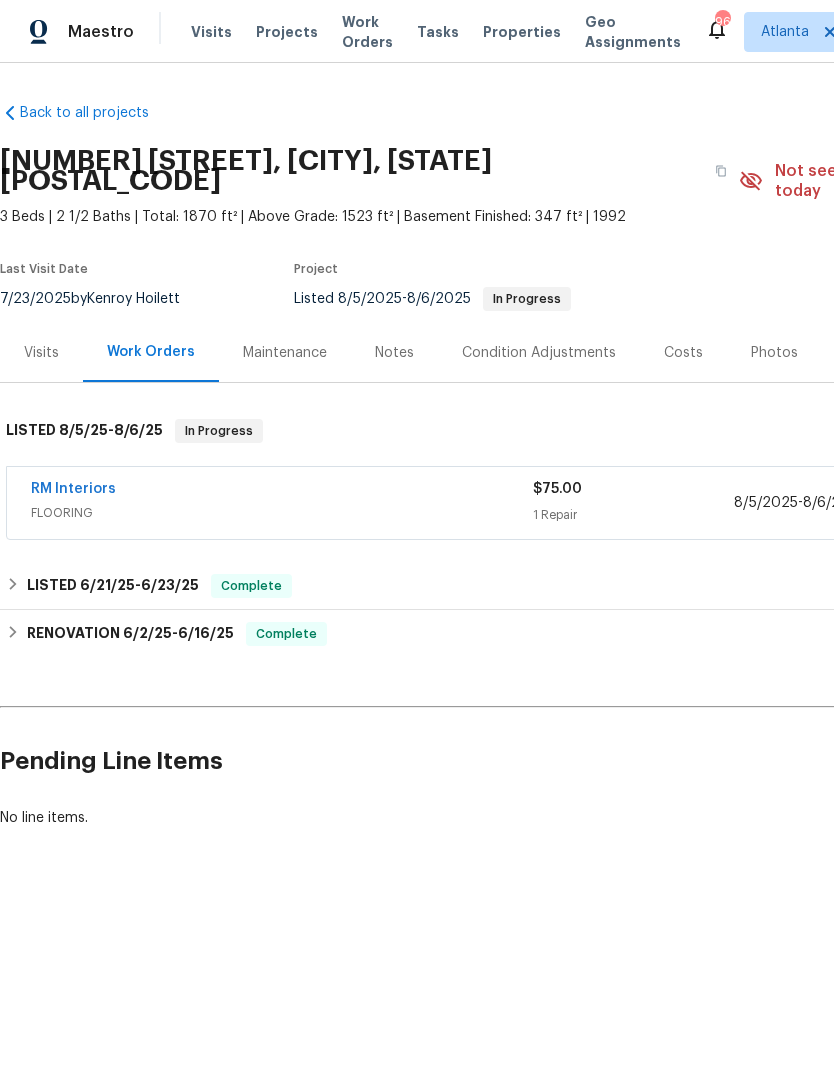scroll, scrollTop: 0, scrollLeft: 0, axis: both 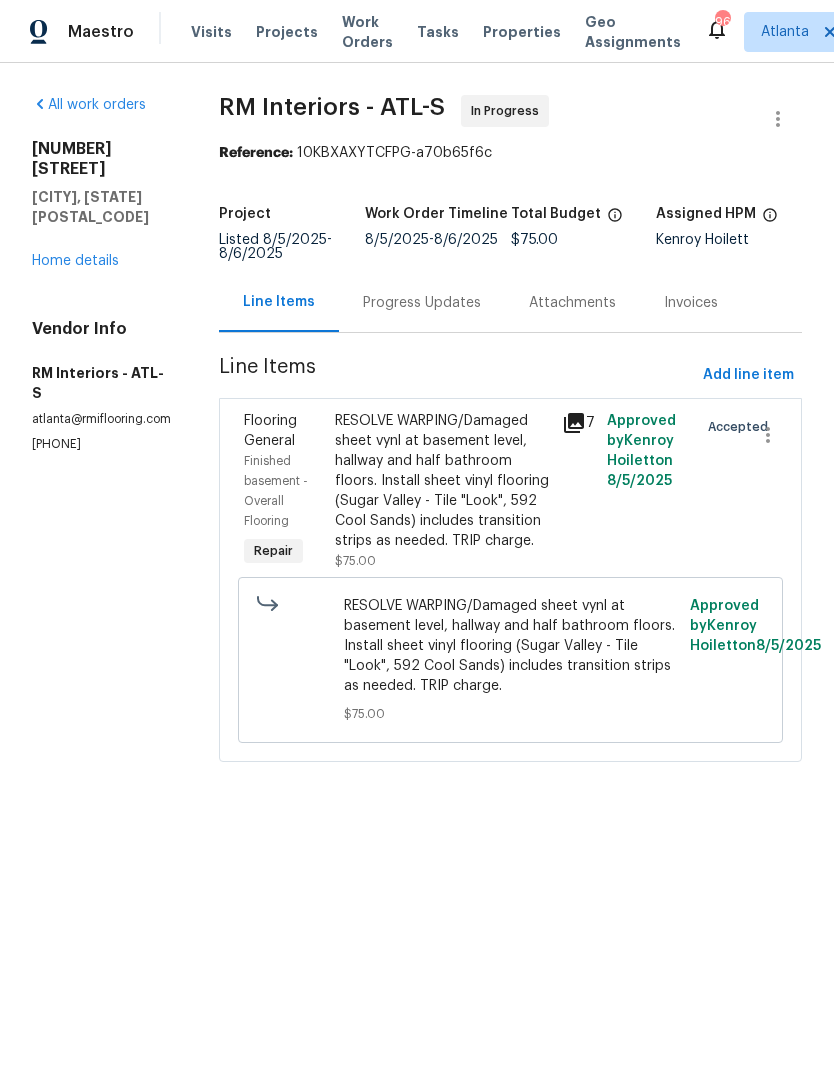 click on "Flooring General" at bounding box center (270, 431) 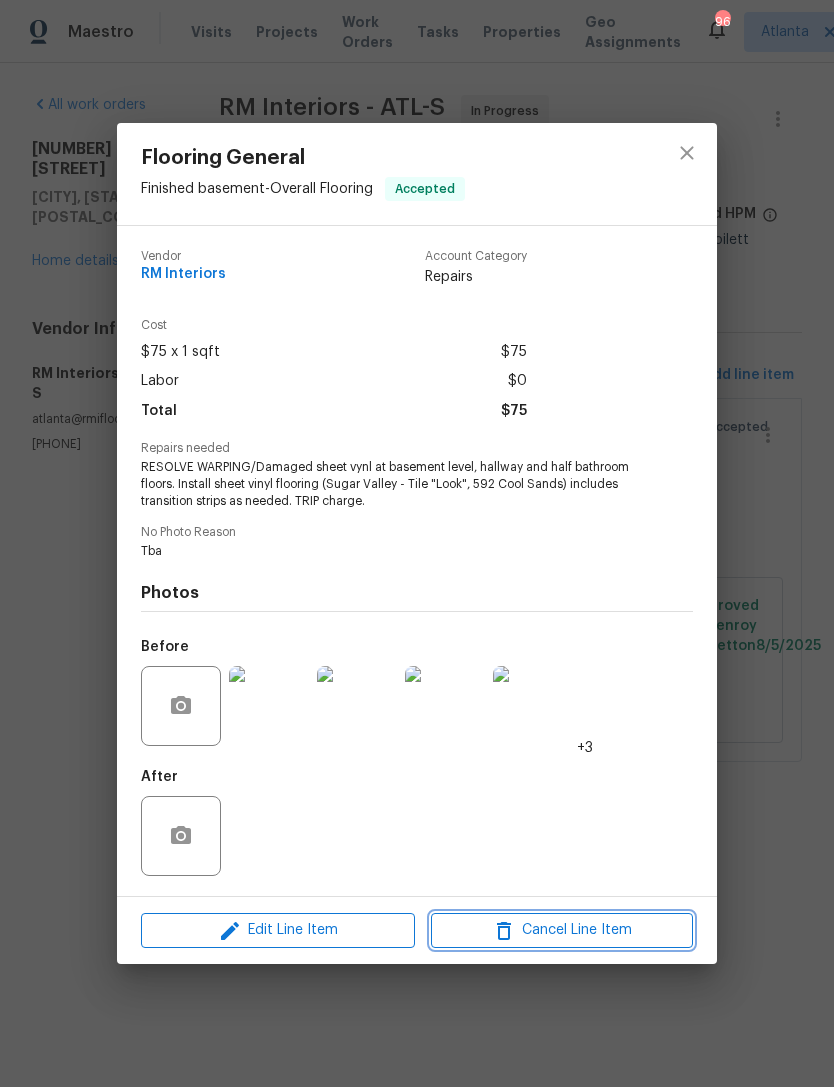 click on "Cancel Line Item" at bounding box center [562, 930] 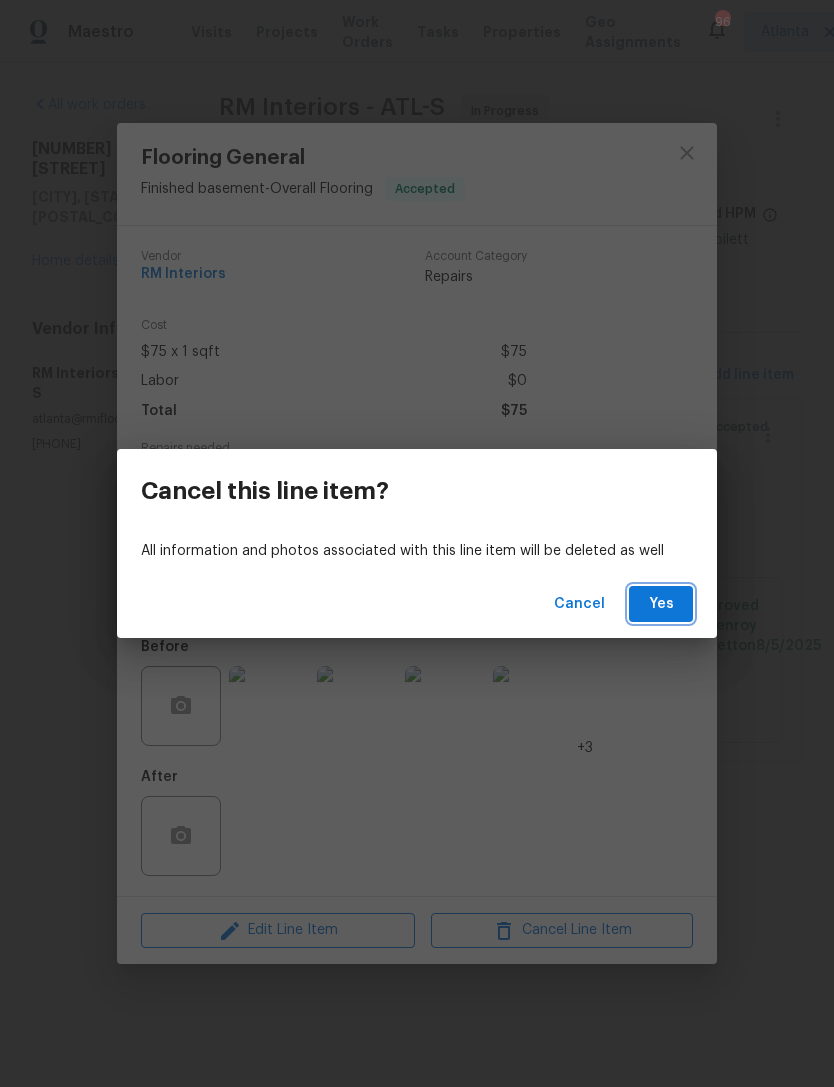 click on "Yes" at bounding box center [661, 604] 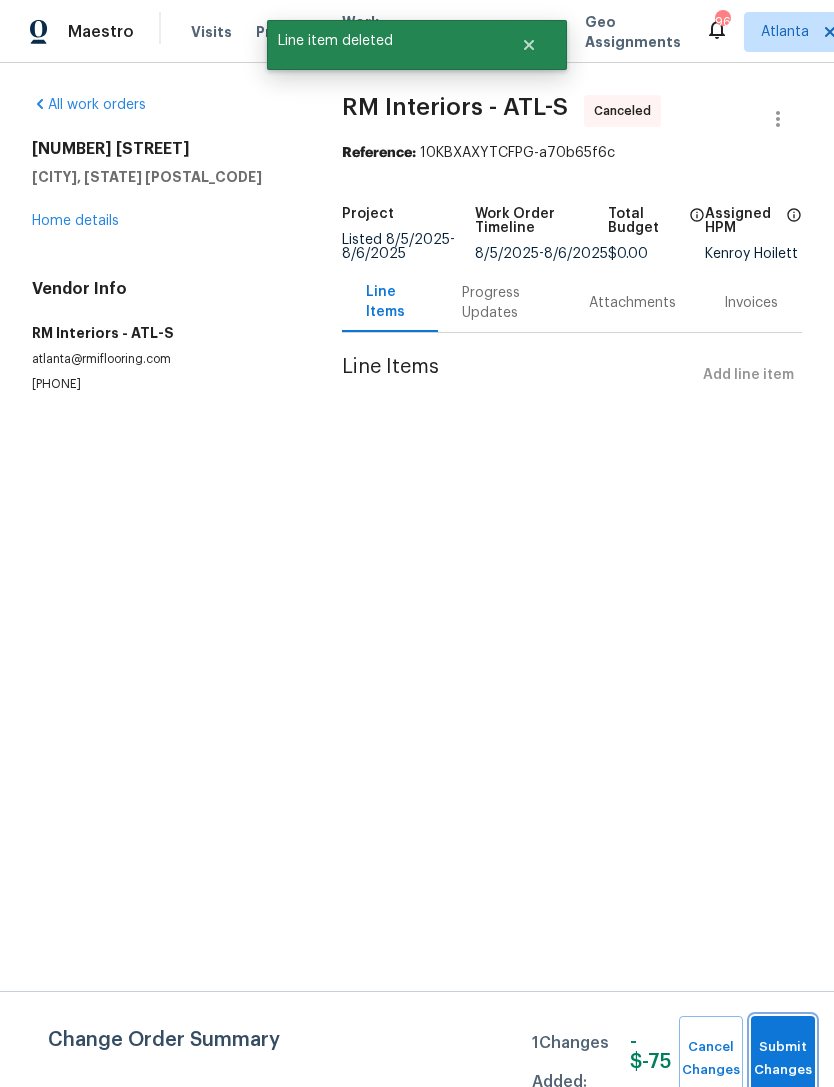 click on "Submit Changes" at bounding box center (783, 1059) 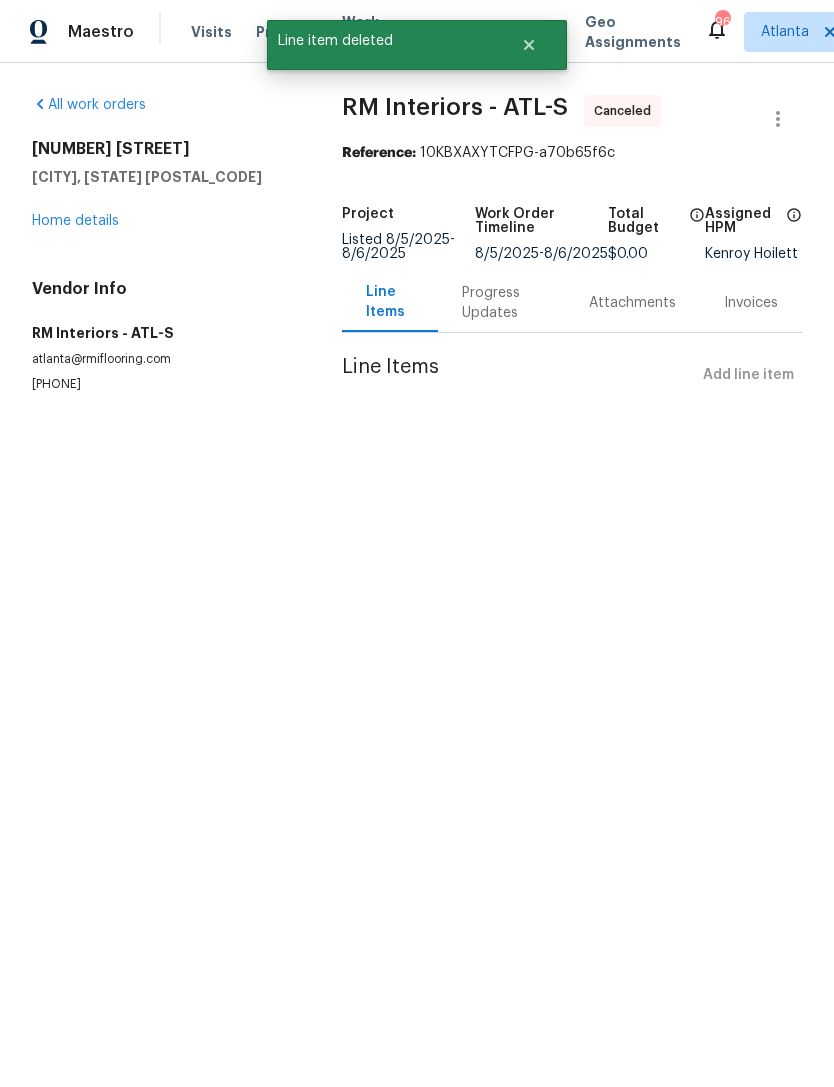 click on "Home details" at bounding box center [75, 221] 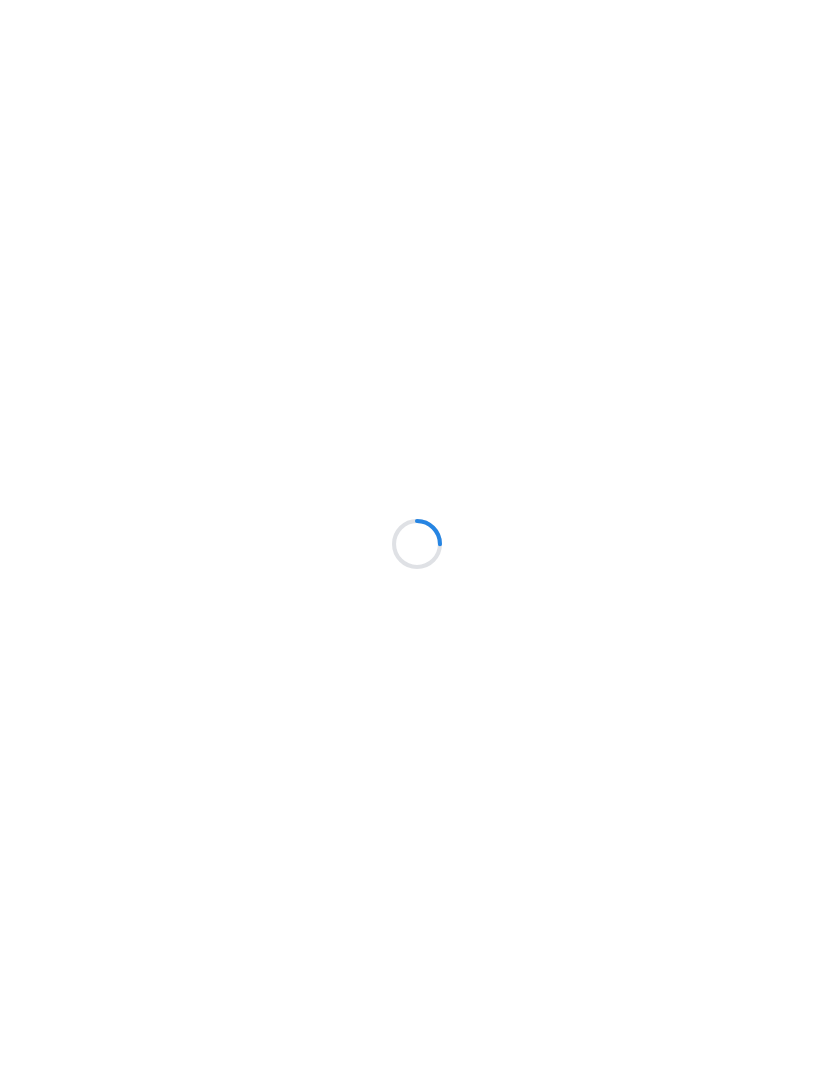 scroll, scrollTop: 0, scrollLeft: 0, axis: both 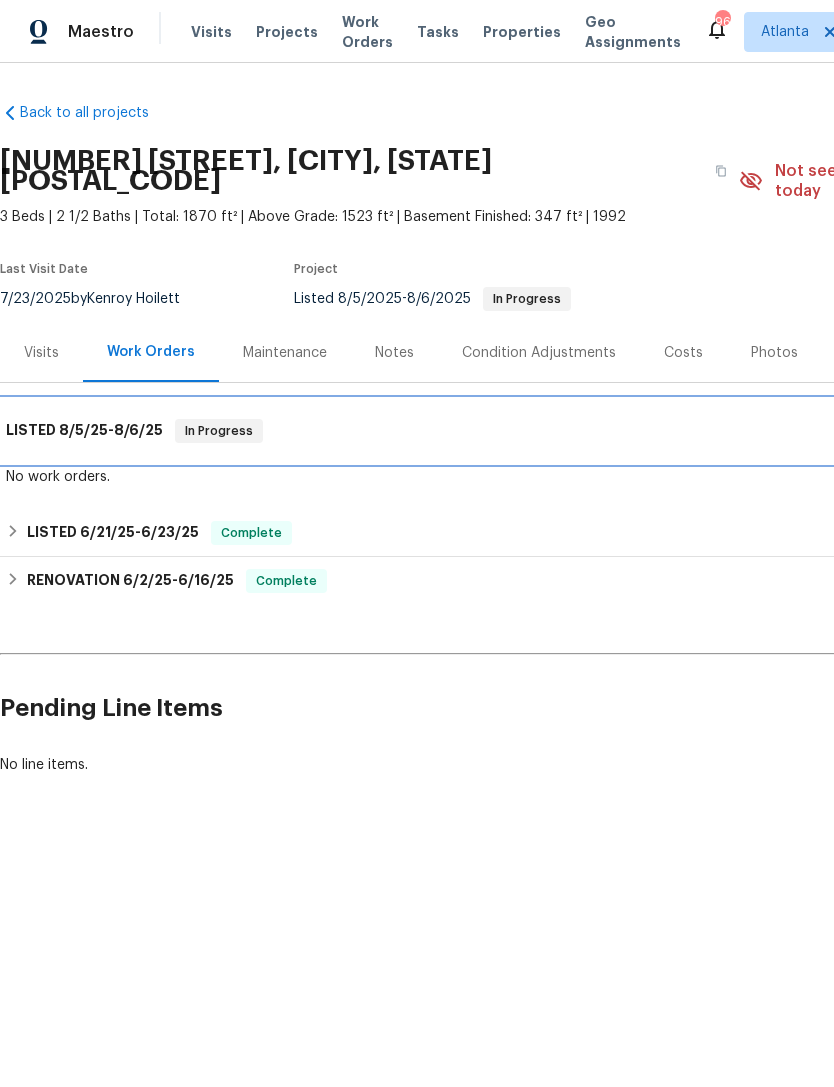 click on "LISTED [DATE]  -  [DATE] In Progress" at bounding box center [565, 431] 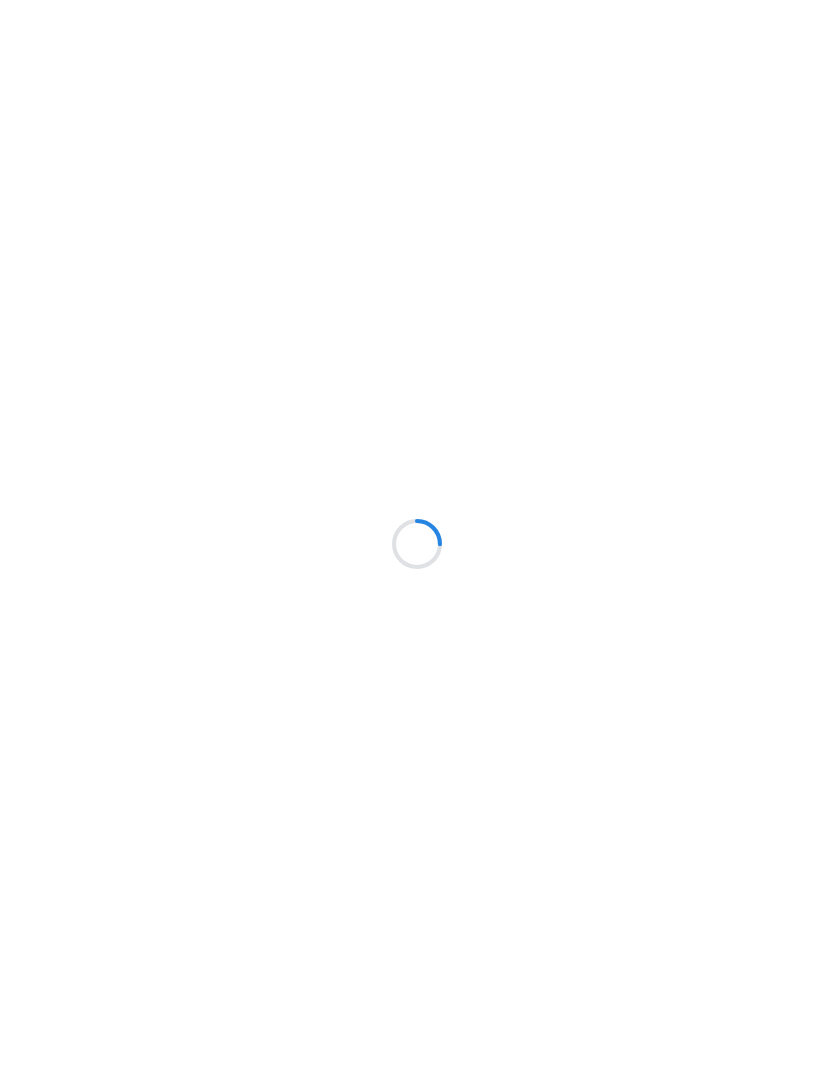 scroll, scrollTop: 0, scrollLeft: 0, axis: both 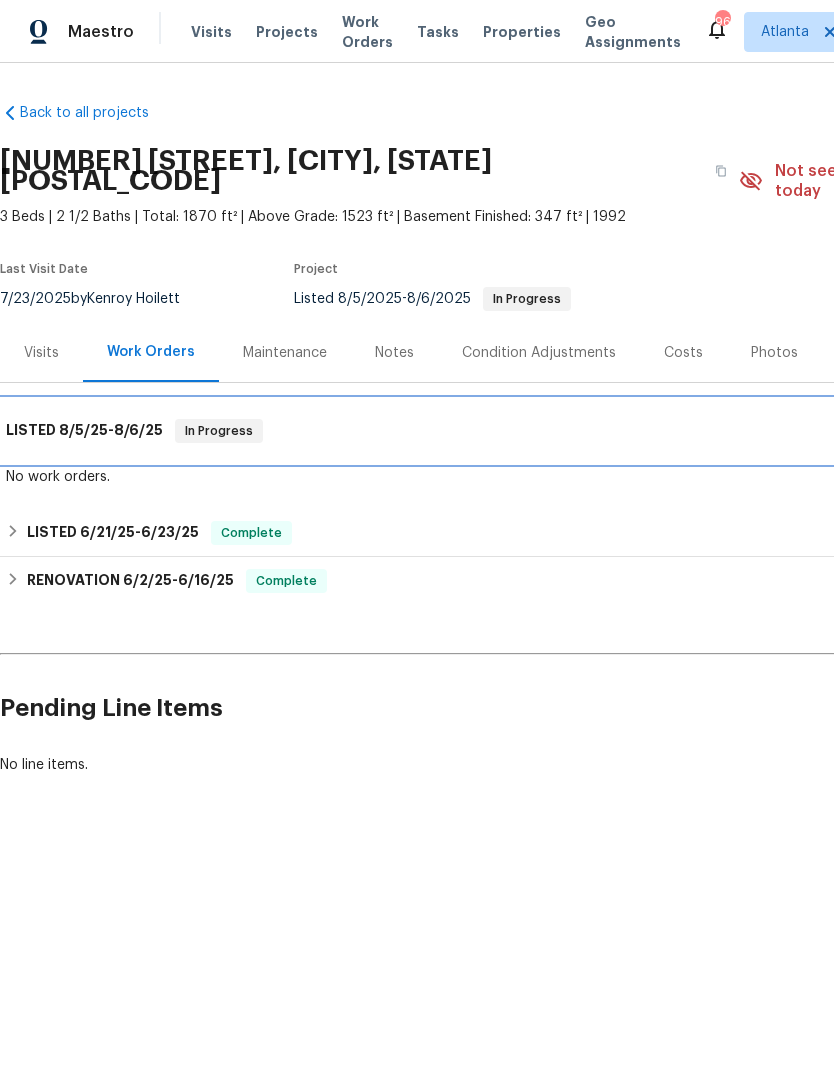 click on "LISTED   8/5/25  -  8/6/25 In Progress" at bounding box center [565, 431] 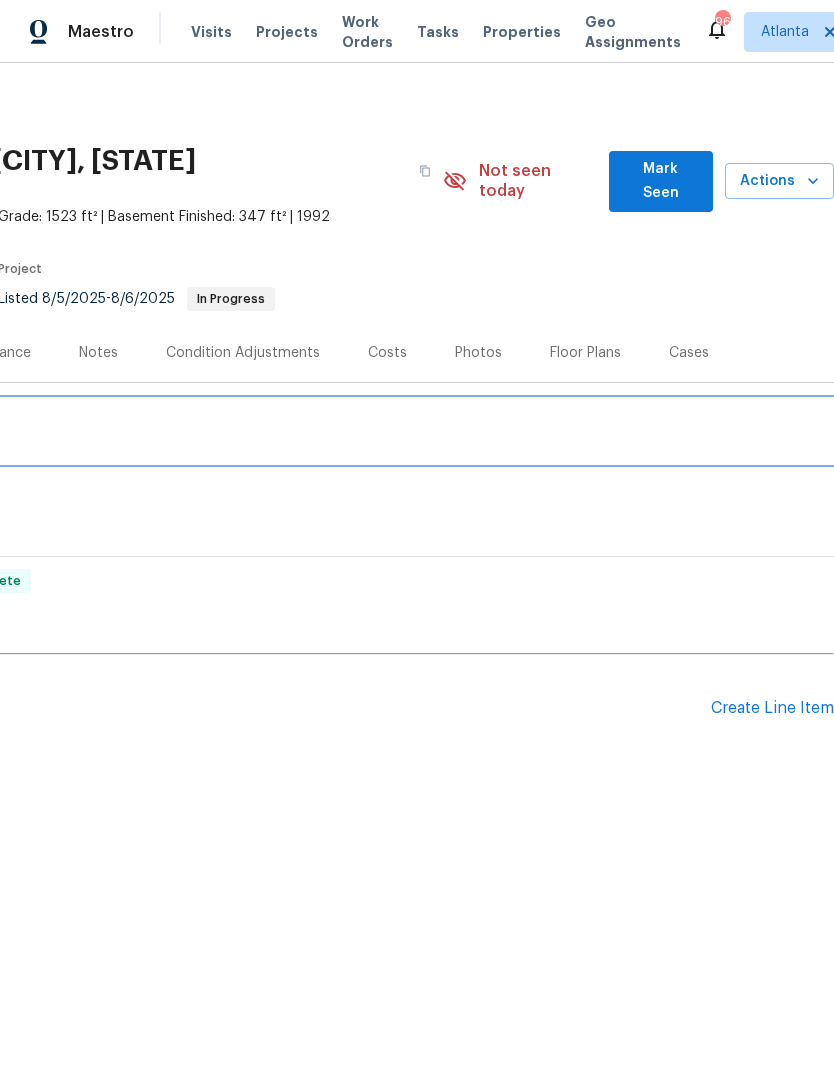 scroll, scrollTop: 0, scrollLeft: 296, axis: horizontal 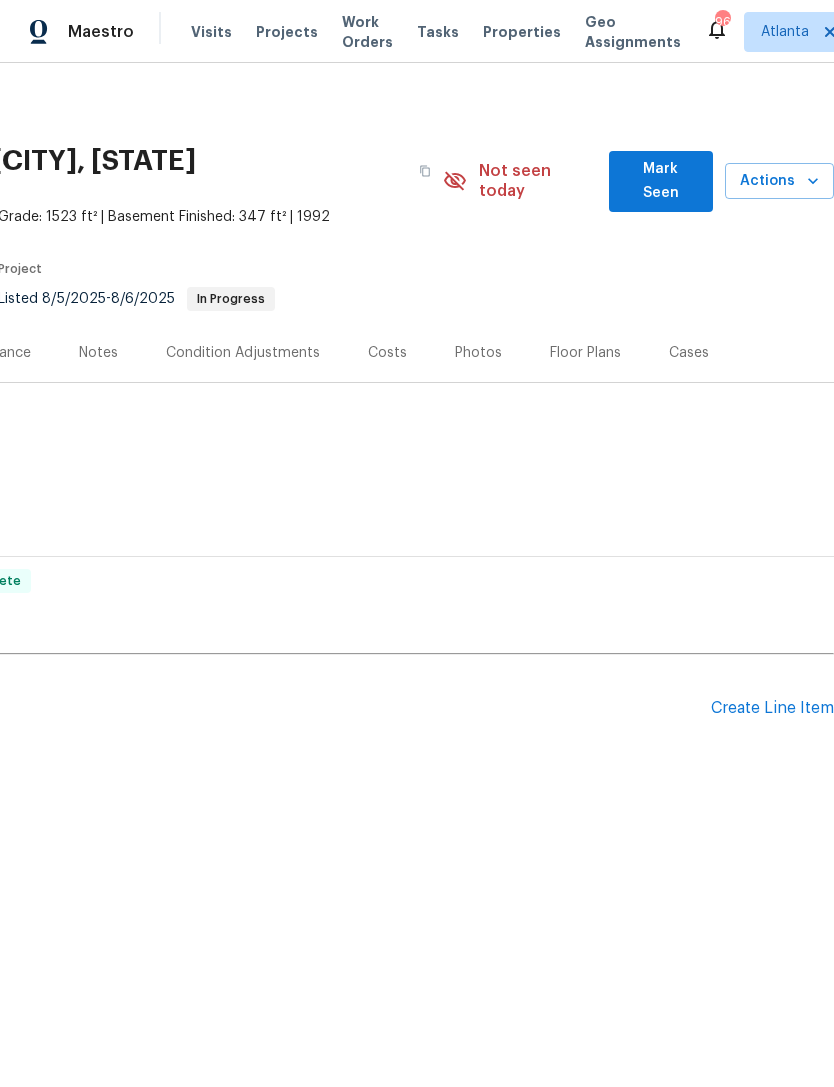 click on "Mark Seen" at bounding box center (661, 181) 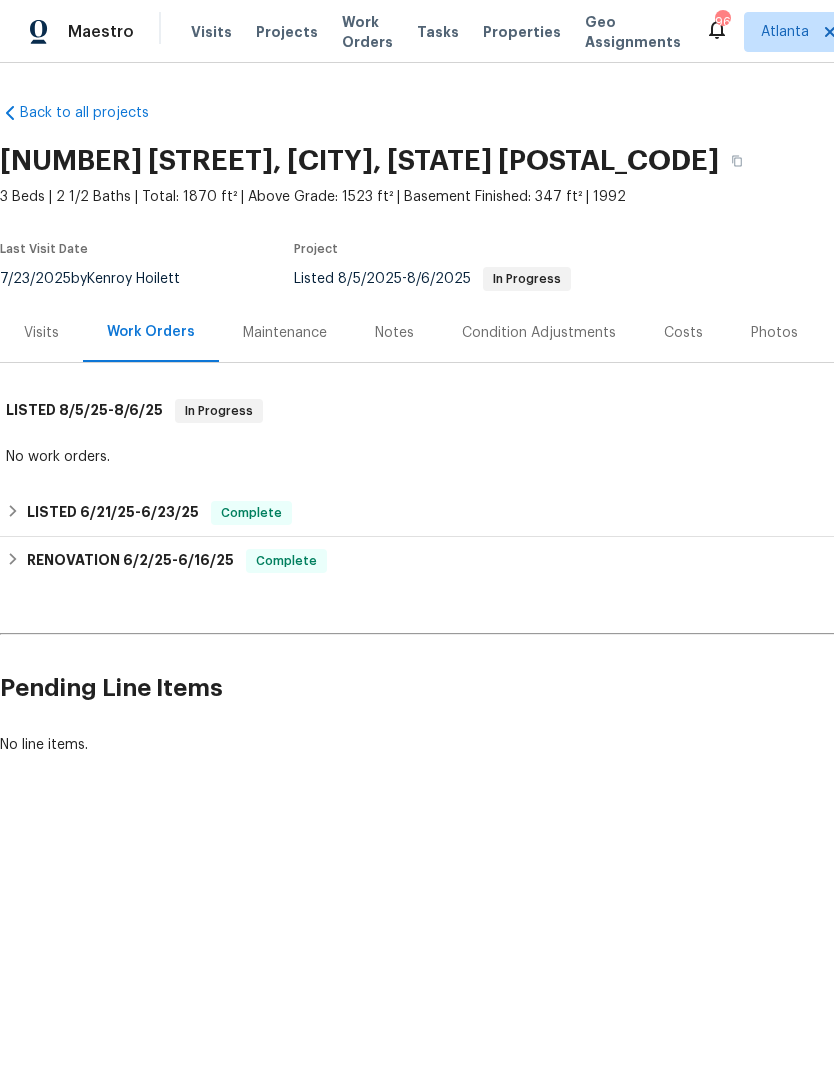 scroll, scrollTop: 0, scrollLeft: 0, axis: both 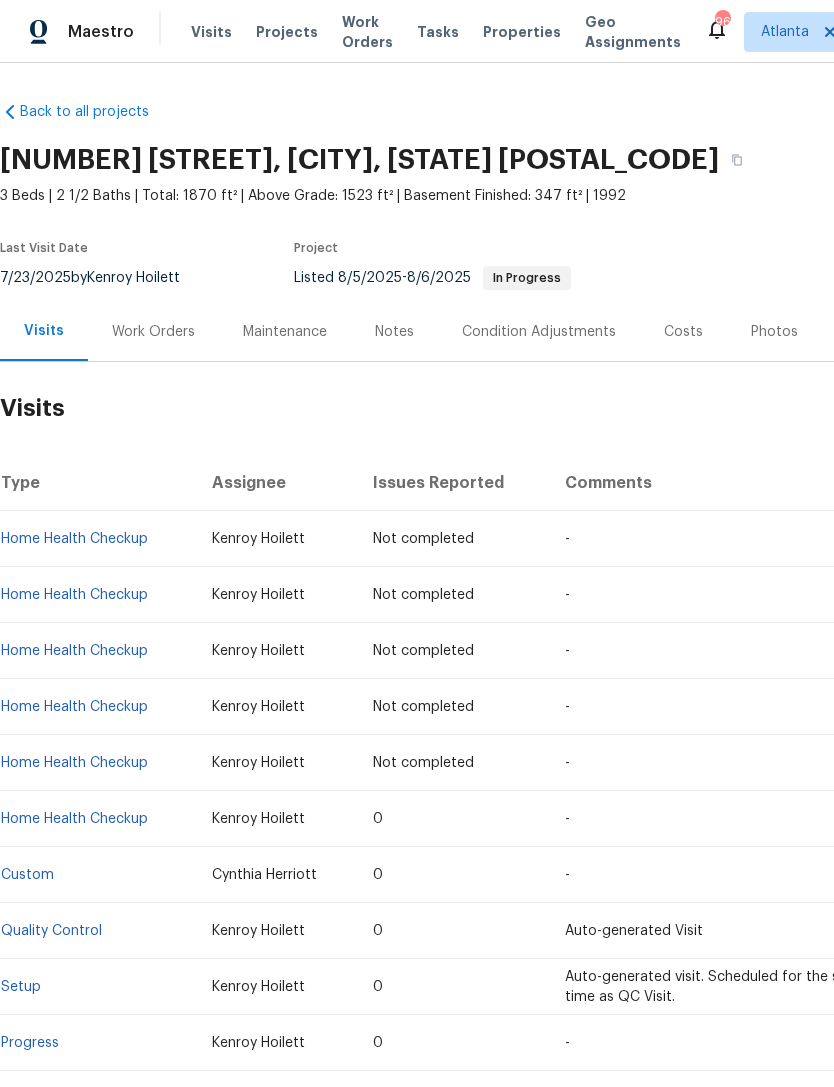 click on "Work Orders" at bounding box center [153, 332] 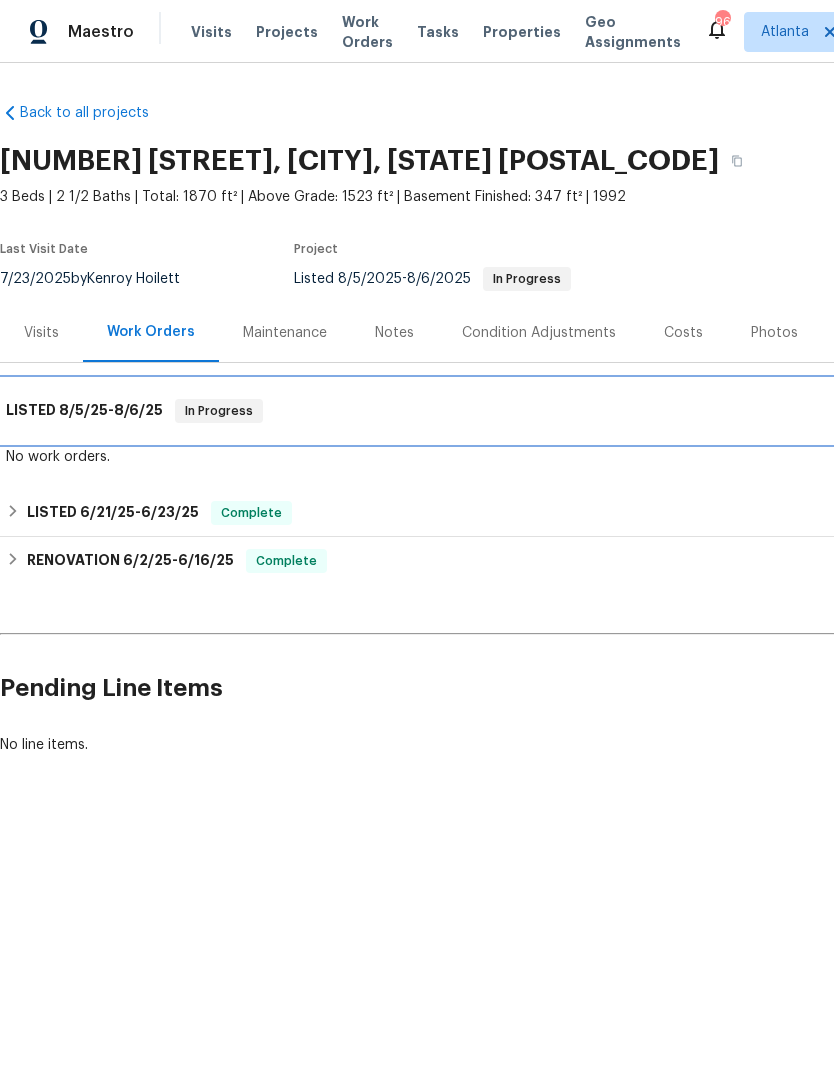 click on "LISTED   8/5/25  -  8/6/25" at bounding box center (84, 411) 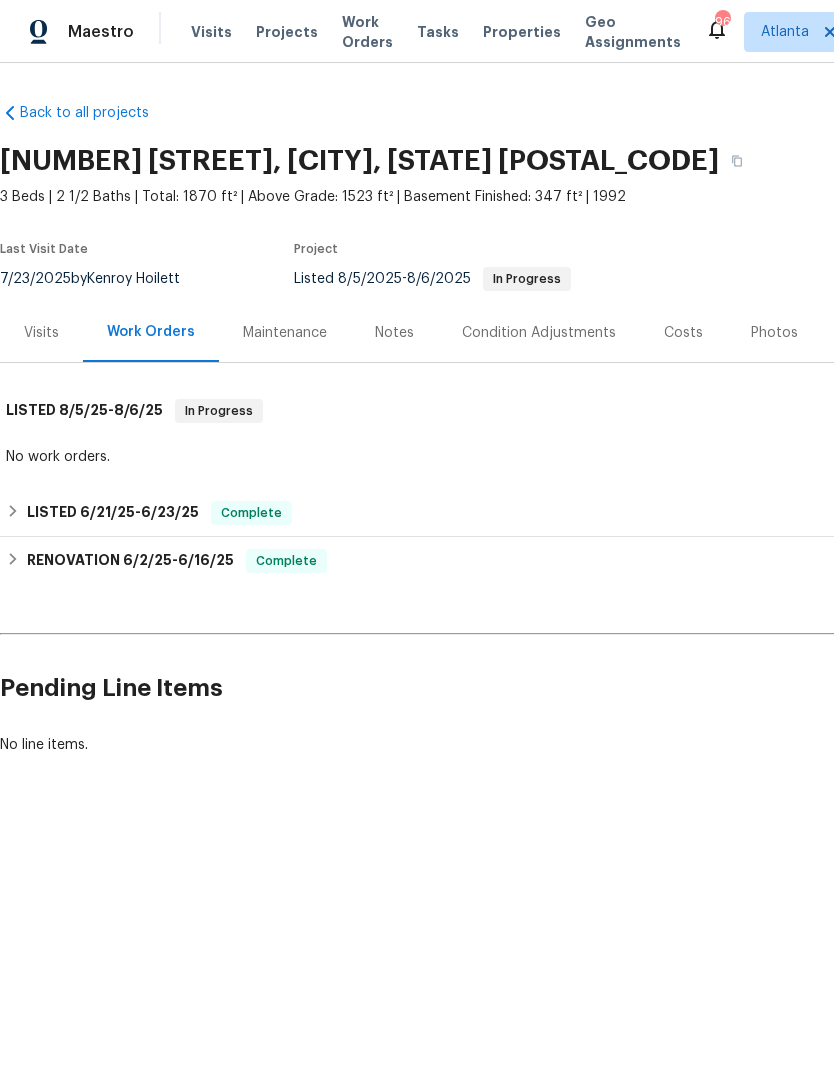 click on "Notes" at bounding box center [394, 333] 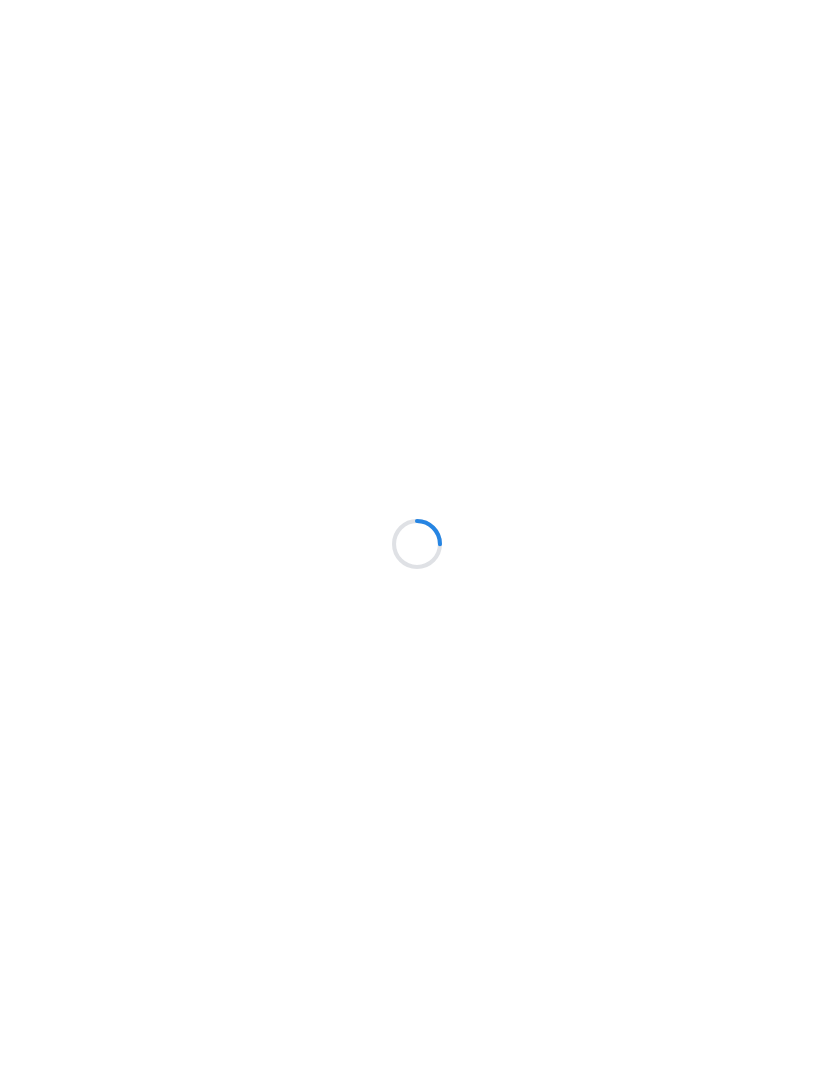 scroll, scrollTop: 0, scrollLeft: 0, axis: both 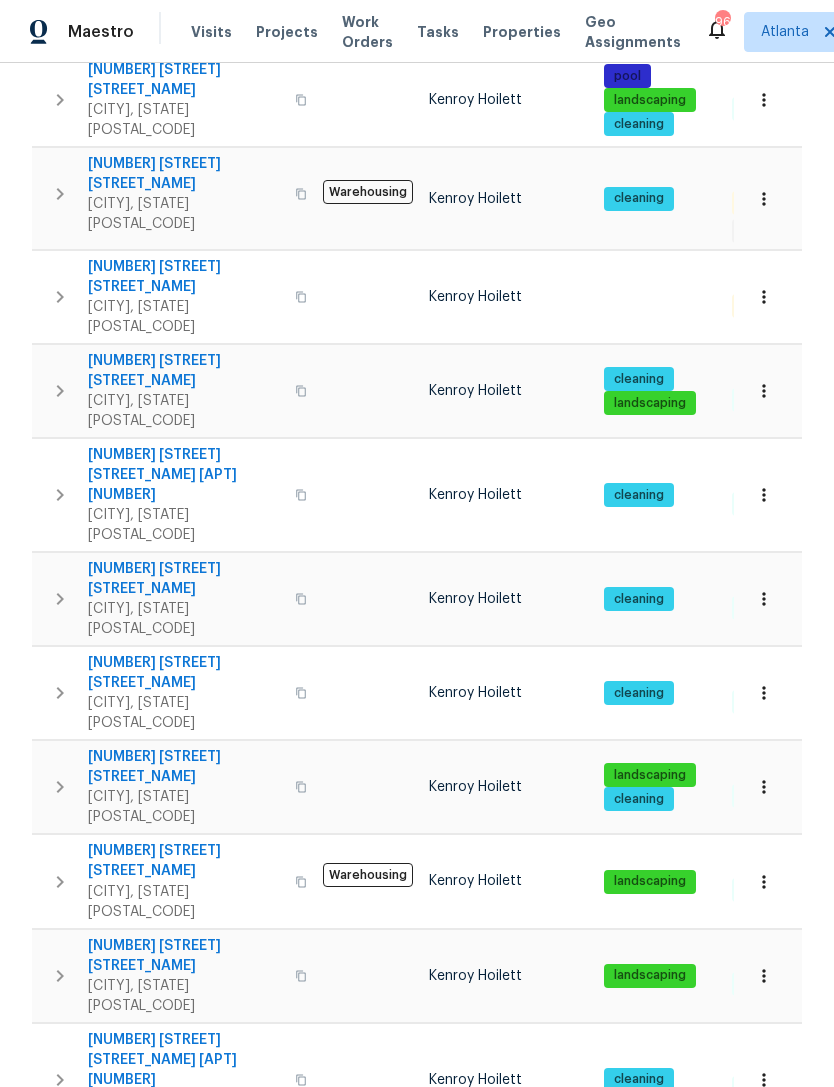 click on "[NUMBER] [STREET] [STREET_NAME]" at bounding box center (185, 1164) 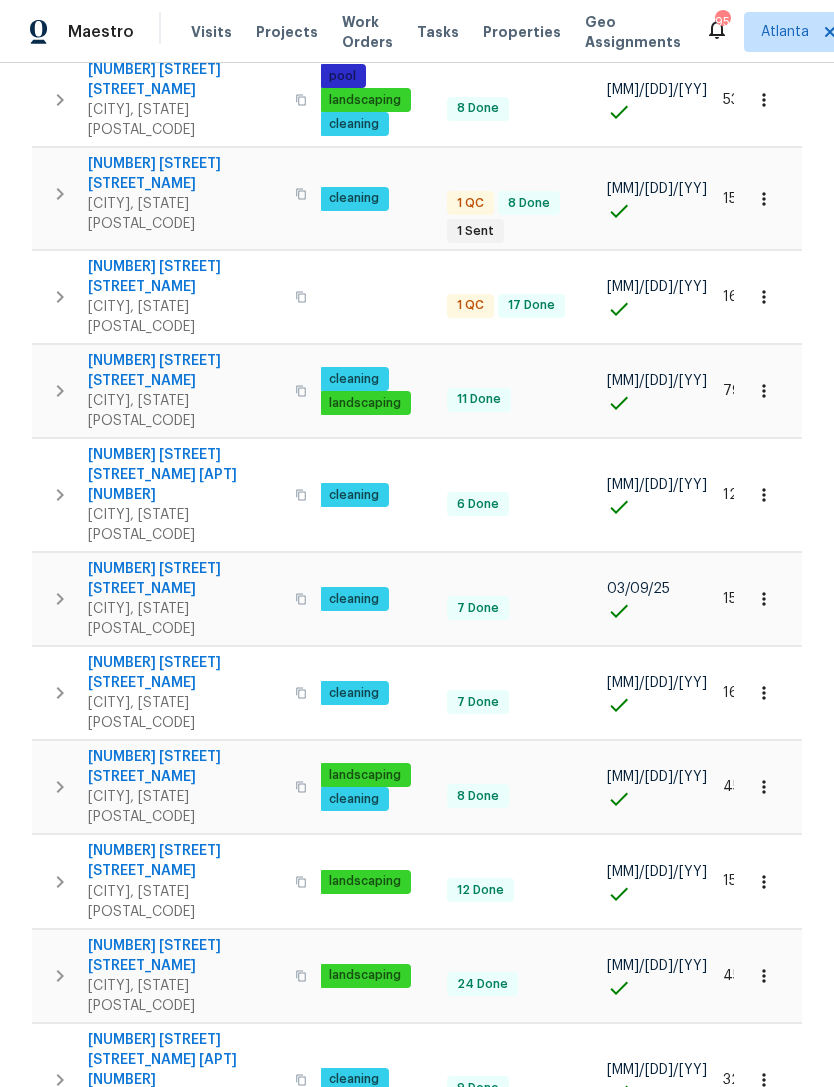 scroll, scrollTop: 0, scrollLeft: 291, axis: horizontal 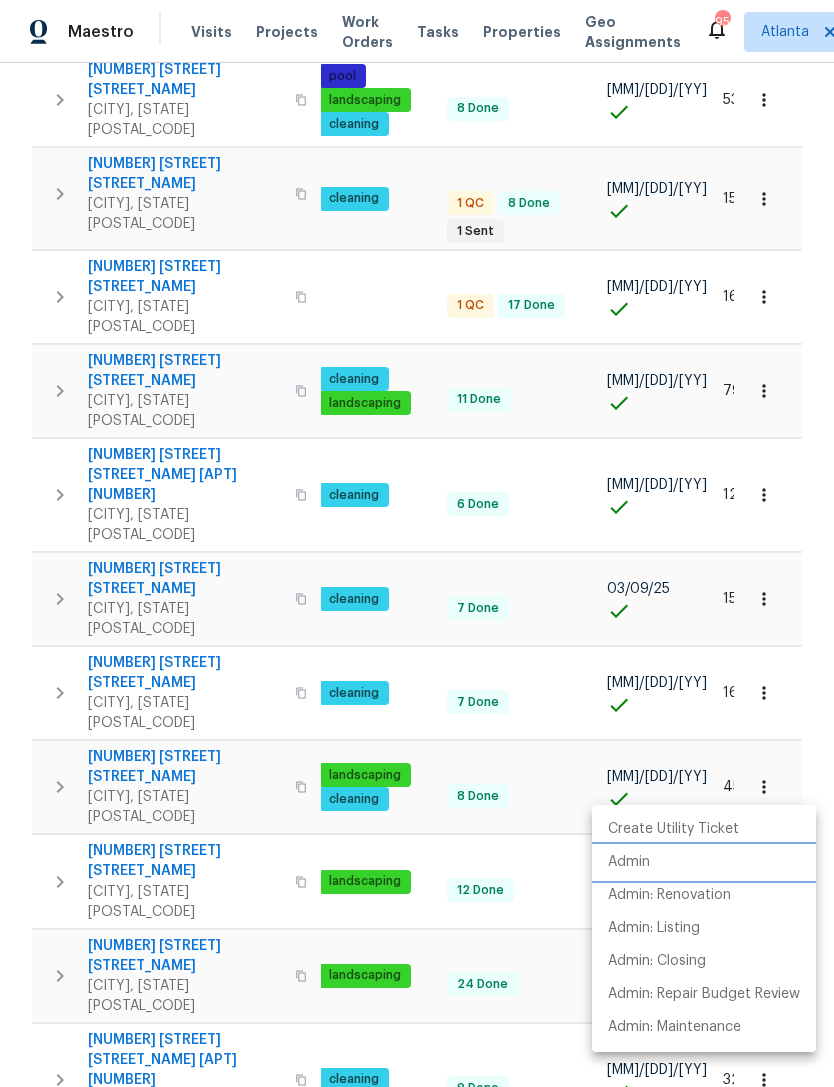 click on "Admin" at bounding box center [629, 862] 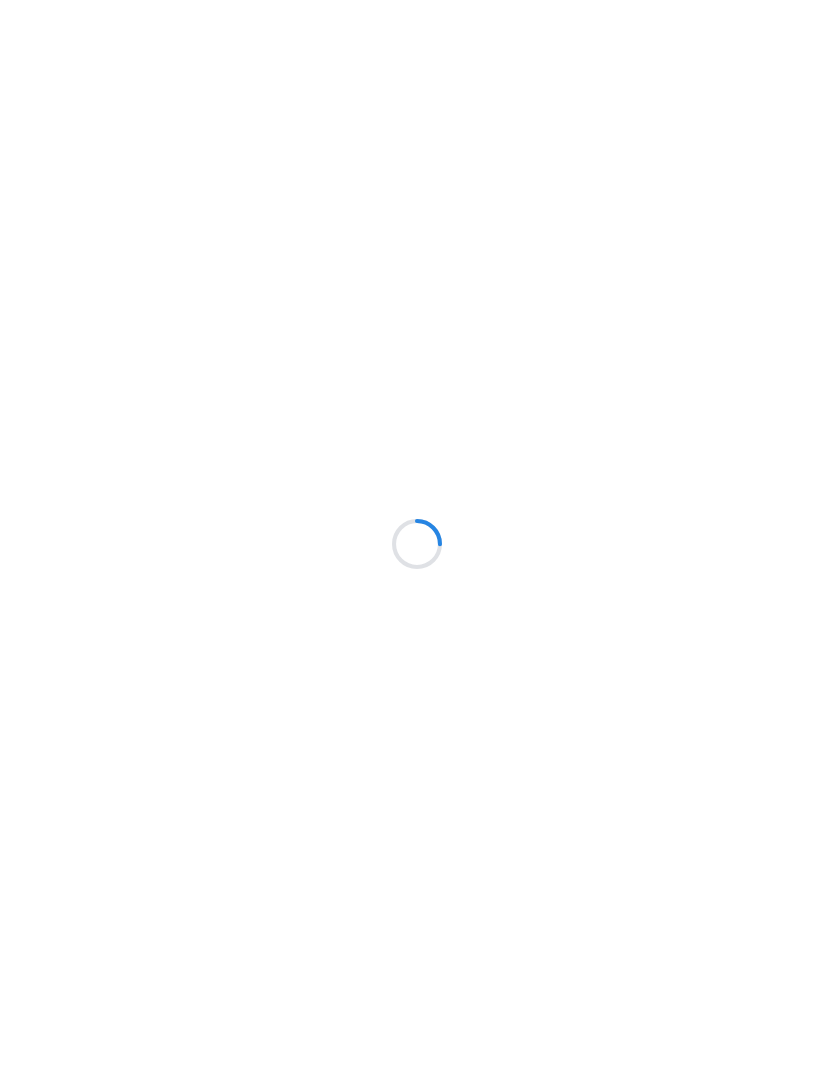 scroll, scrollTop: 0, scrollLeft: 0, axis: both 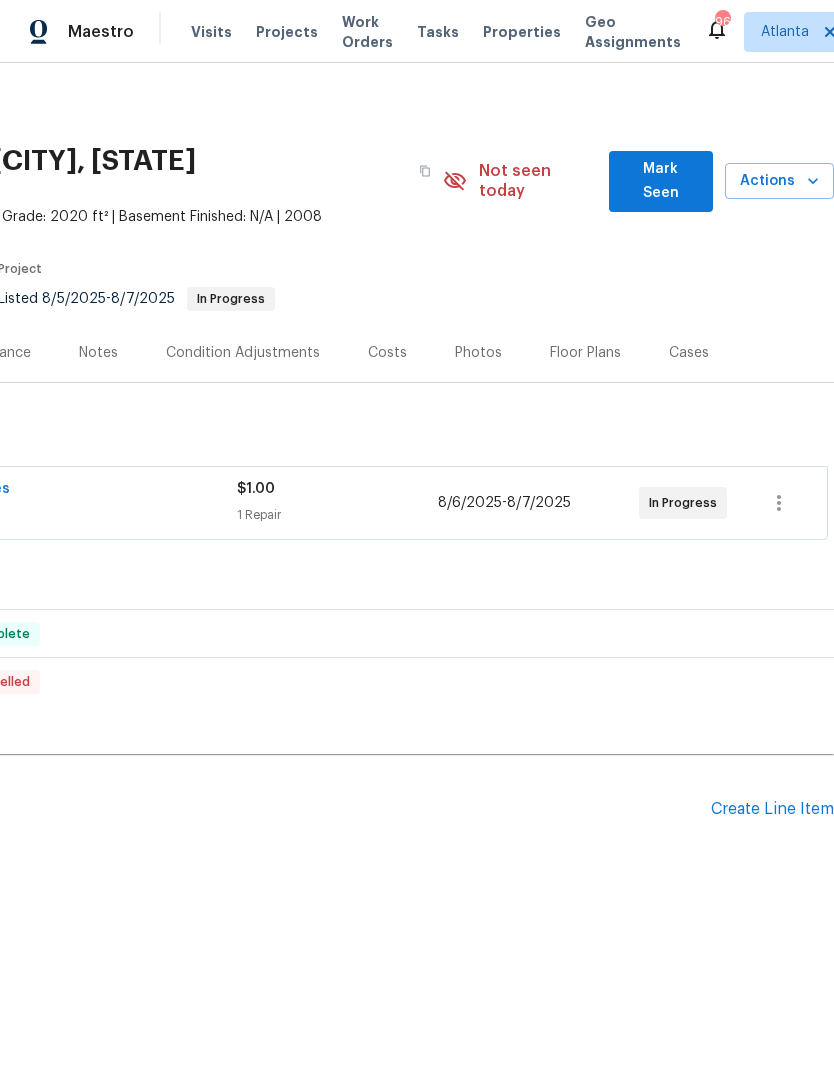 click on "Mark Seen" at bounding box center (661, 181) 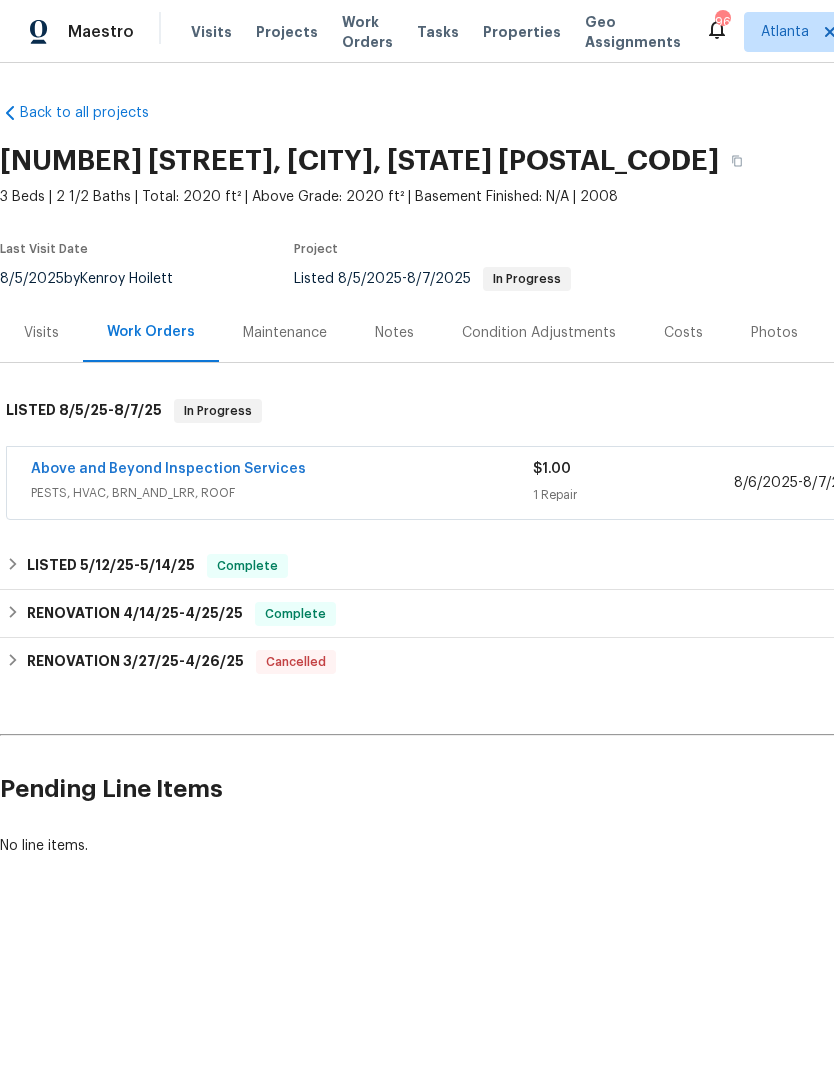 scroll, scrollTop: 0, scrollLeft: 0, axis: both 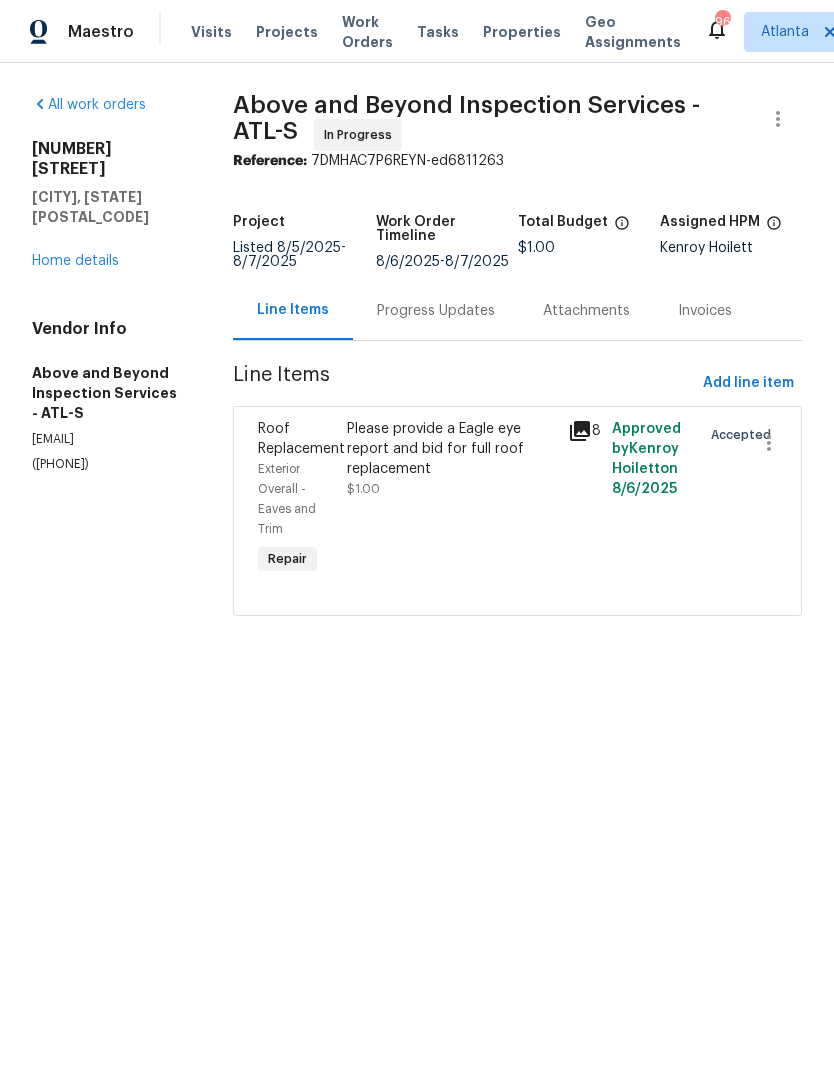 click on "Progress Updates" at bounding box center (436, 311) 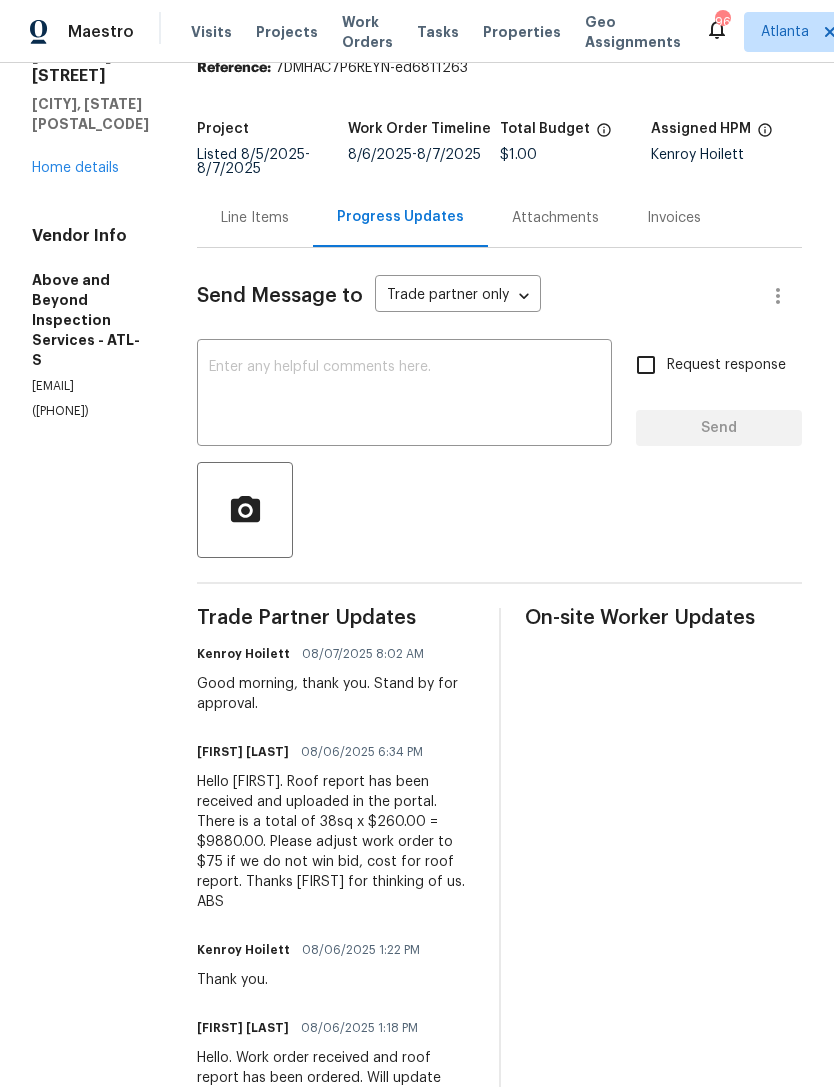 scroll, scrollTop: 94, scrollLeft: 0, axis: vertical 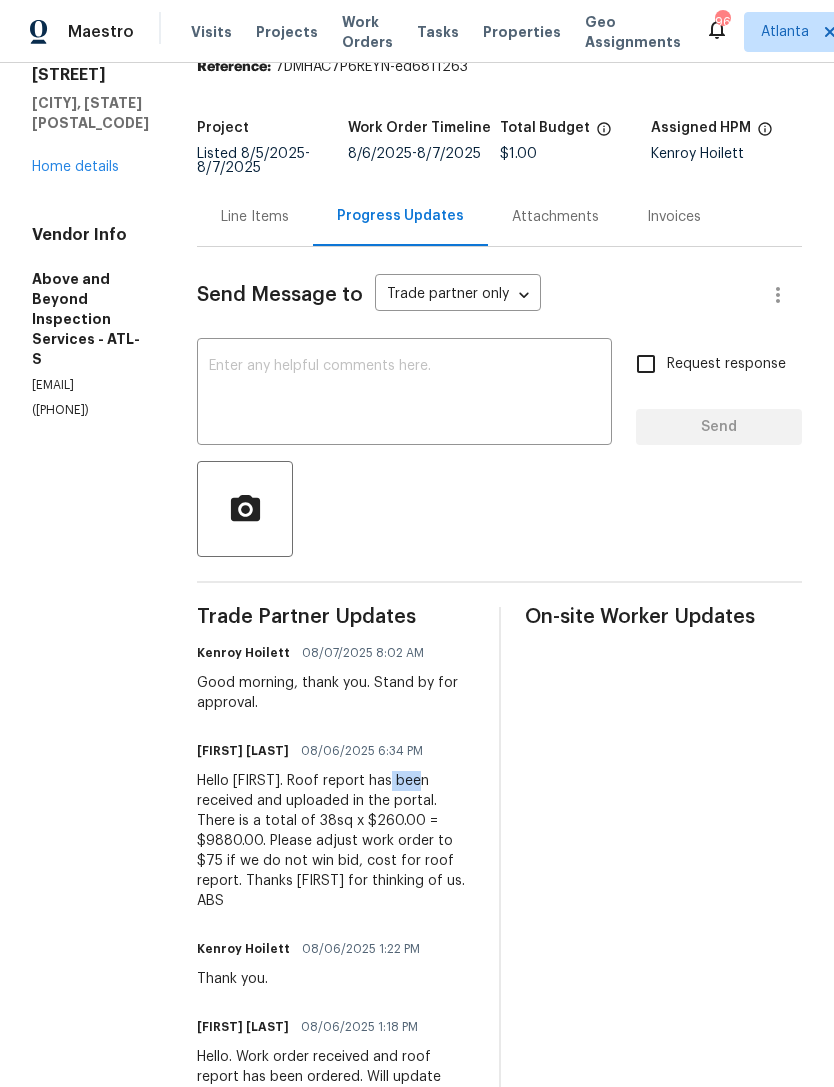 click on "All work orders [NUMBER] [STREET] [CITY], [STATE] Home details Vendor Info Above and Beyond Inspection Services - ATL-S [EMAIL] ([PHONE]) Above and Beyond Inspection Services - ATL-S In Progress Reference:   7DMHAC7P6REYN-ed6811263 Project Listed   8/5/2025  -  8/7/2025 Work Order Timeline 8/6/2025  -  8/7/2025 Total Budget $1.00 Assigned HPM [FIRST] [LAST] Line Items Progress Updates Attachments Invoices Send Message to Trade partner only Trade partner only ​ x ​ Request response Send Trade Partner Updates [FIRST] [LAST] 08/07/2025 8:02 AM Good morning, thank you. Stand by for approval. [FIRST] [LAST] 08/06/2025 6:34 PM Hello [FIRST]. Roof report has been received and uploaded in the portal. There is a total of 38sq x $260.00 = $9880.00. Please adjust work order to $75 if we do not win bid, cost for roof report. Thanks [FIRST] for thinking of us. ABS [FIRST] [LAST] 08/06/2025 1:22 PM Thank you. [FIRST] [LAST] 08/06/2025 1:18 PM On-site Worker Updates" at bounding box center [417, 566] 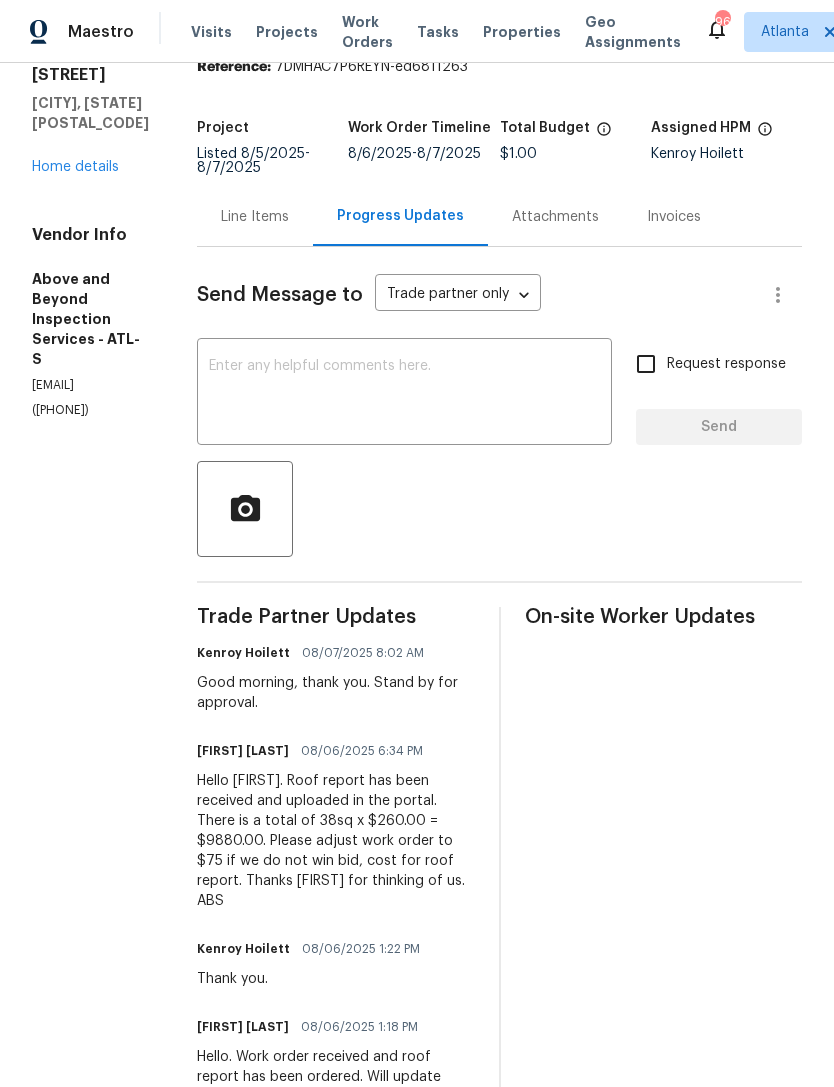 click on "Hello [FIRST]. Roof report has been received and uploaded in the portal. There is a total of 38sq x $260.00 = $9880.00. Please adjust work order to $75 if we do not win bid, cost for roof report. Thanks [FIRST] for thinking of us. ABS" at bounding box center [336, 841] 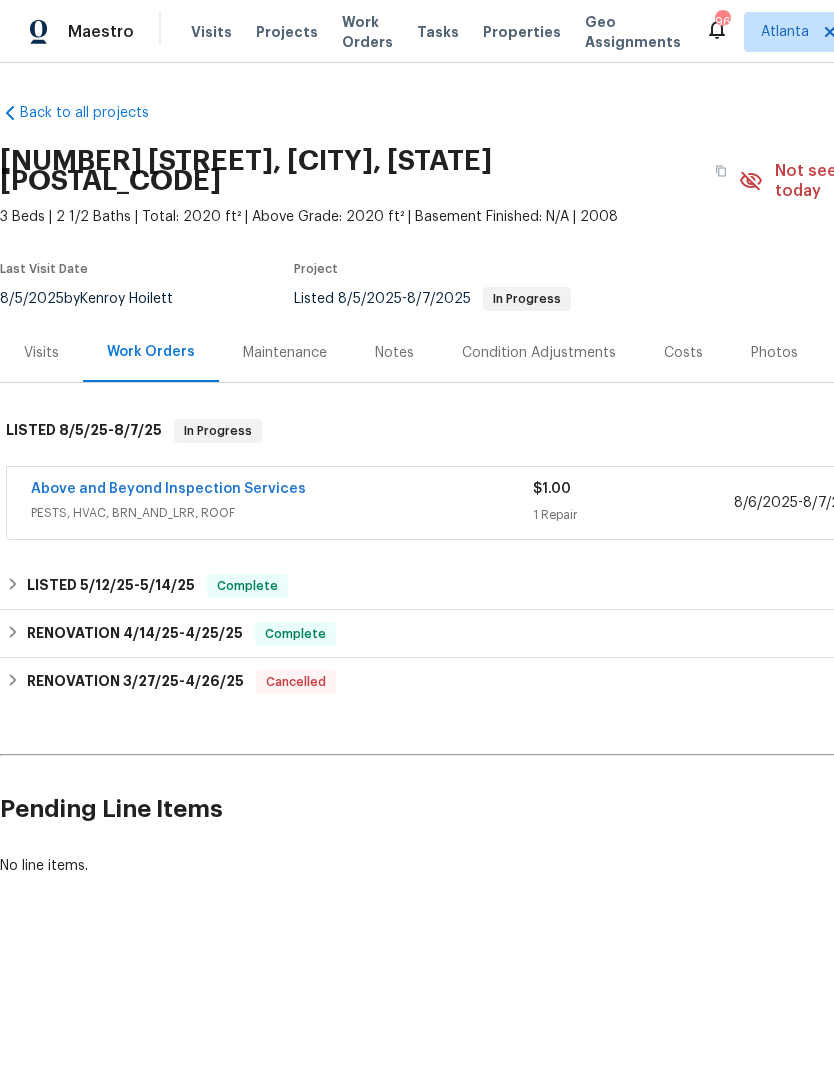 click on "Costs" at bounding box center [683, 353] 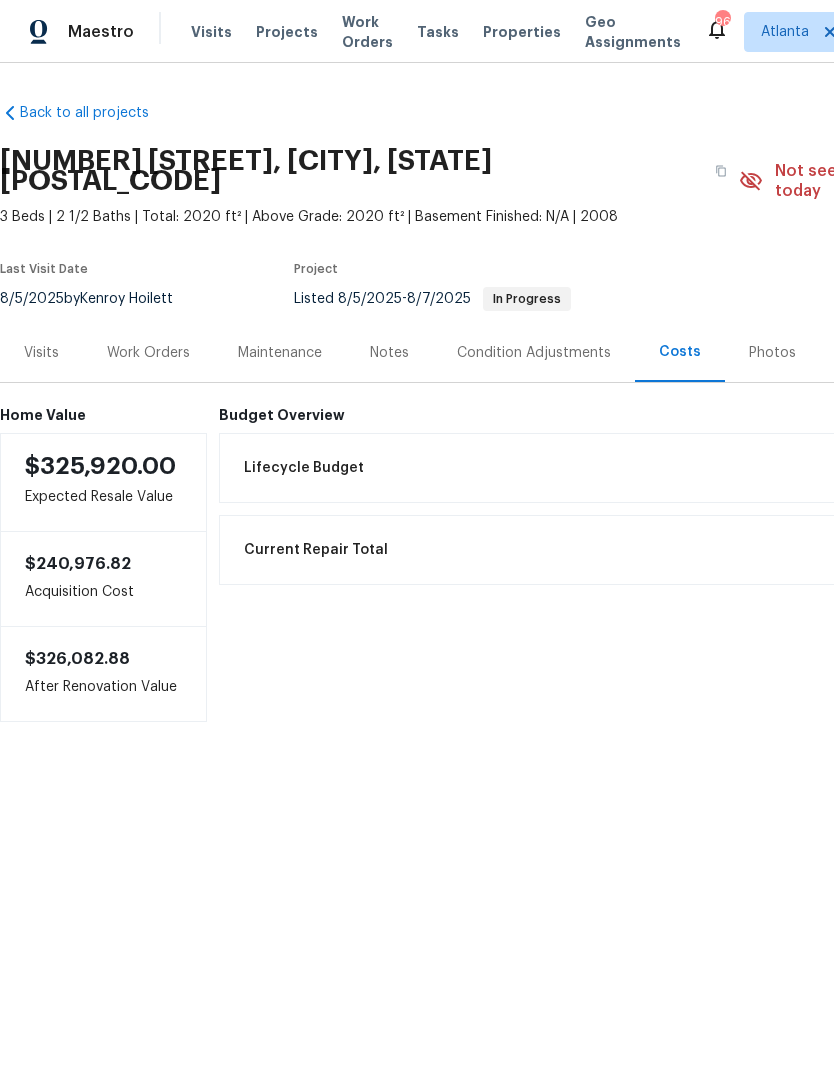 scroll, scrollTop: 0, scrollLeft: 0, axis: both 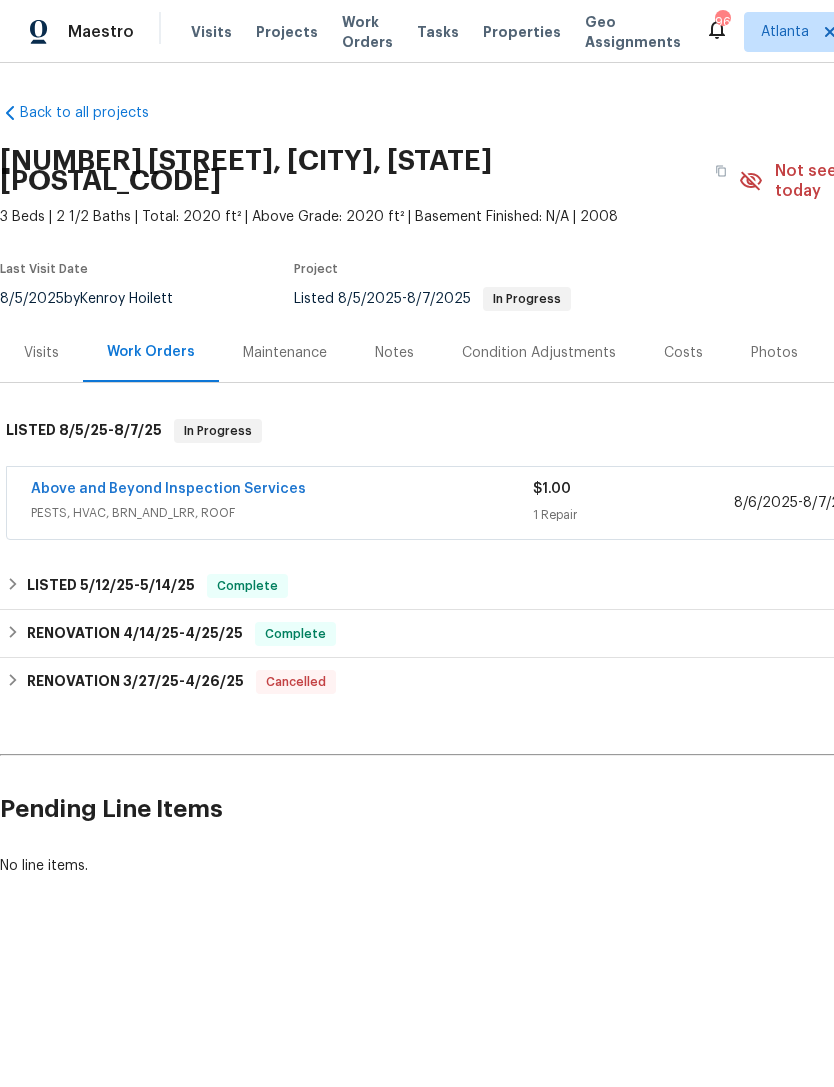click on "Above and Beyond Inspection Services" at bounding box center [282, 491] 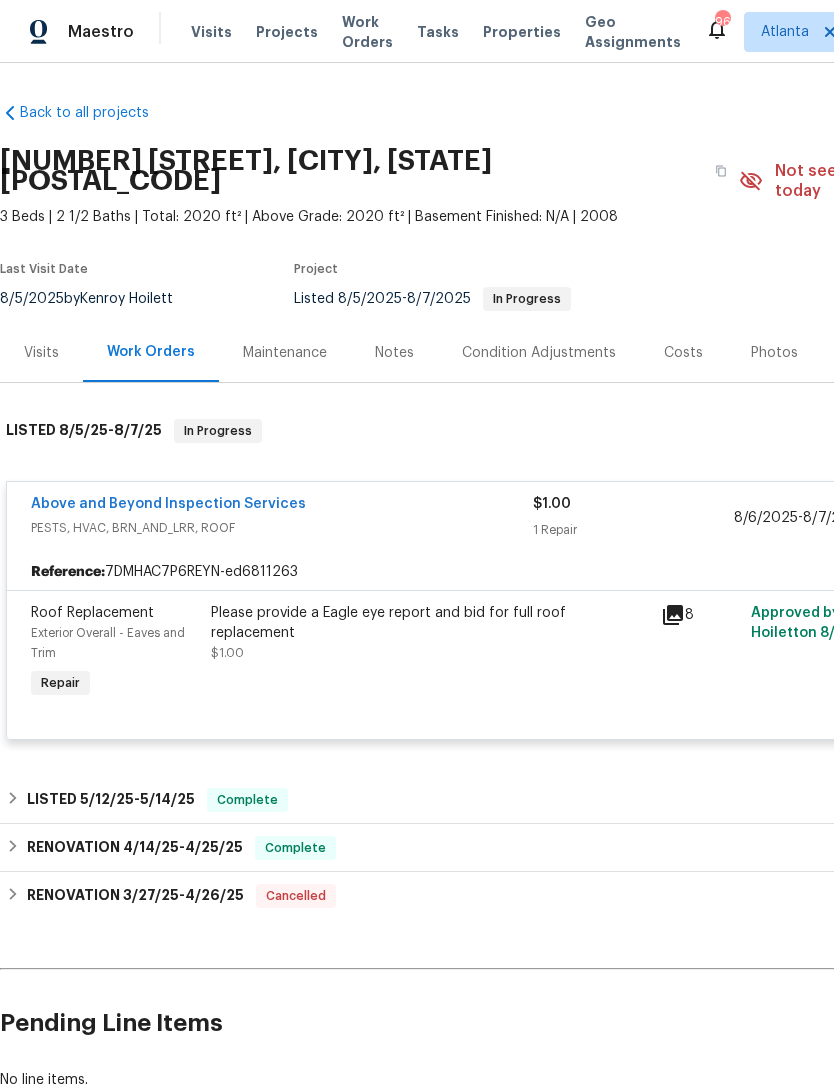 click 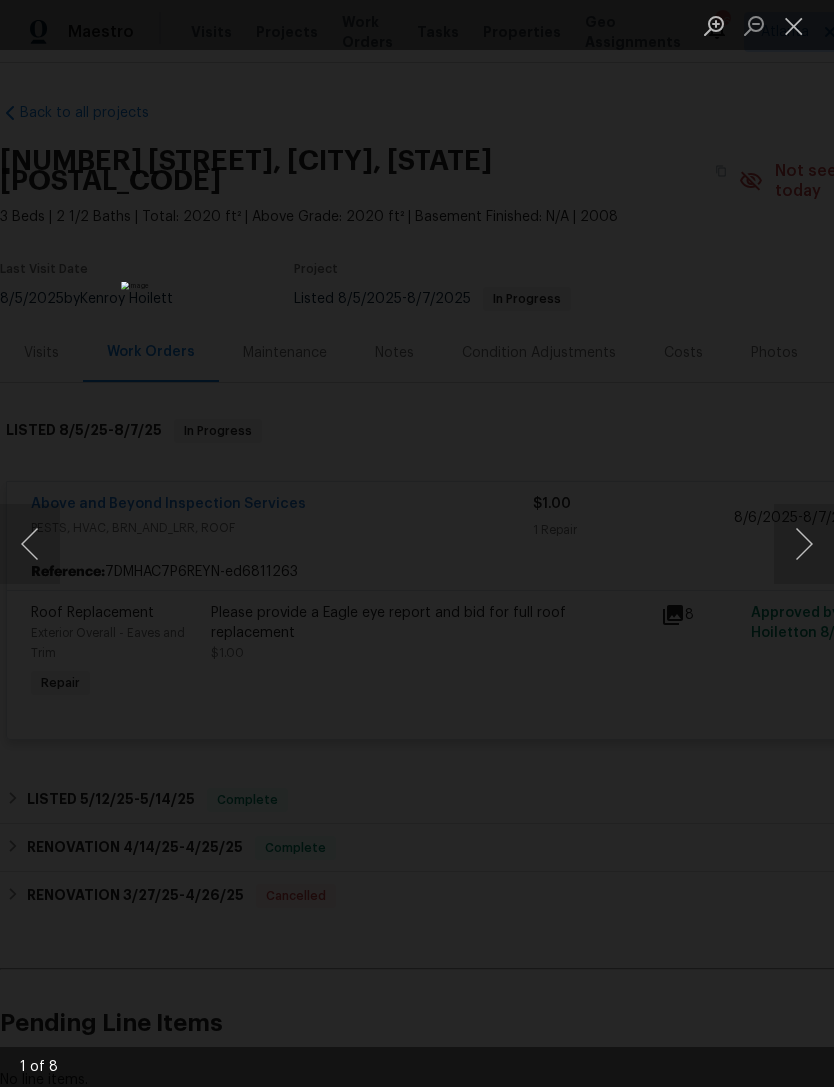 click at bounding box center [417, 543] 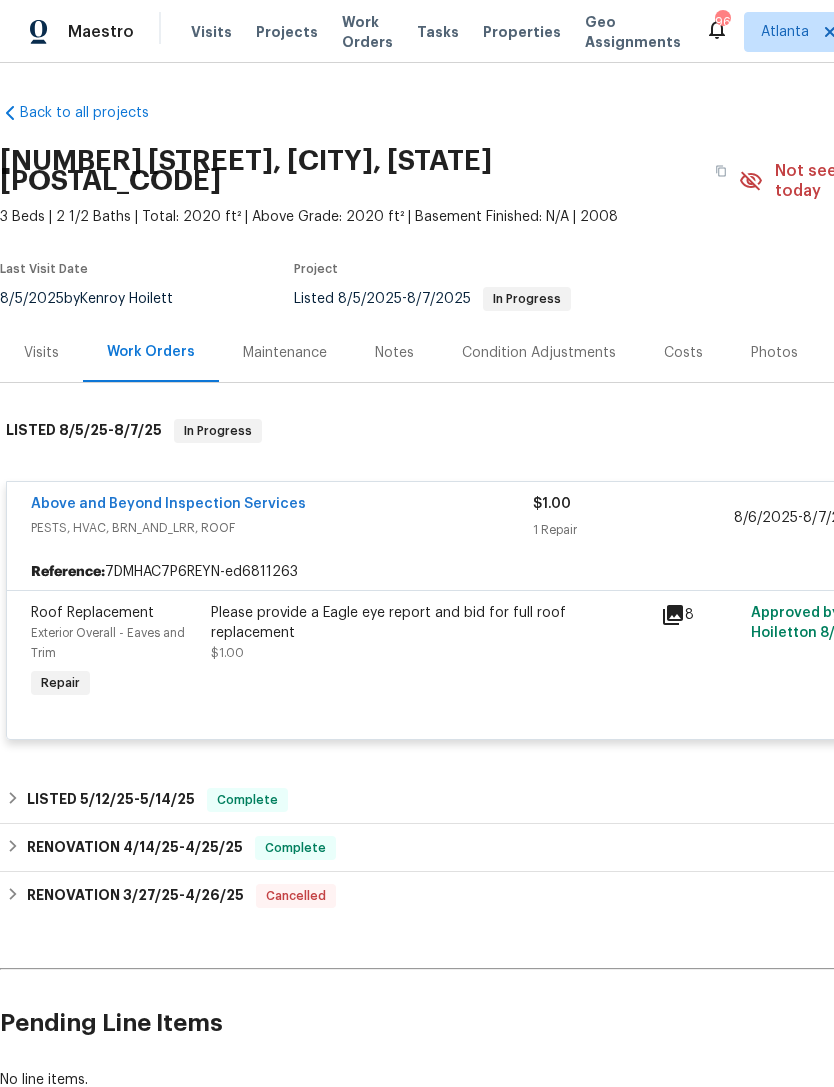 click on "Roof Replacement" at bounding box center [115, 613] 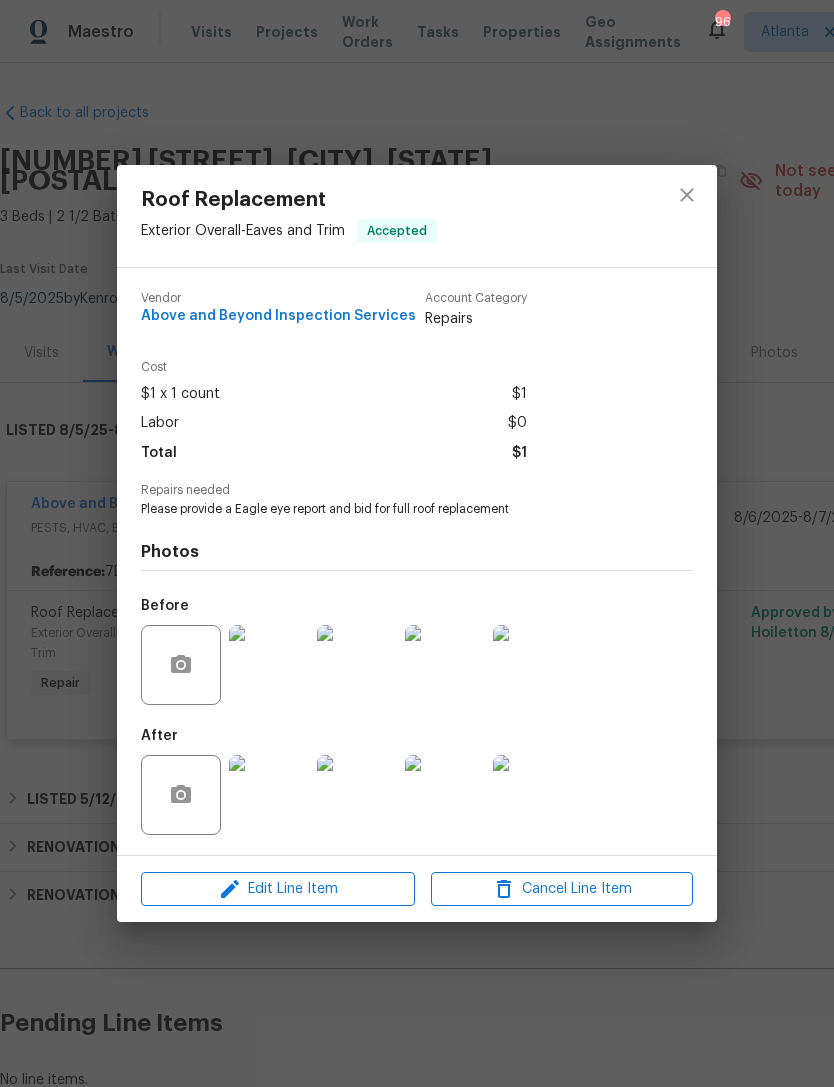 click at bounding box center (269, 795) 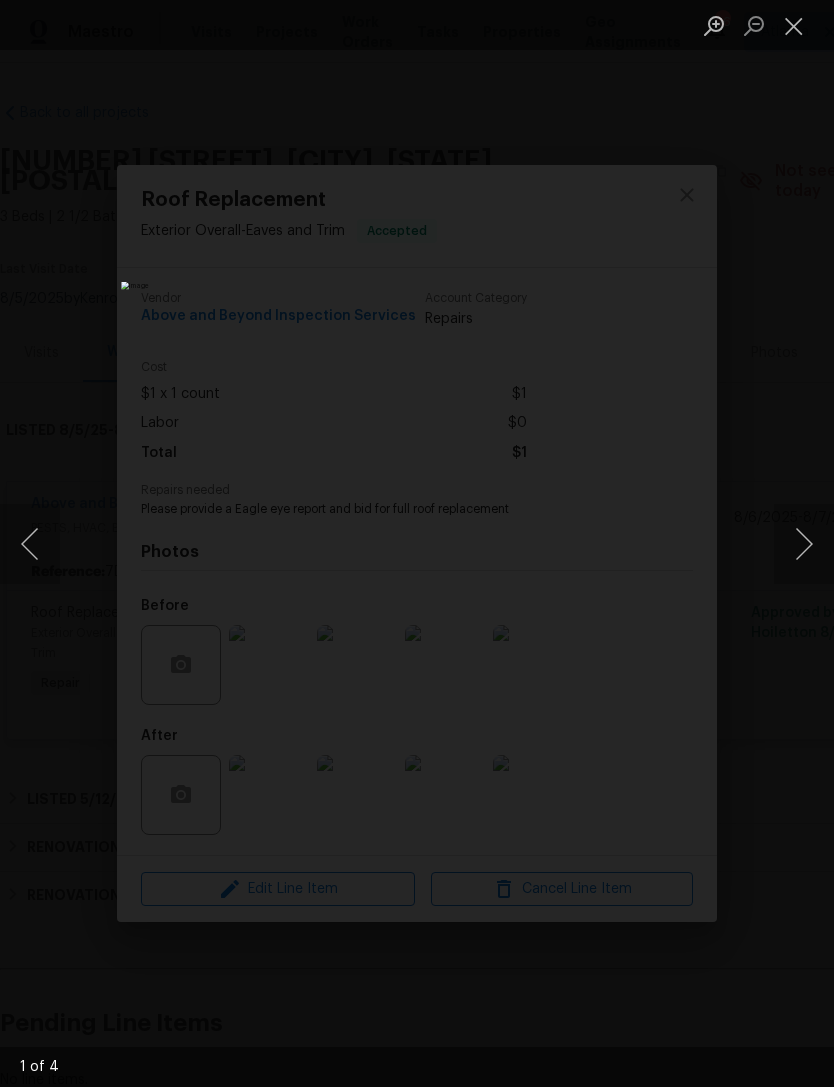 click at bounding box center [804, 544] 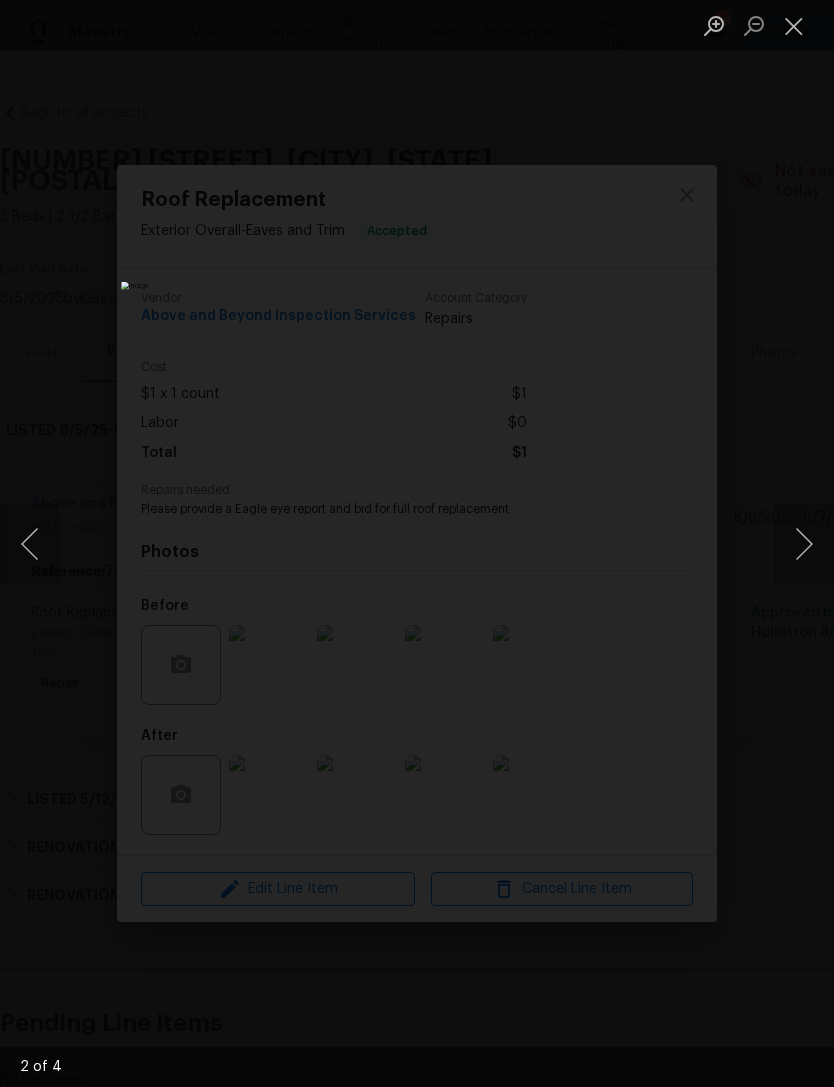 click at bounding box center [804, 544] 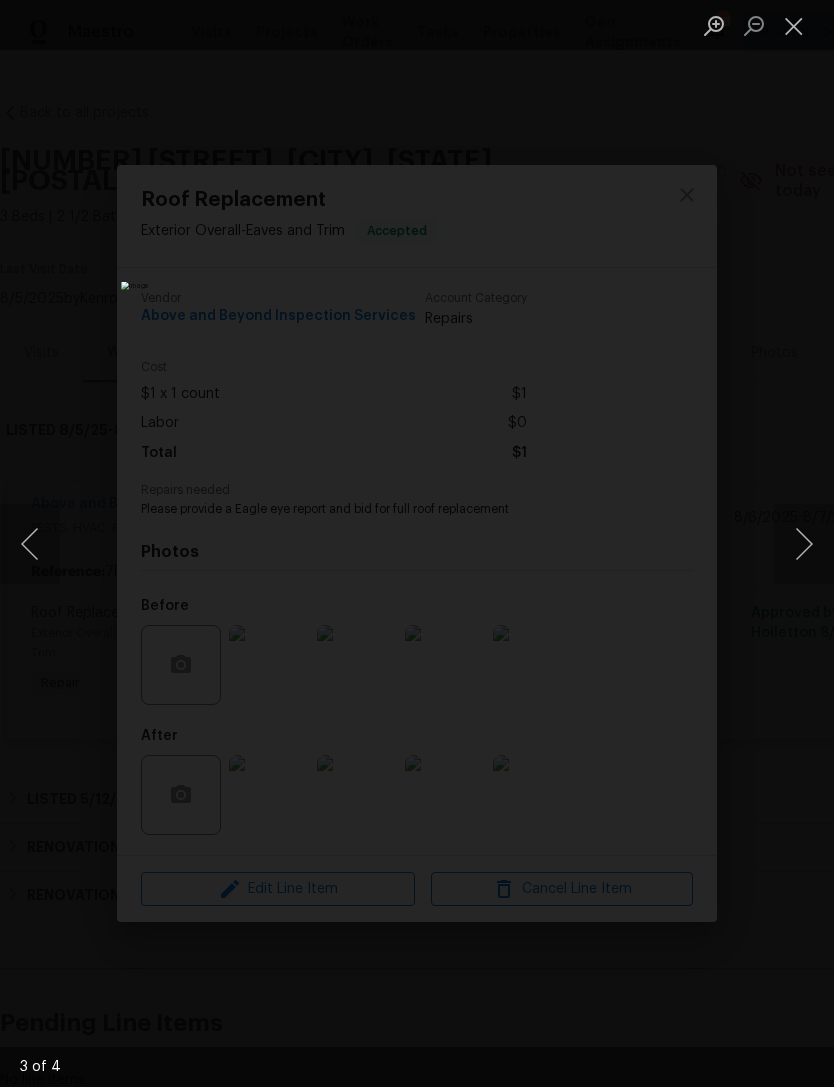 click at bounding box center [804, 544] 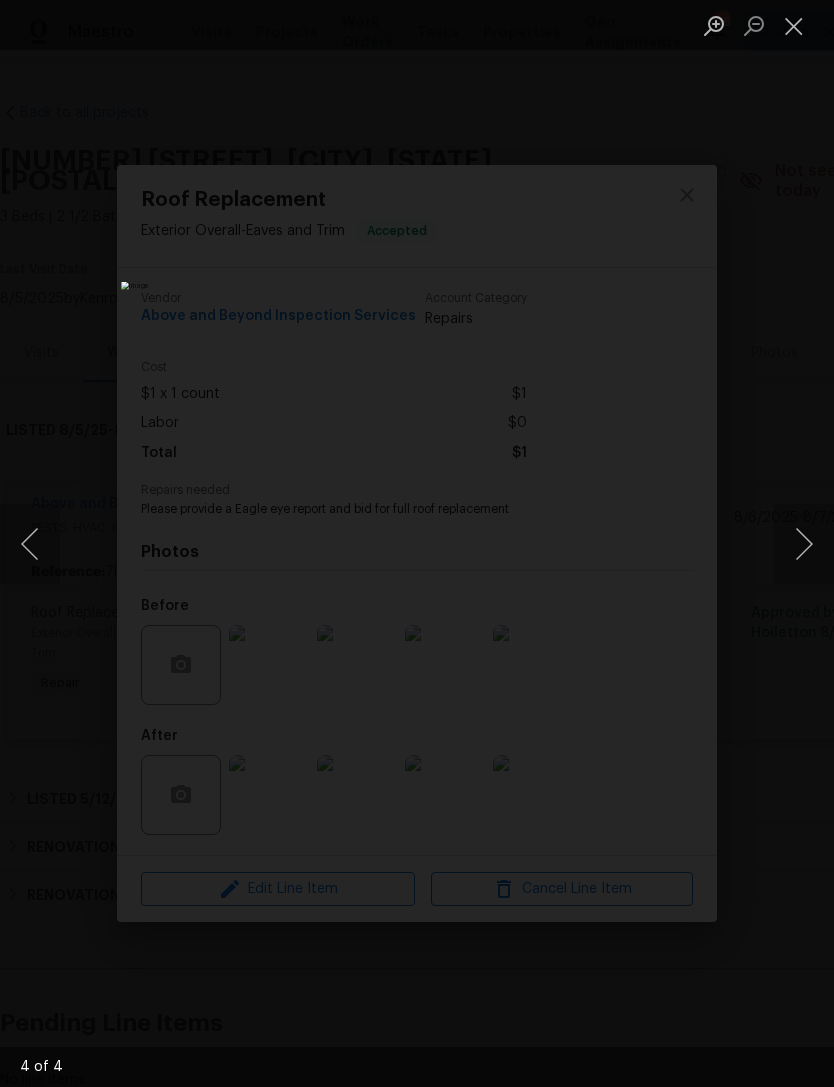 click at bounding box center [804, 544] 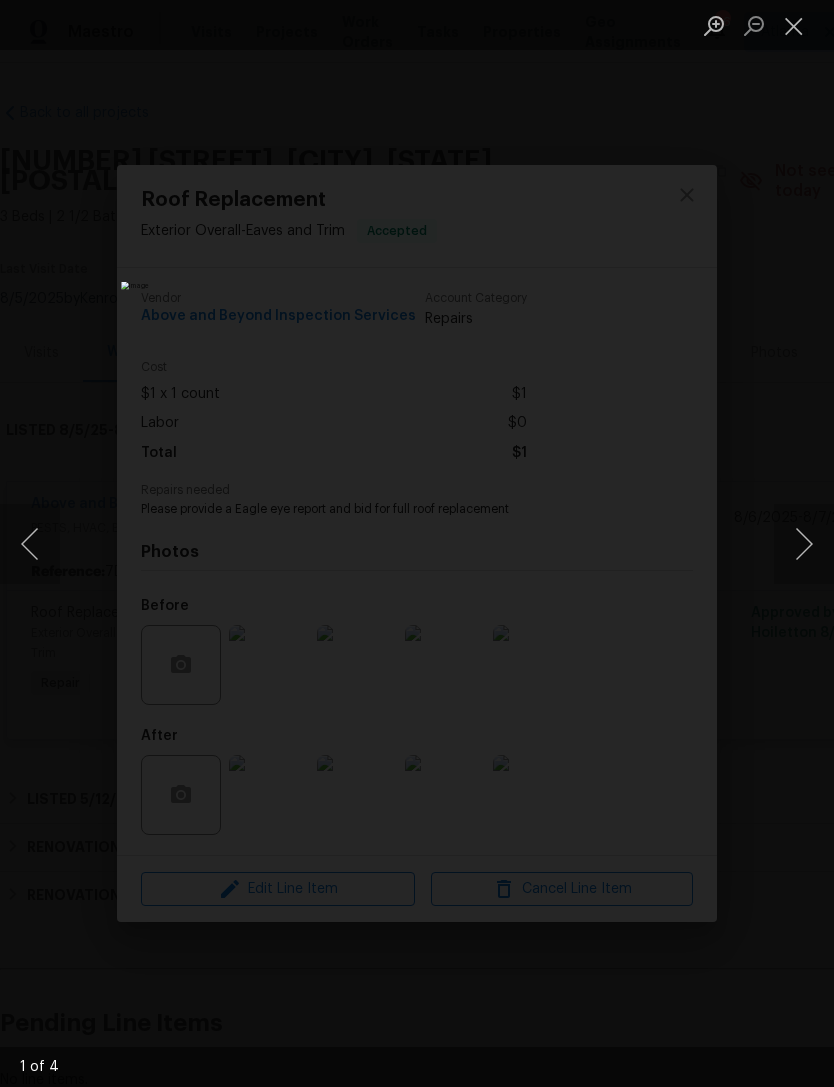 click at bounding box center (804, 544) 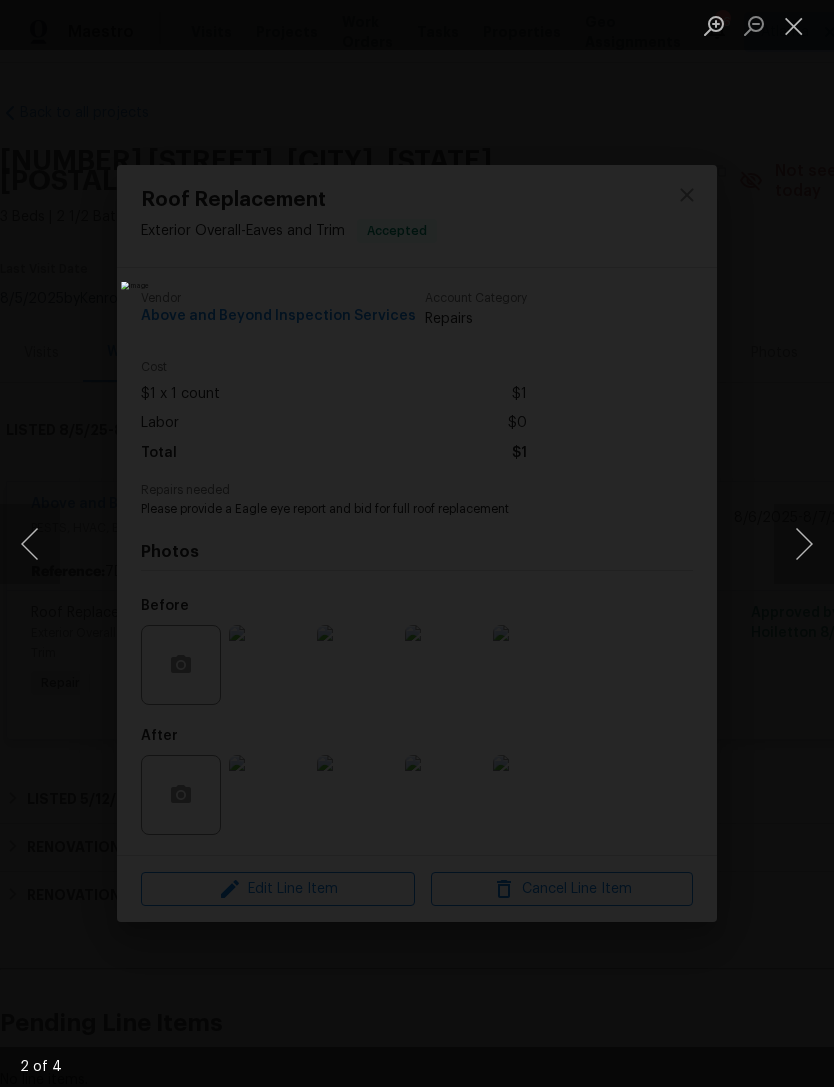click at bounding box center (804, 544) 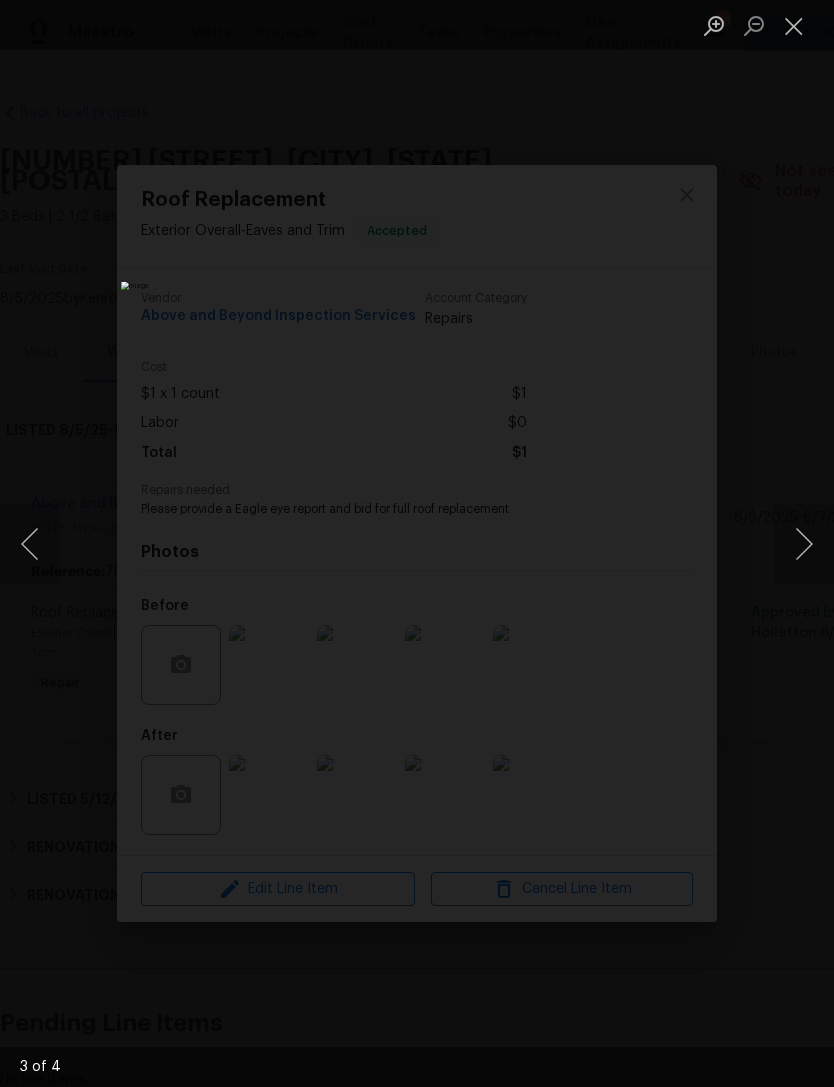 click at bounding box center (417, 543) 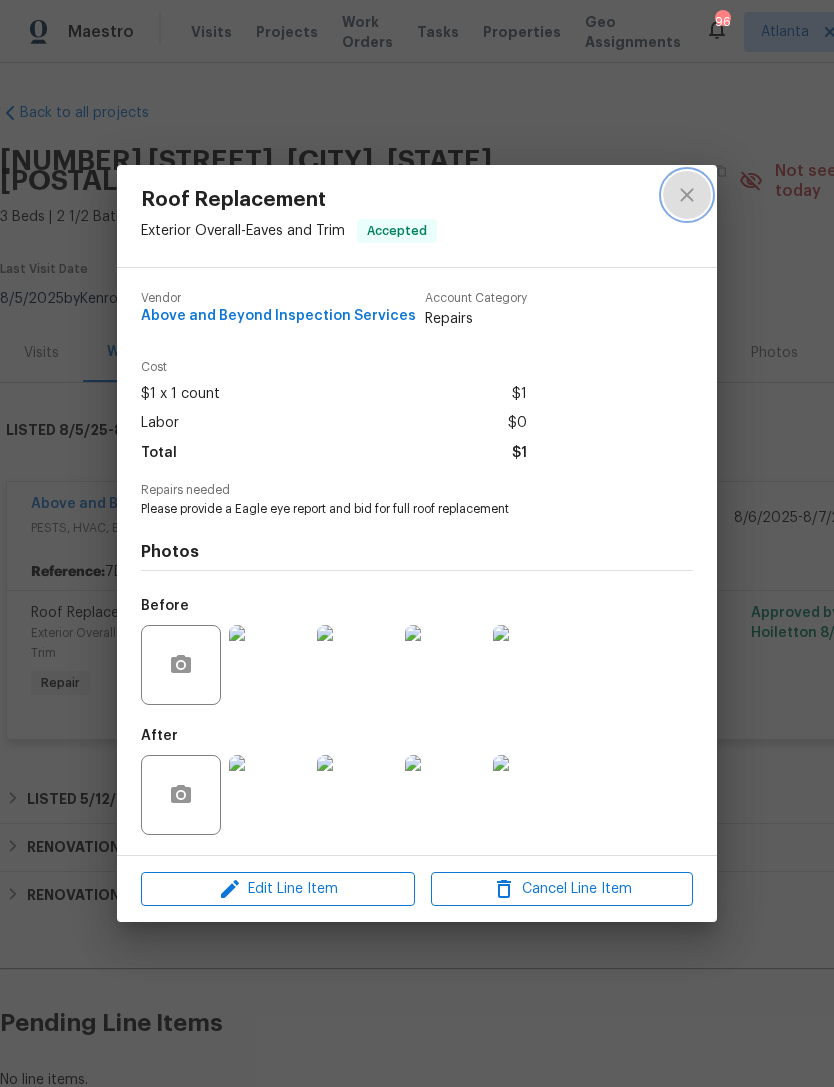 click 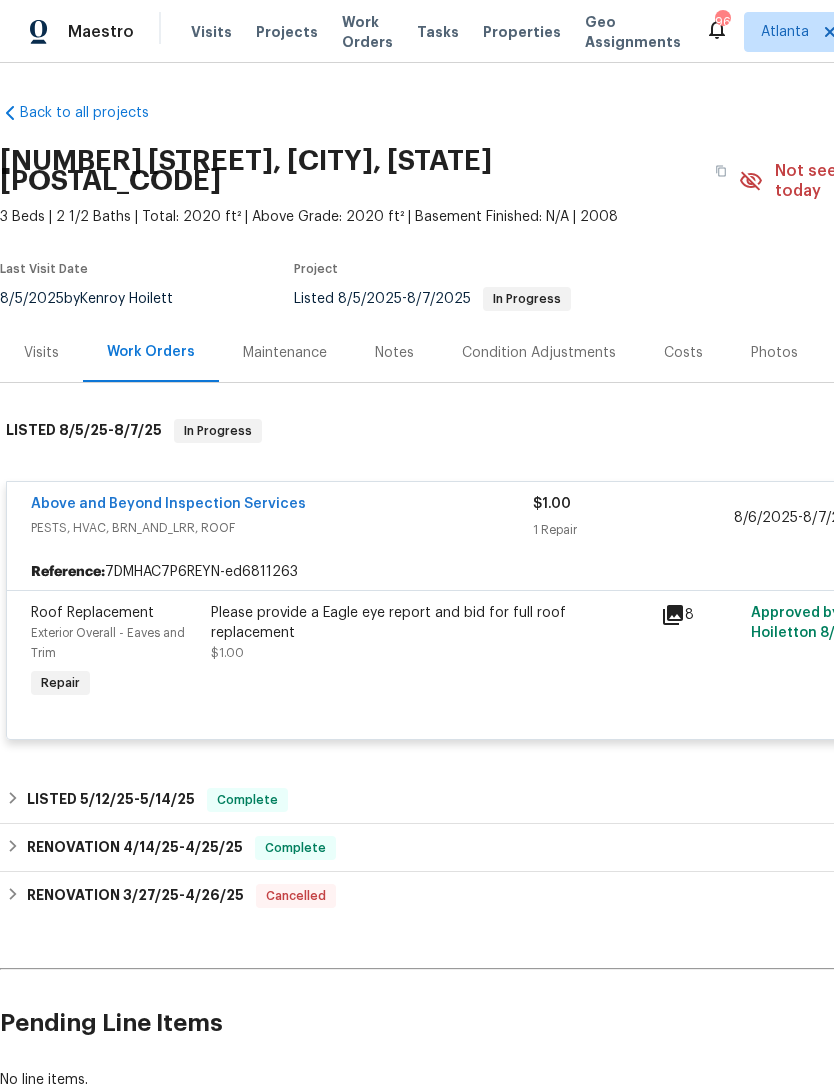 scroll, scrollTop: 0, scrollLeft: 0, axis: both 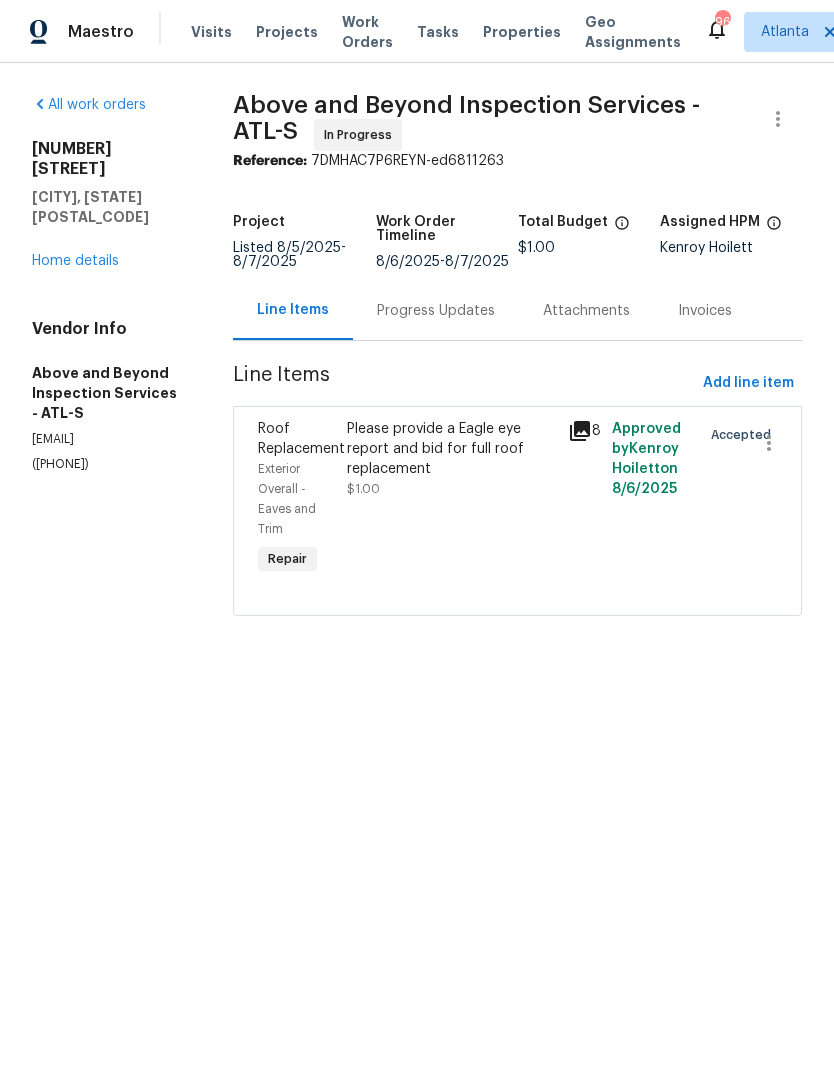 click on "Roof Replacement" at bounding box center [301, 439] 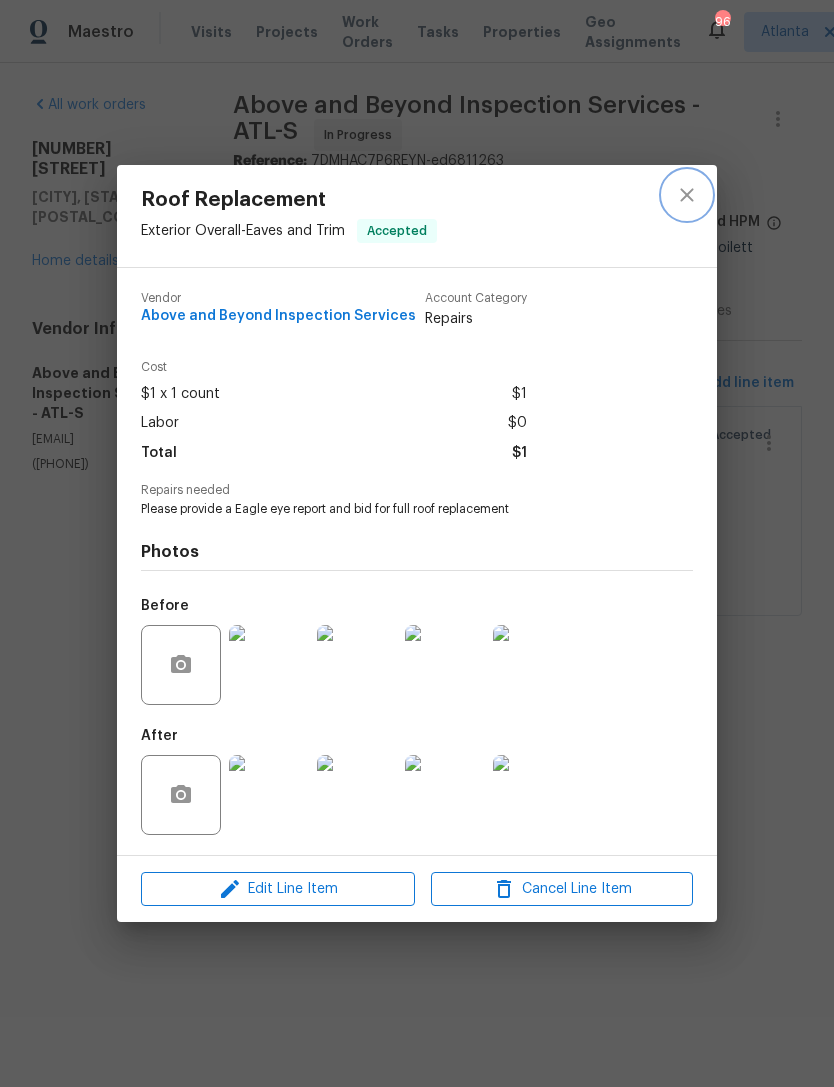 click at bounding box center [687, 195] 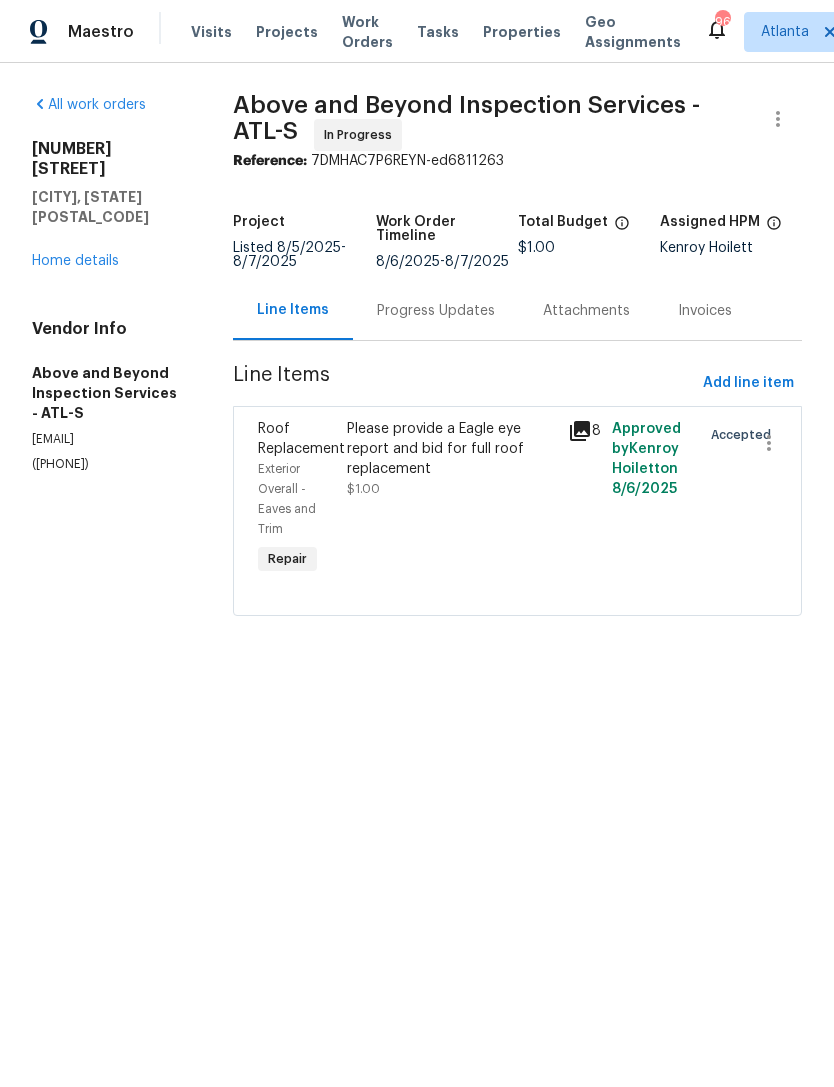 click on "Progress Updates" at bounding box center (436, 311) 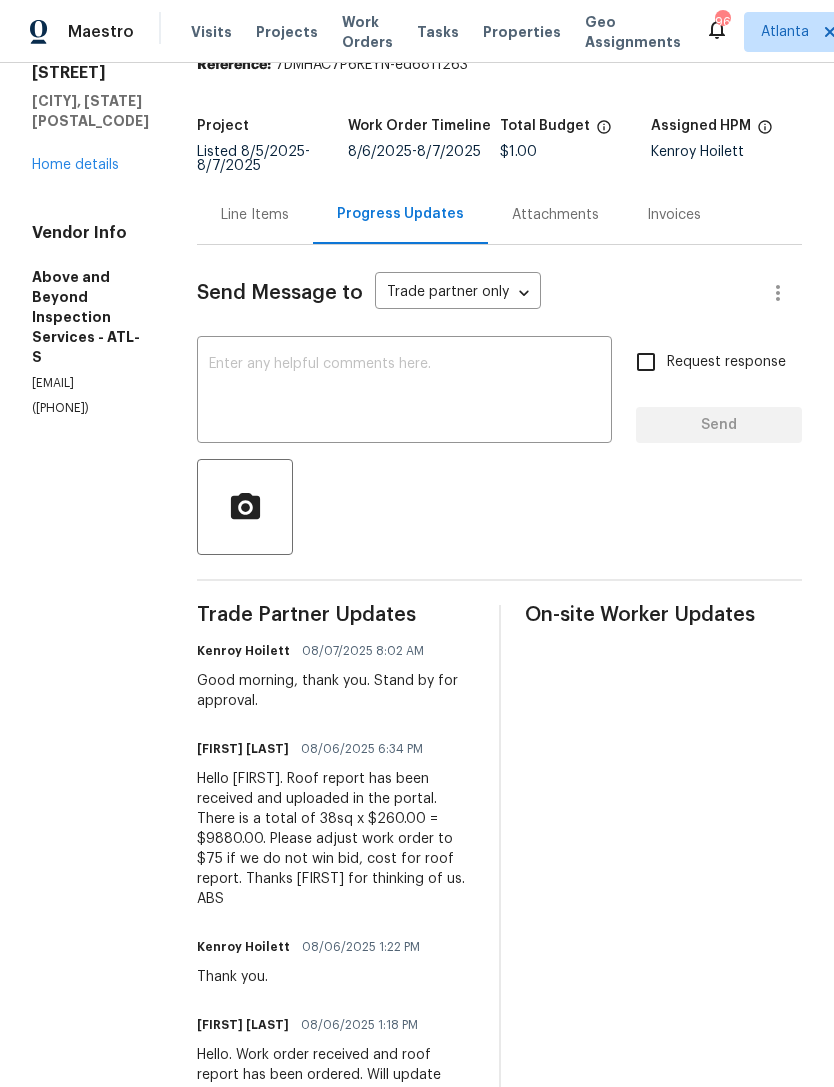 scroll, scrollTop: 124, scrollLeft: 0, axis: vertical 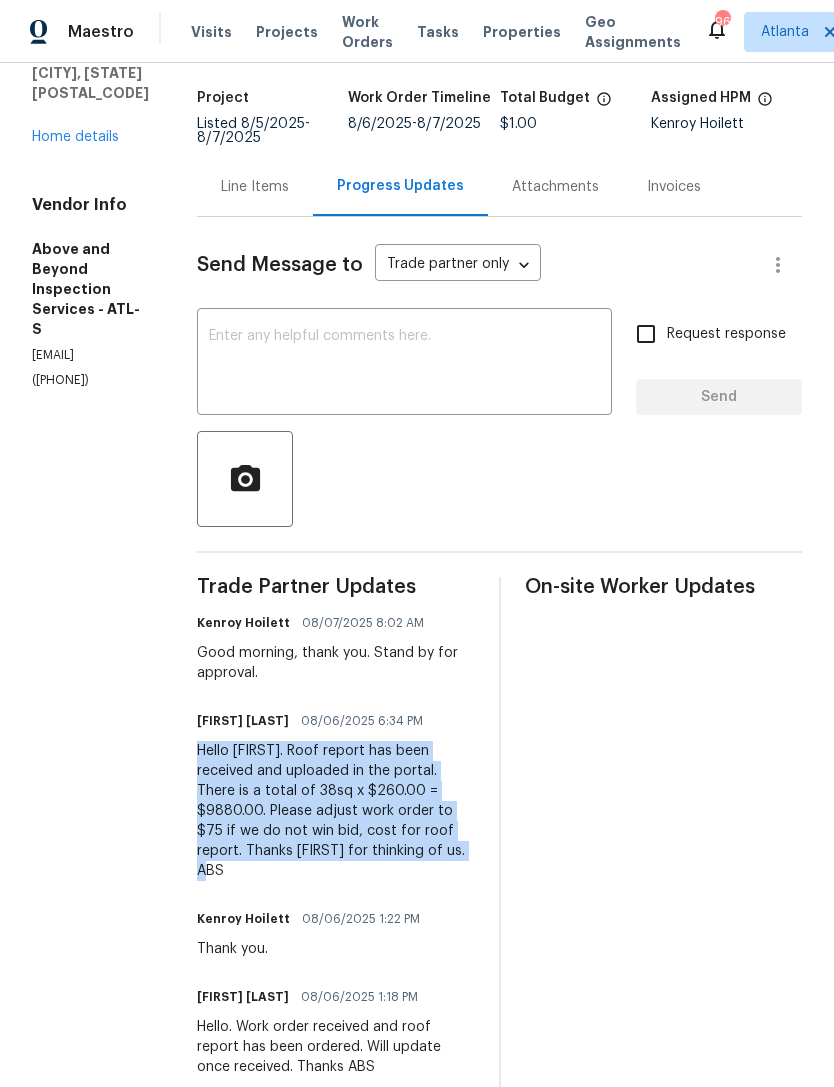 copy on "Hello [FIRST]. Roof report has been received and uploaded in the portal. There is a total of 38sq x $260.00 = $9880.00. Please adjust work order to $75 if we do not win bid, cost for roof report. Thanks [FIRST] for thinking of us. ABS" 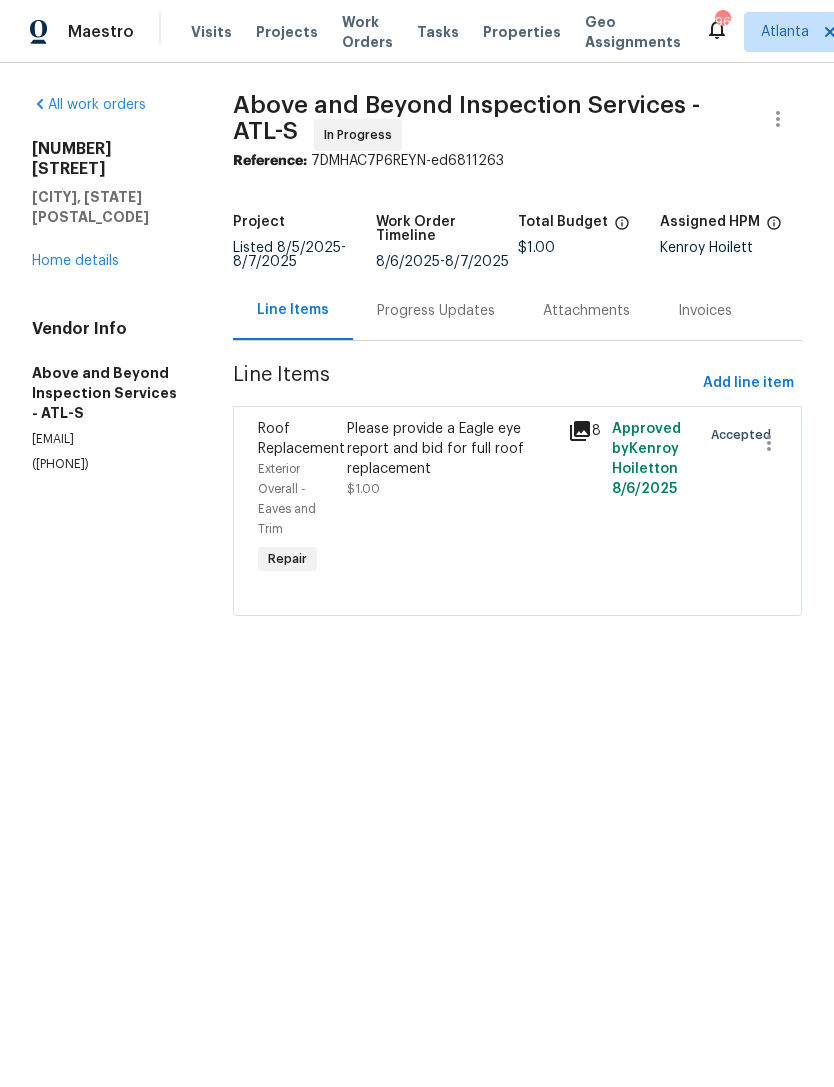 scroll, scrollTop: 0, scrollLeft: 0, axis: both 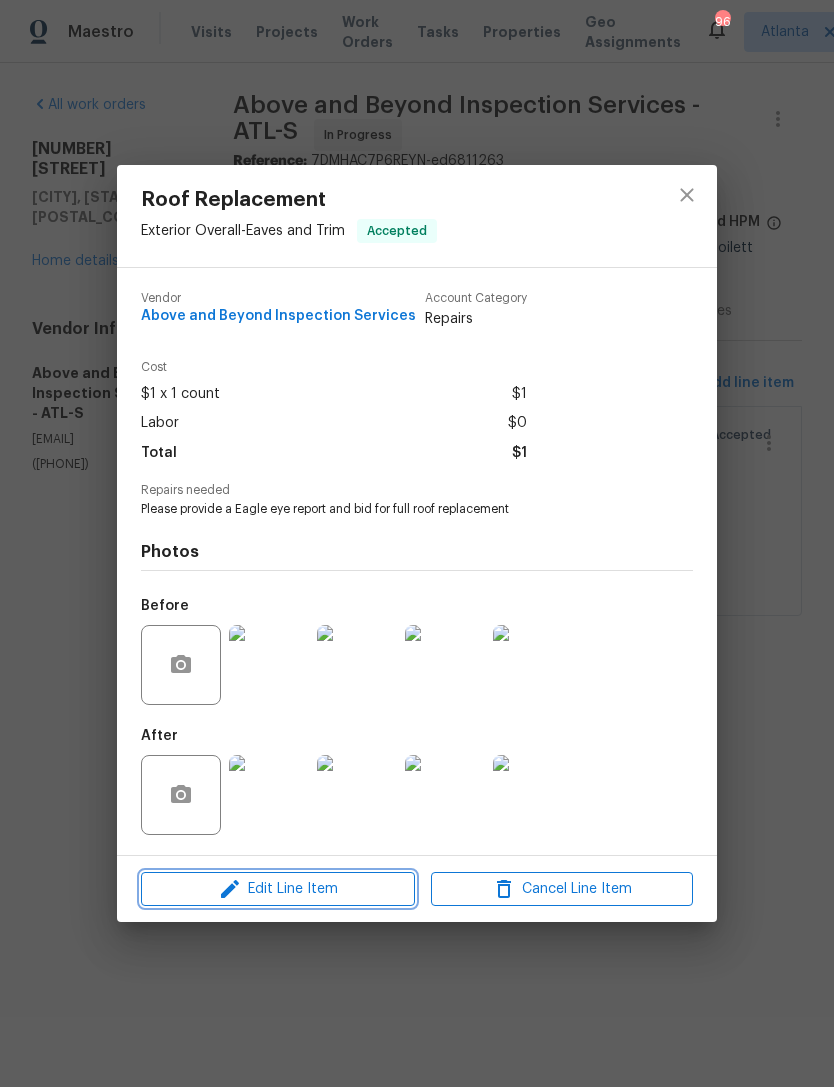 click on "Edit Line Item" at bounding box center (278, 889) 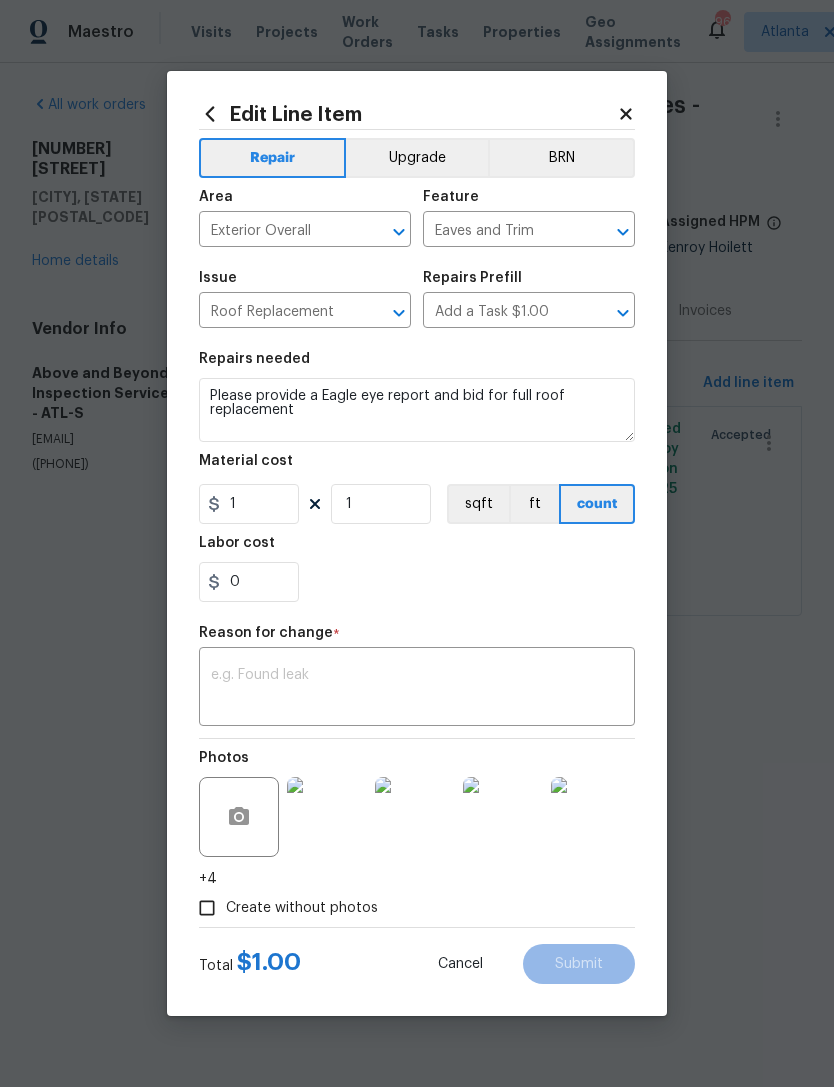 click at bounding box center (417, 689) 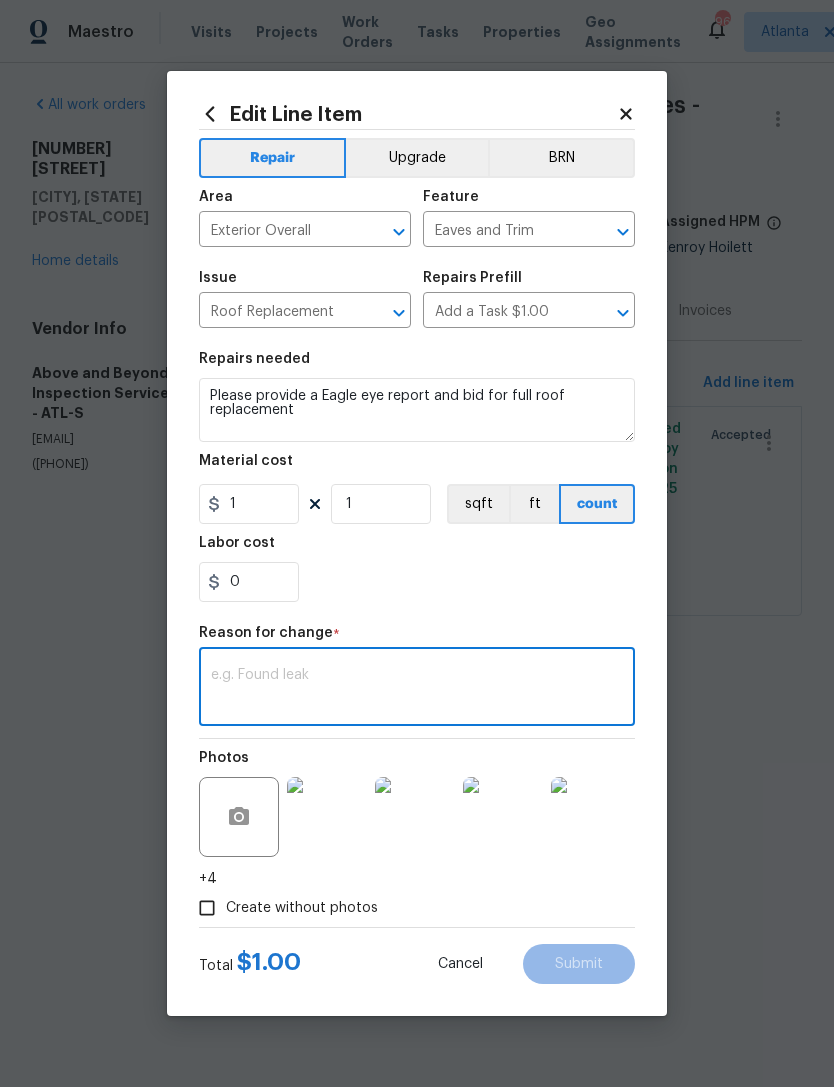 click 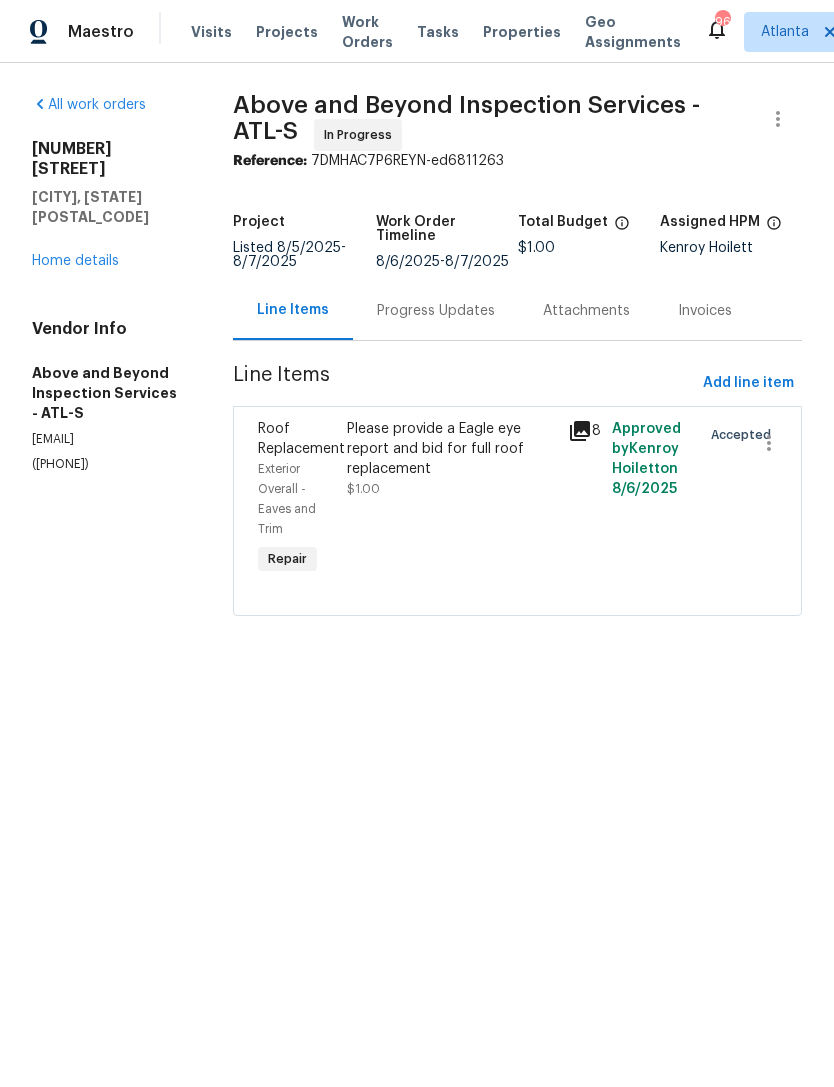 click on "Home details" at bounding box center [75, 261] 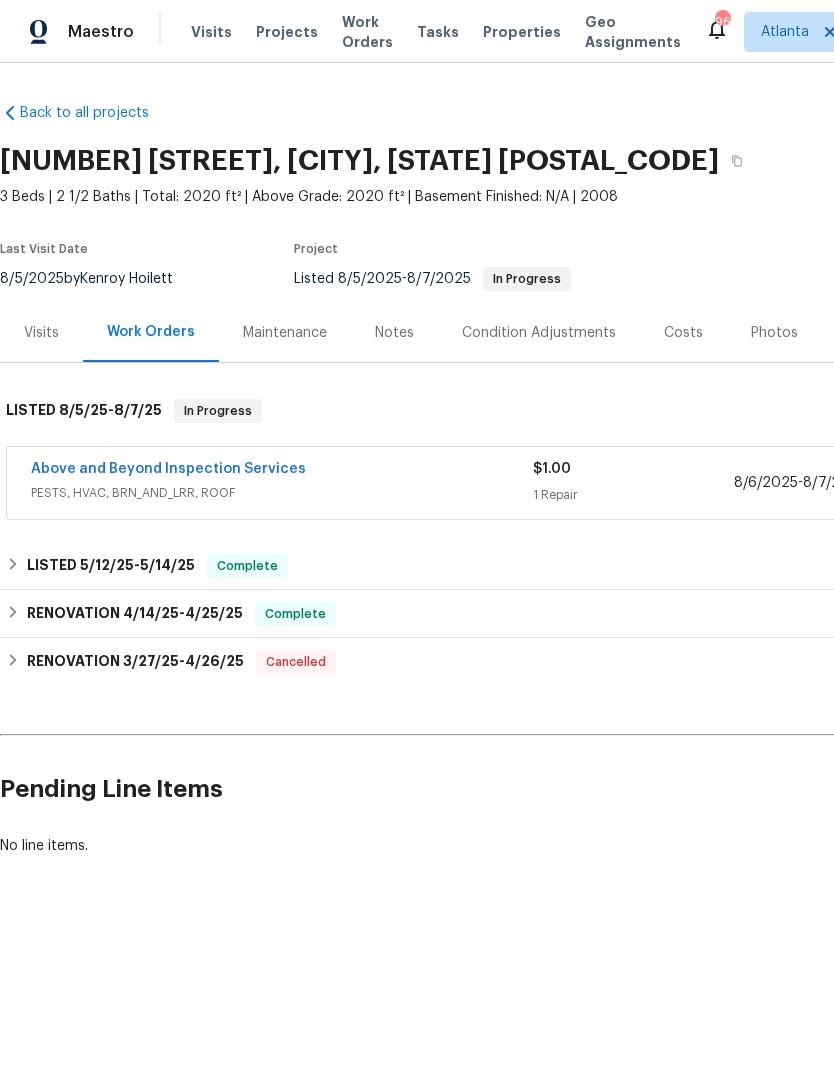 click on "PESTS, HVAC, BRN_AND_LRR, ROOF" at bounding box center (282, 493) 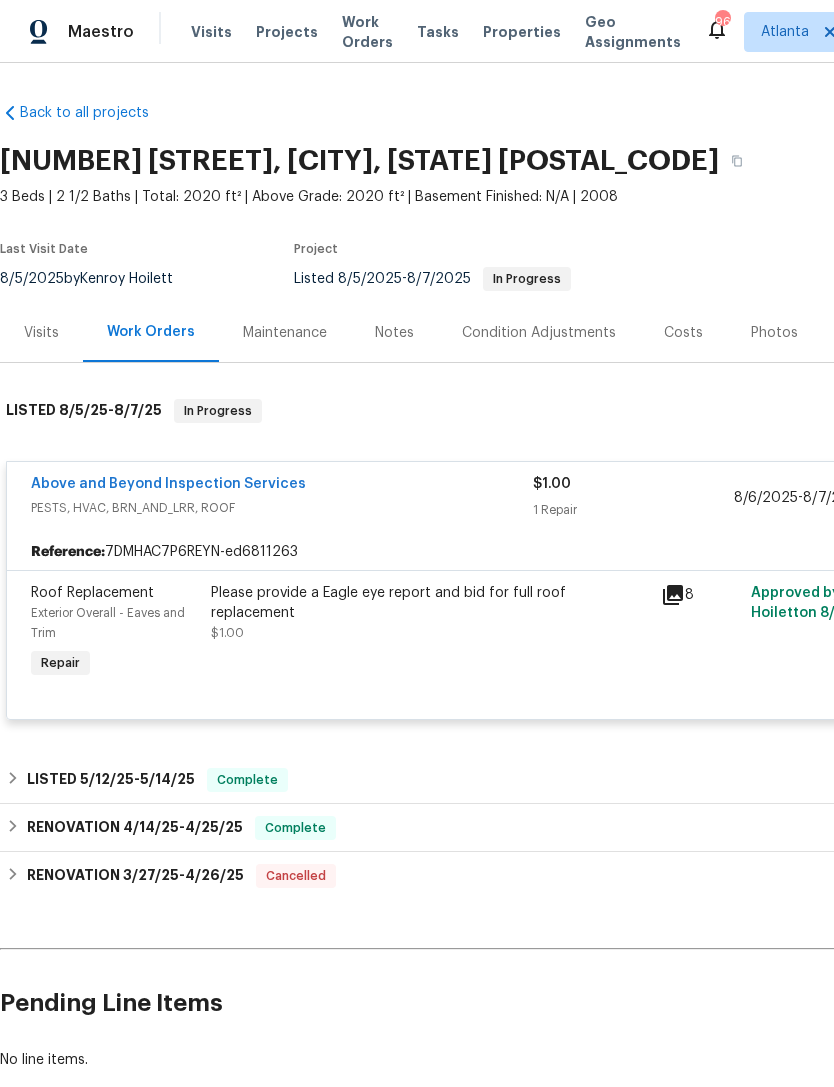 click on "Above and Beyond Inspection Services" at bounding box center (168, 484) 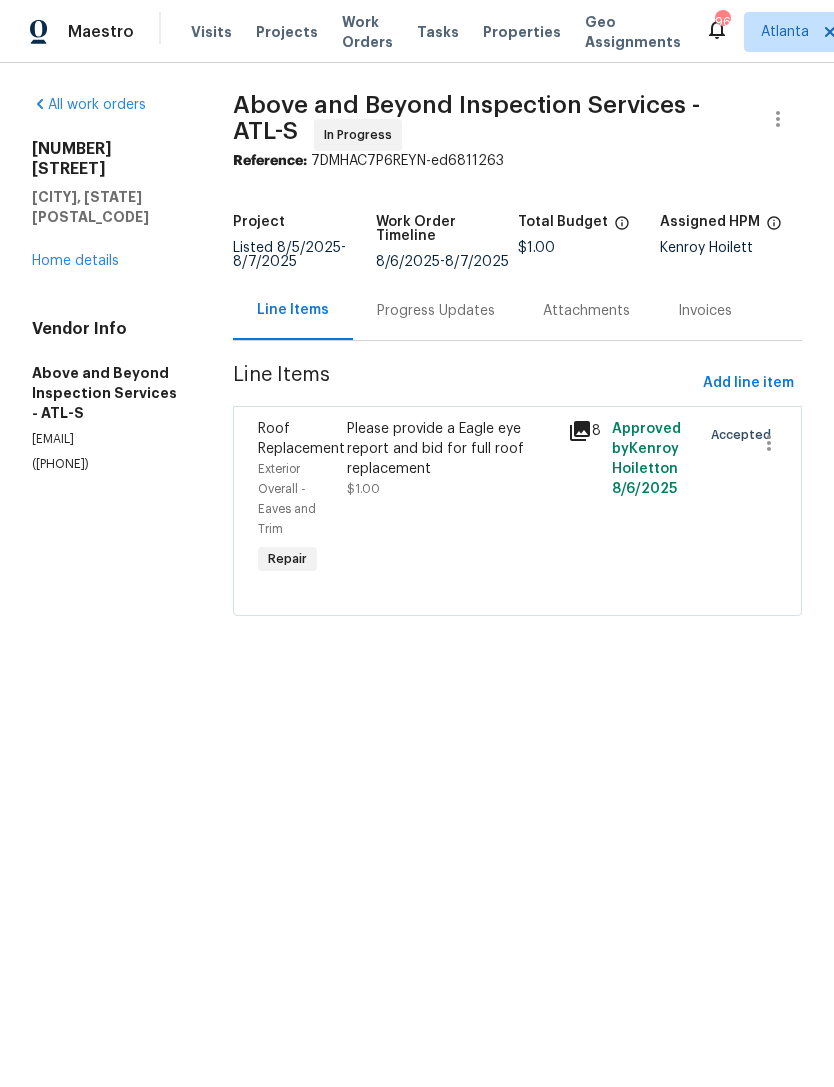 click on "Roof Replacement" at bounding box center (301, 439) 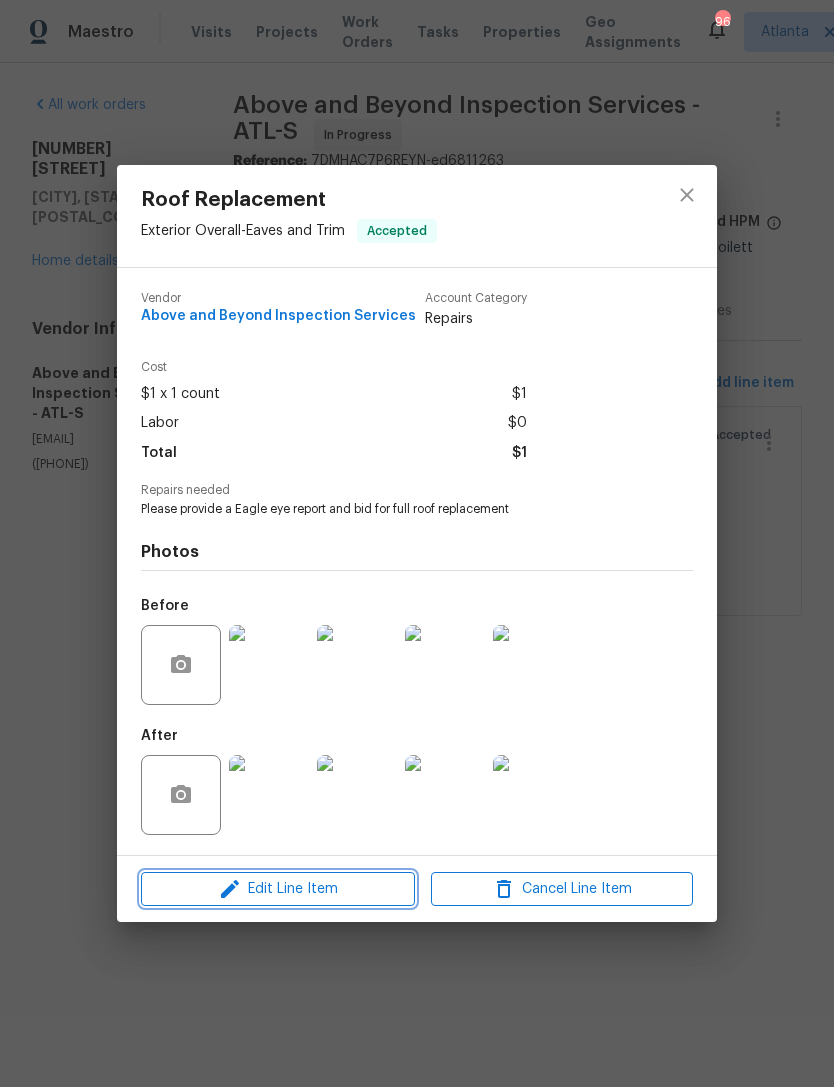click on "Edit Line Item" at bounding box center [278, 889] 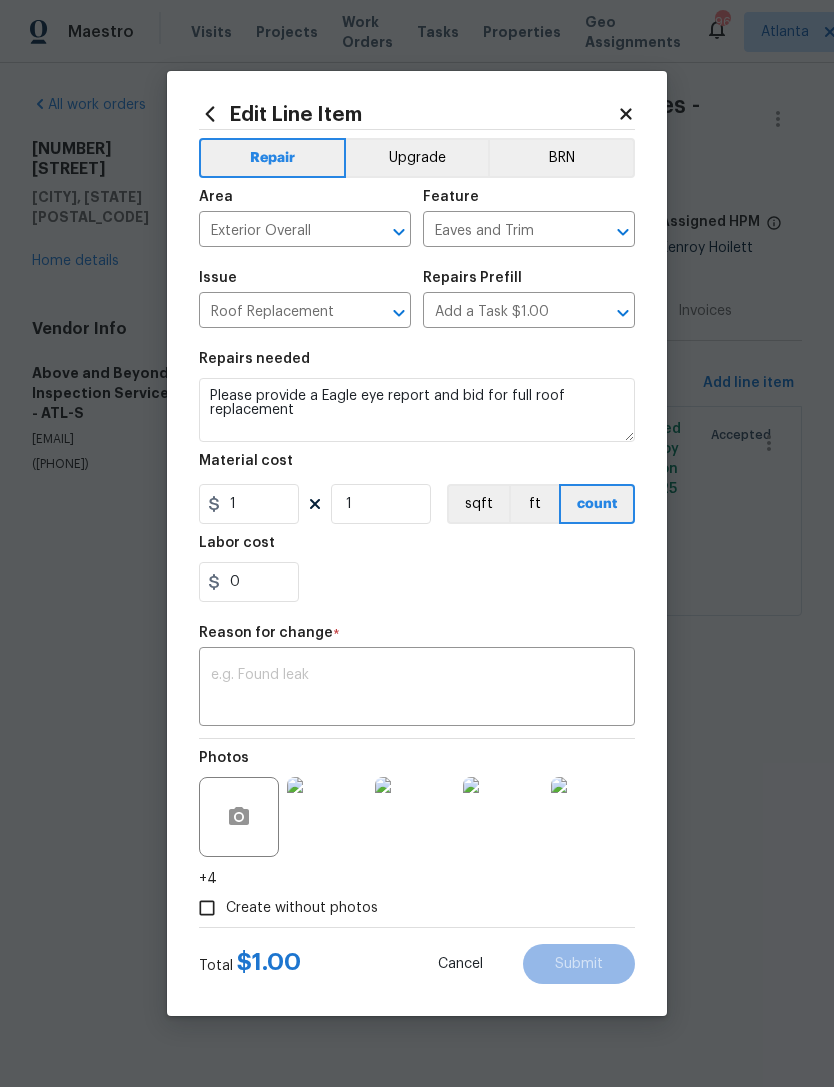 click at bounding box center (417, 689) 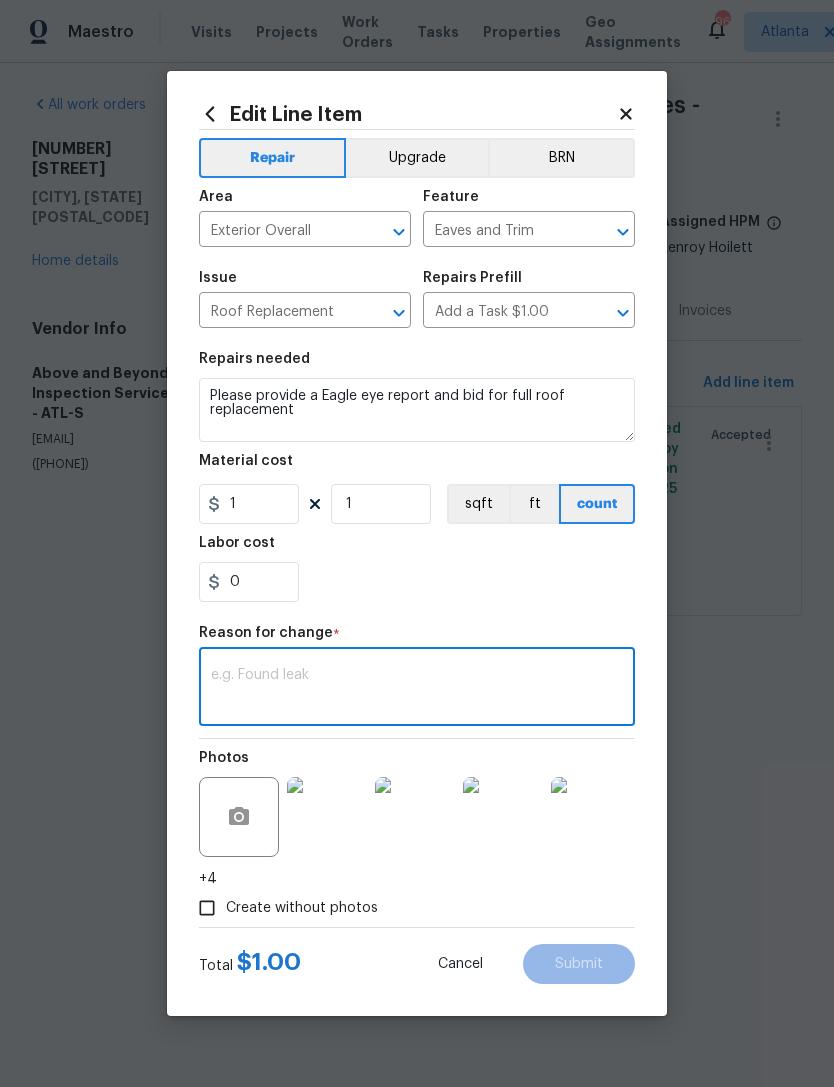 click at bounding box center [417, 689] 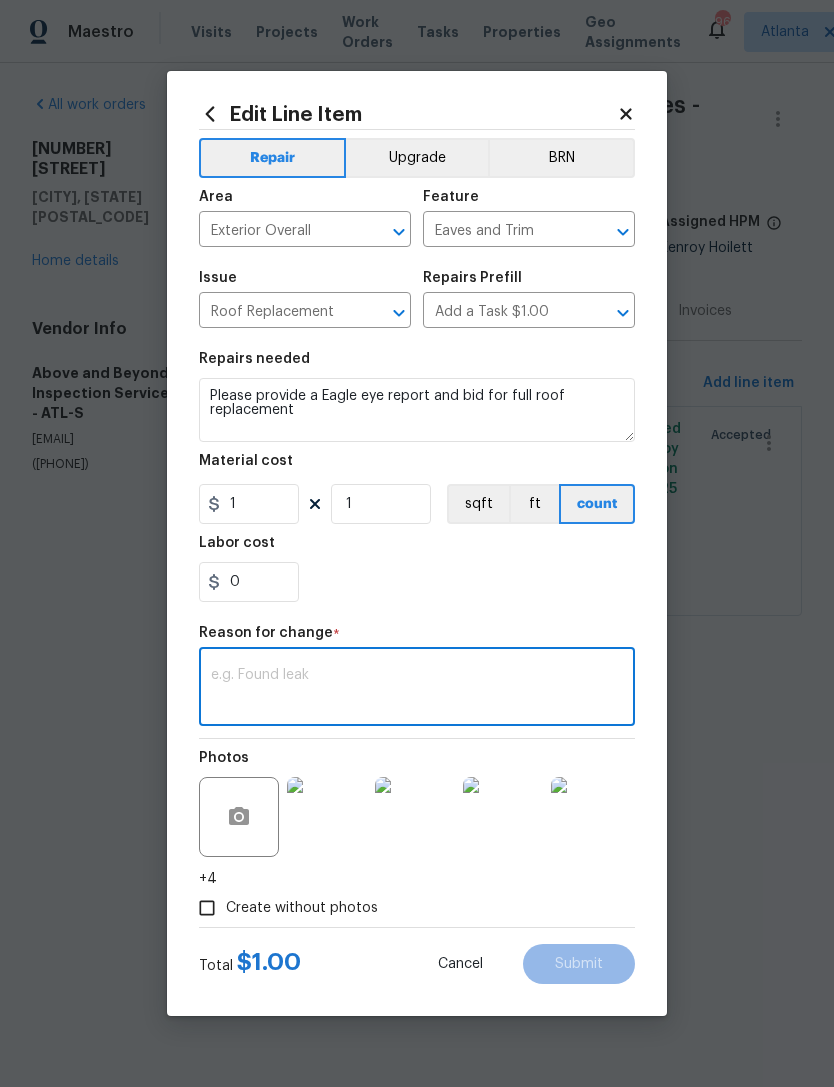 paste on "Hello [FIRST]. Roof report has been received and uploaded in the portal. There is a total of 38sq x $260.00 = $9880.00. Please adjust work order to $75 if we do not win bid, cost for roof report. Thanks [FIRST] for thinking of us. ABS" 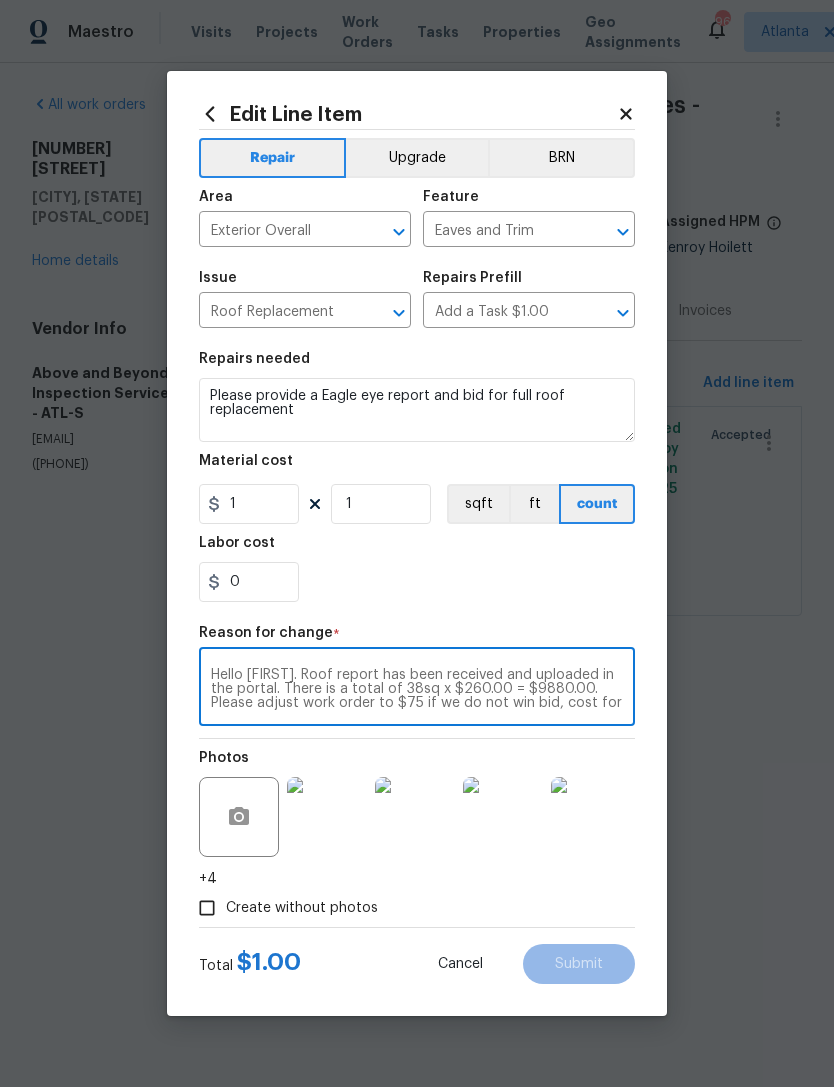 scroll, scrollTop: 14, scrollLeft: 0, axis: vertical 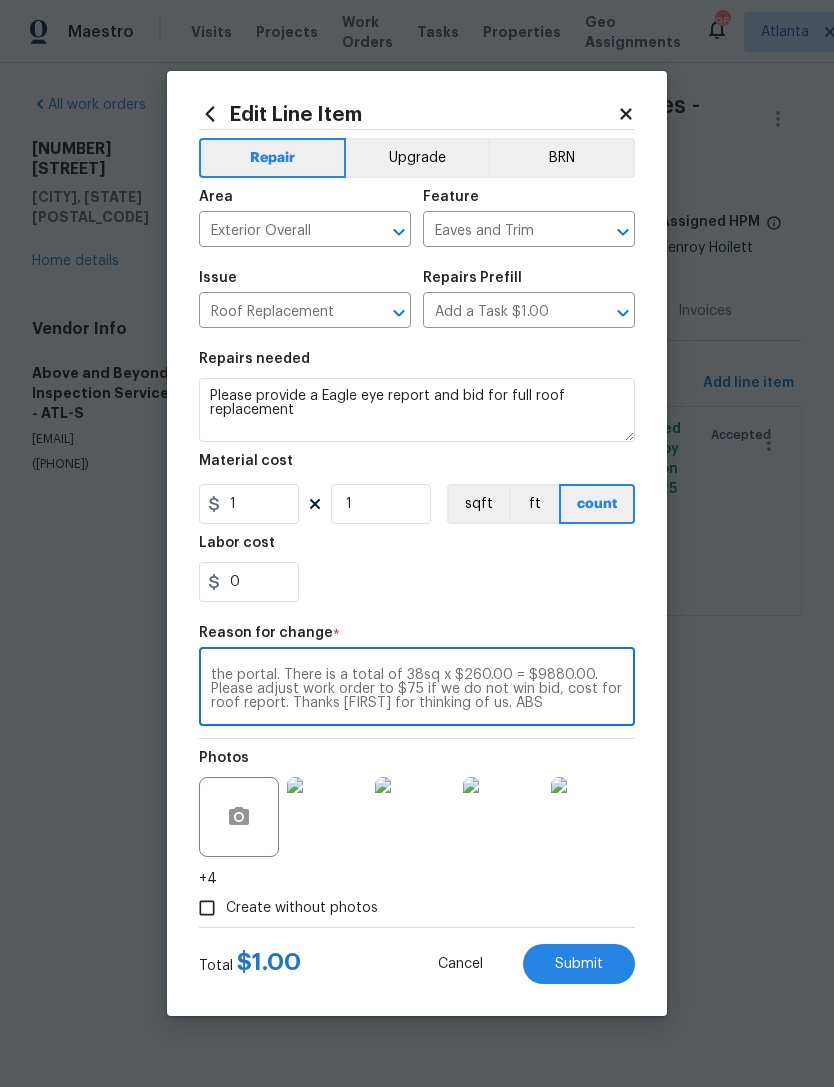 type on "Hello [FIRST]. Roof report has been received and uploaded in the portal. There is a total of 38sq x $260.00 = $9880.00. Please adjust work order to $75 if we do not win bid, cost for roof report. Thanks [FIRST] for thinking of us. ABS" 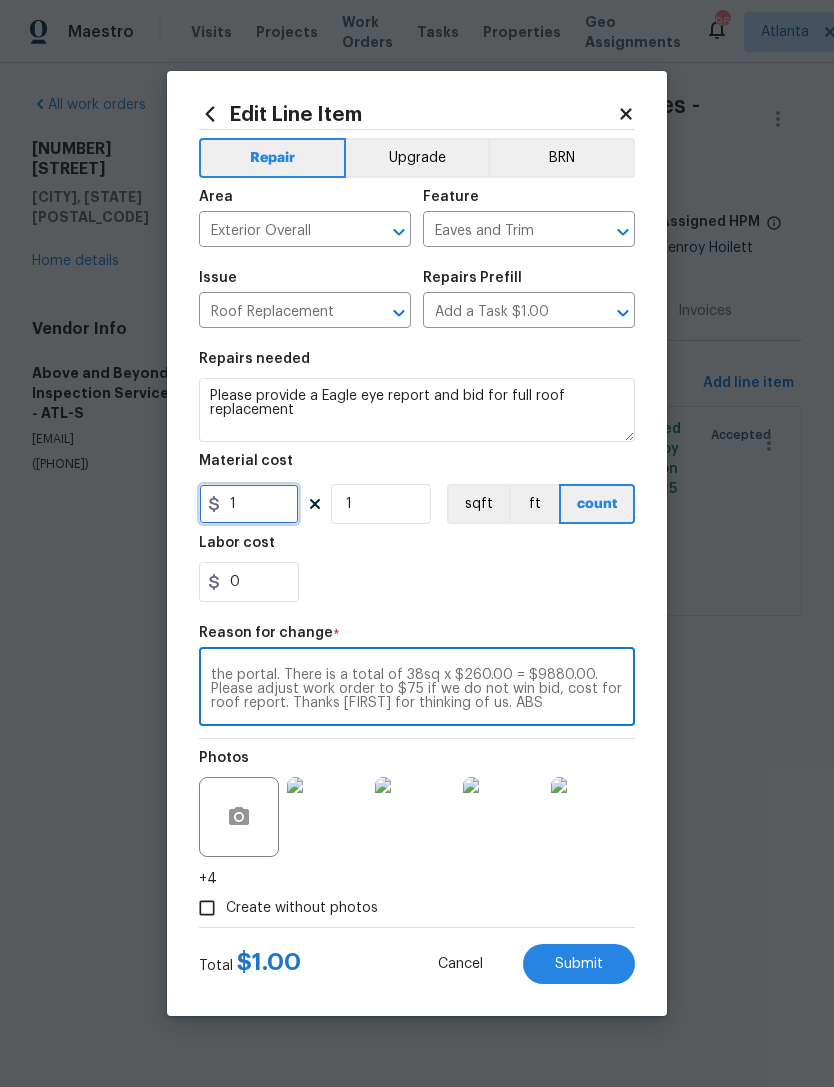 click on "1" at bounding box center [249, 504] 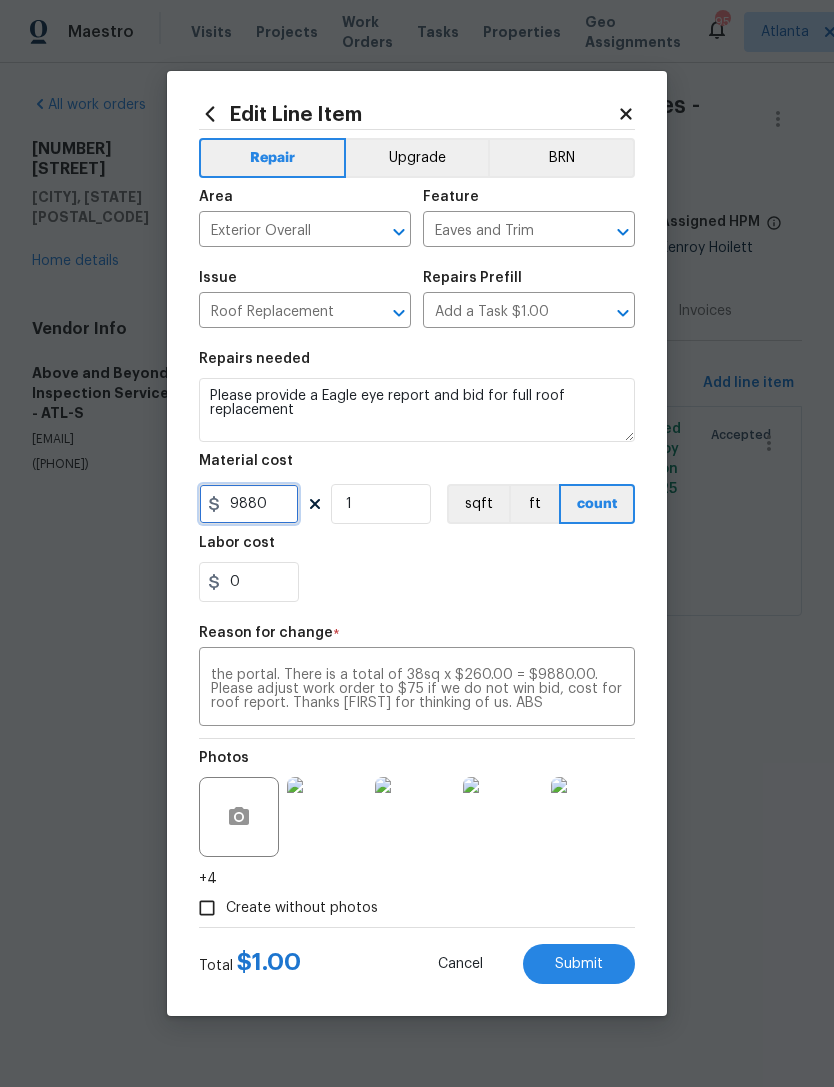 type on "9880" 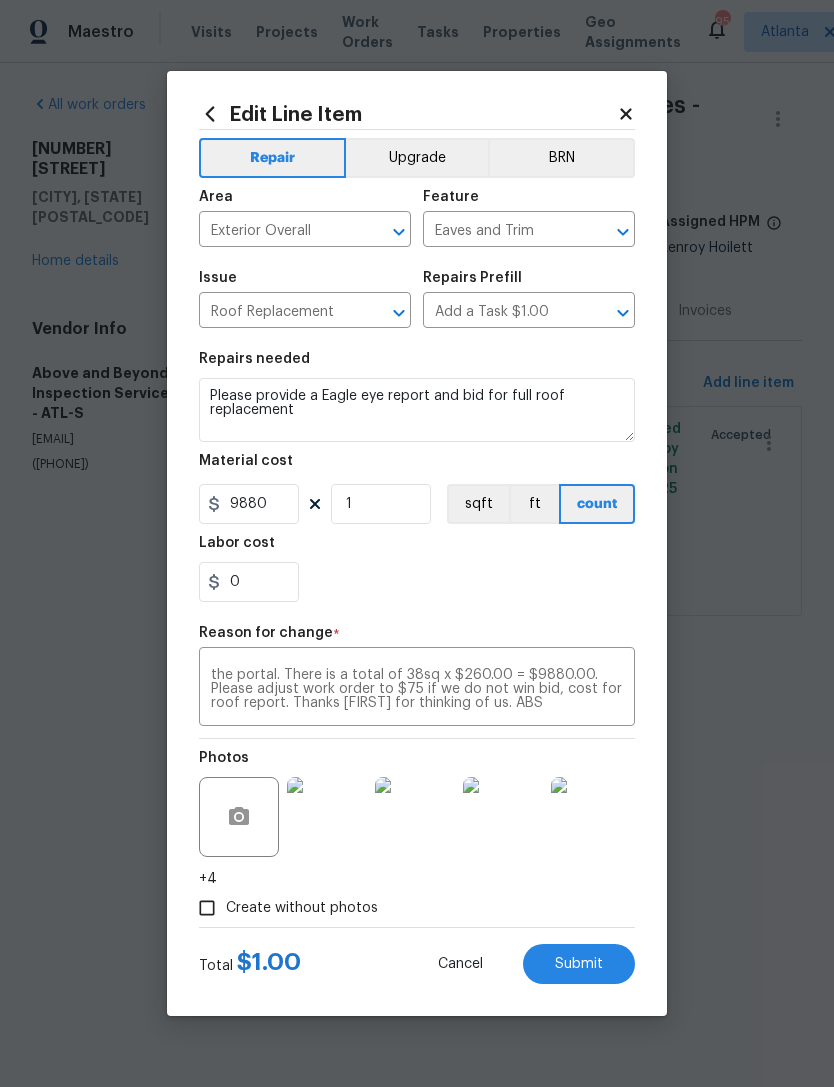 click on "Maestro Visits Projects Work Orders Tasks Properties Geo Assignments 95 Atlanta [FIRST] [LAST] All work orders [NUMBER] [STREET] [CITY], [STATE] [POSTAL_CODE] Home details Vendor Info Above and Beyond Inspection Services - ATL-S [EMAIL] ([PHONE]) Above and Beyond Inspection Services - ATL-S In Progress Reference:   7DMHAC7P6REYN-ed6811263 Project Listed   8/5/2025  -  8/7/2025 Work Order Timeline 8/6/2025  -  8/7/2025 Total Budget $1.00 Assigned HPM [FIRST] [LAST] Line Items Progress Updates Attachments Invoices Line Items Add line item Roof Replacement Exterior Overall - Eaves and Trim Repair Please provide a Eagle eye report and bid for full roof replacement $1.00   8 Approved by  [FIRST] [LAST]  on   8/6/2025 Accepted Edit Line Item Repair Upgrade BRN Area Exterior Overall ​ Feature Eaves and Trim ​ Issue Roof Replacement ​ Repairs Prefill Add a Task $1.00 ​ Repairs needed Please provide a Eagle eye report and bid for full roof replacement Material cost 9880 1 sqft ft count 0" at bounding box center (417, 336) 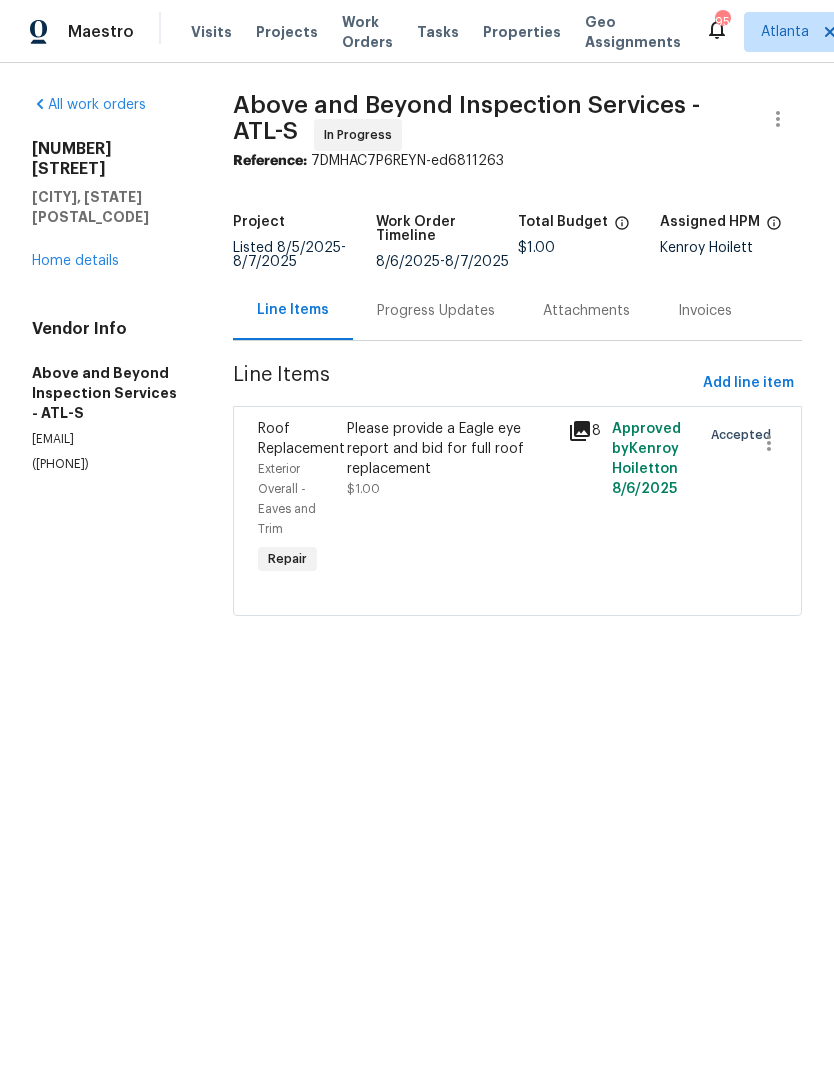 click on "Roof Replacement" at bounding box center (301, 439) 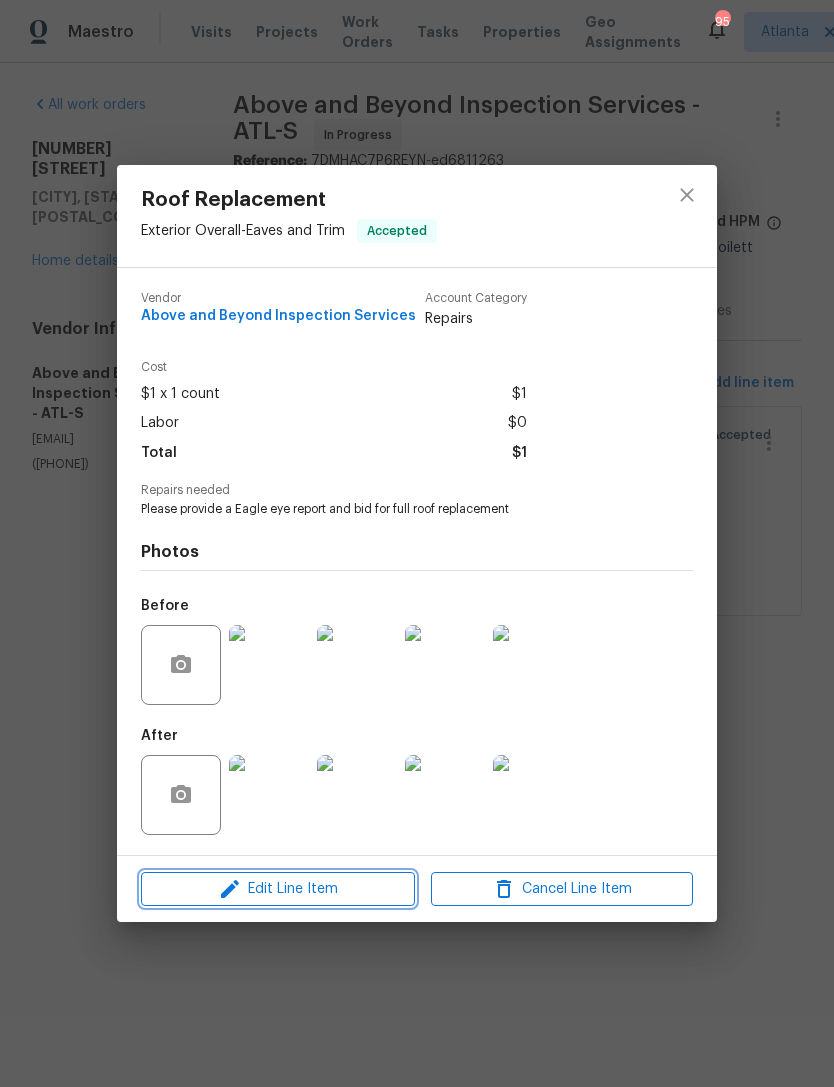 click on "Edit Line Item" at bounding box center [278, 889] 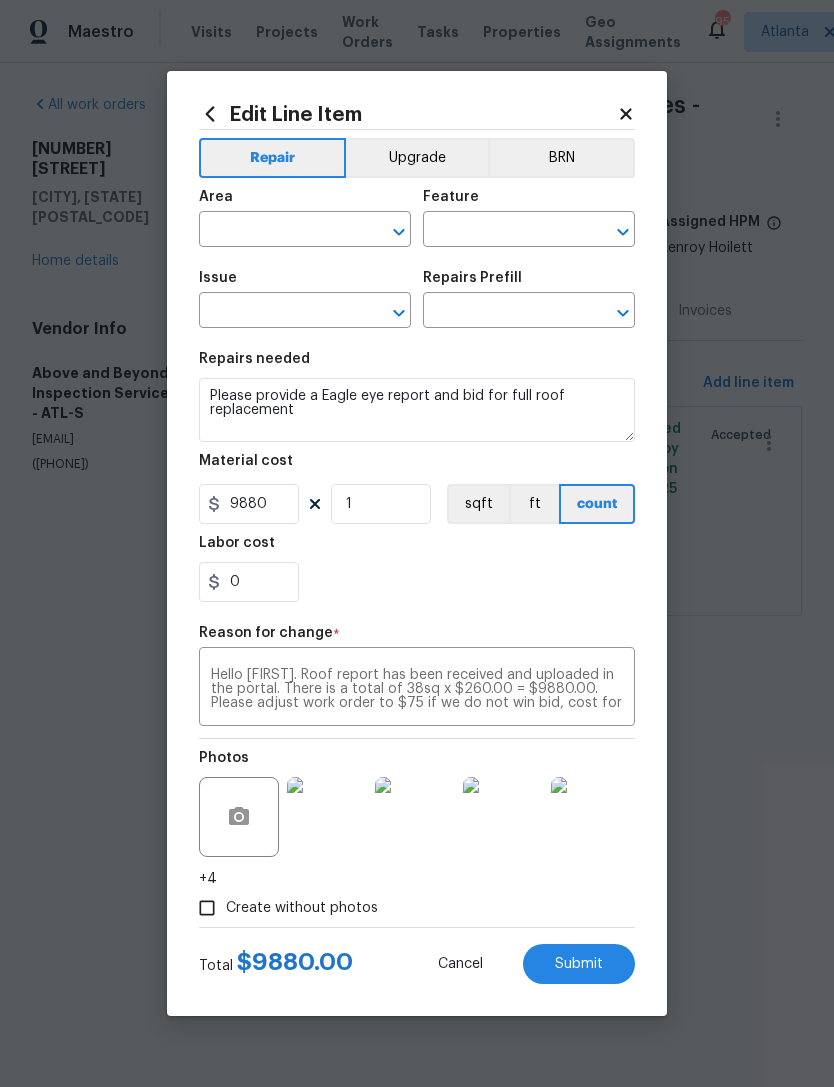 type on "Exterior Overall" 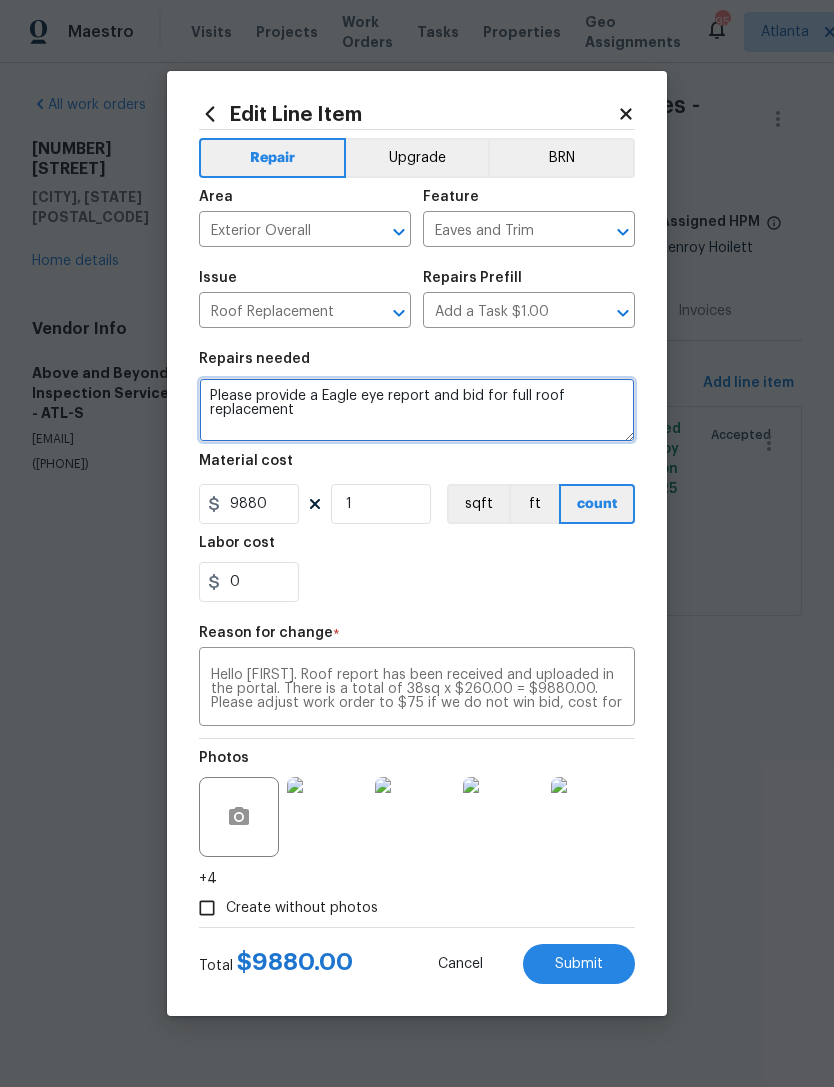 click on "Please provide a Eagle eye report and bid for full roof replacement" at bounding box center [417, 410] 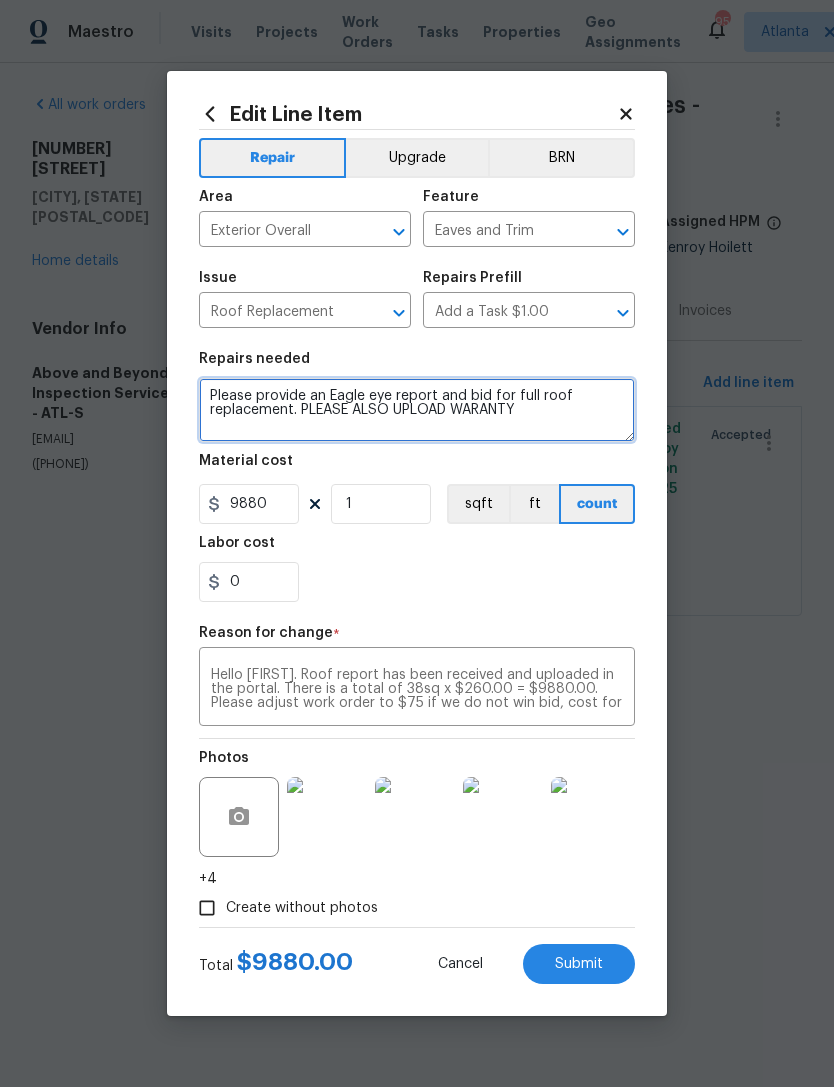 click on "Please provide an Eagle eye report and bid for full roof replacement. PLEASE ALSO UPLOAD WARANTY" at bounding box center (417, 410) 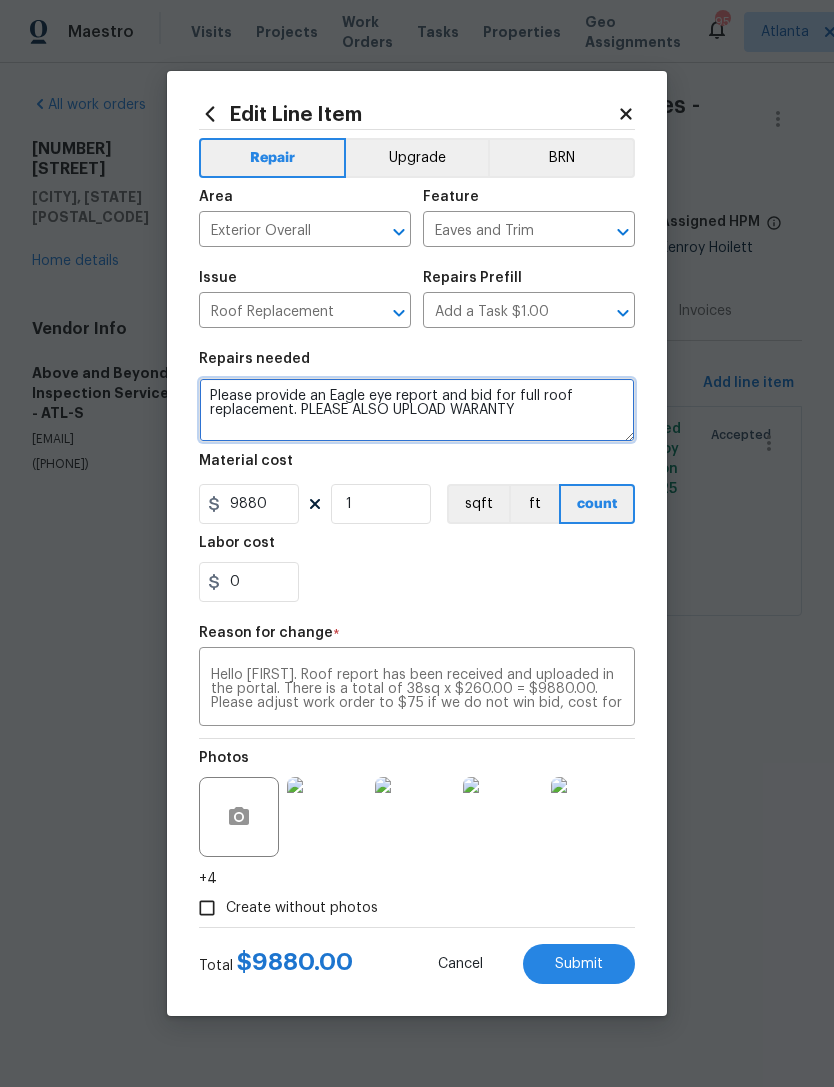 click on "Please provide an Eagle eye report and bid for full roof replacement. PLEASE ALSO UPLOAD WARANTY" at bounding box center [417, 410] 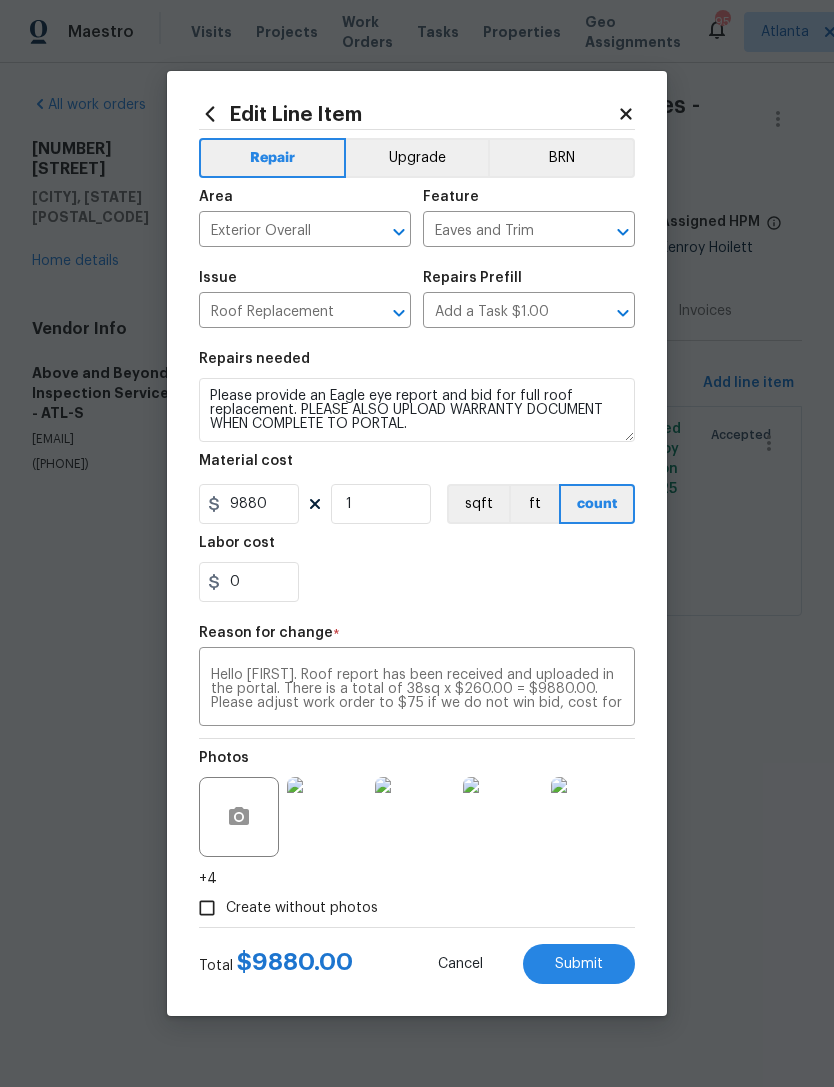 click on "0" at bounding box center (417, 582) 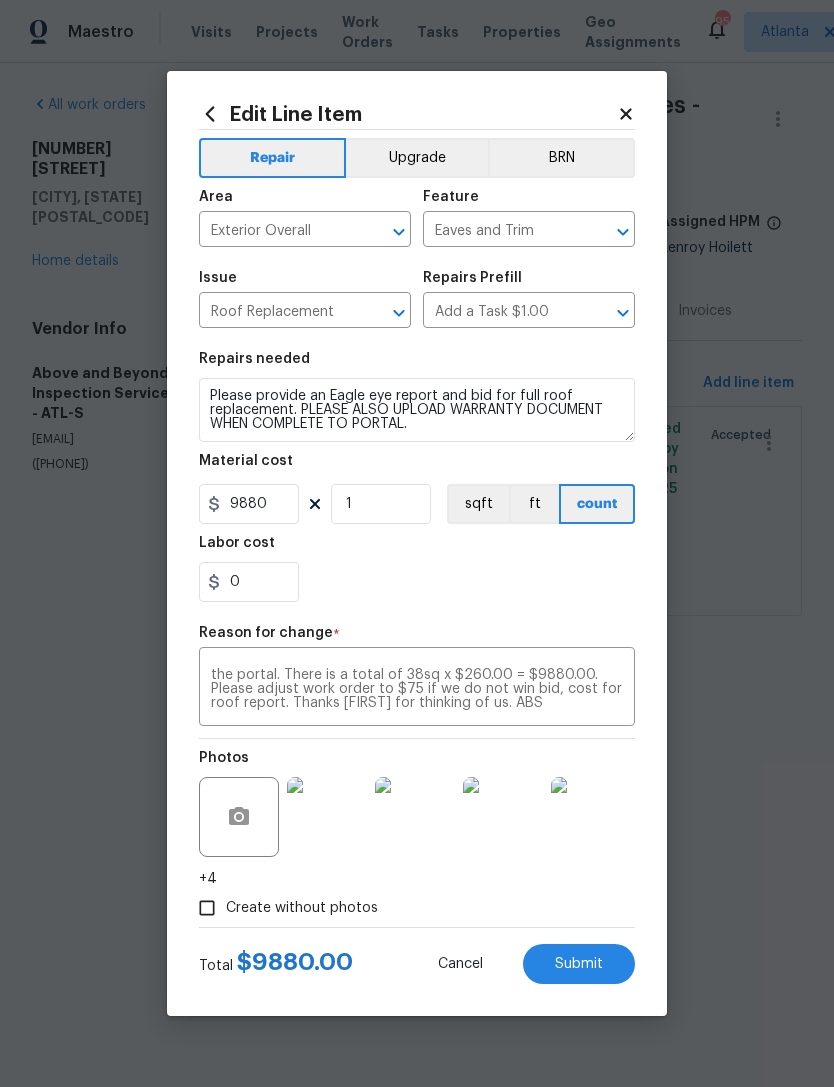 scroll, scrollTop: 14, scrollLeft: 0, axis: vertical 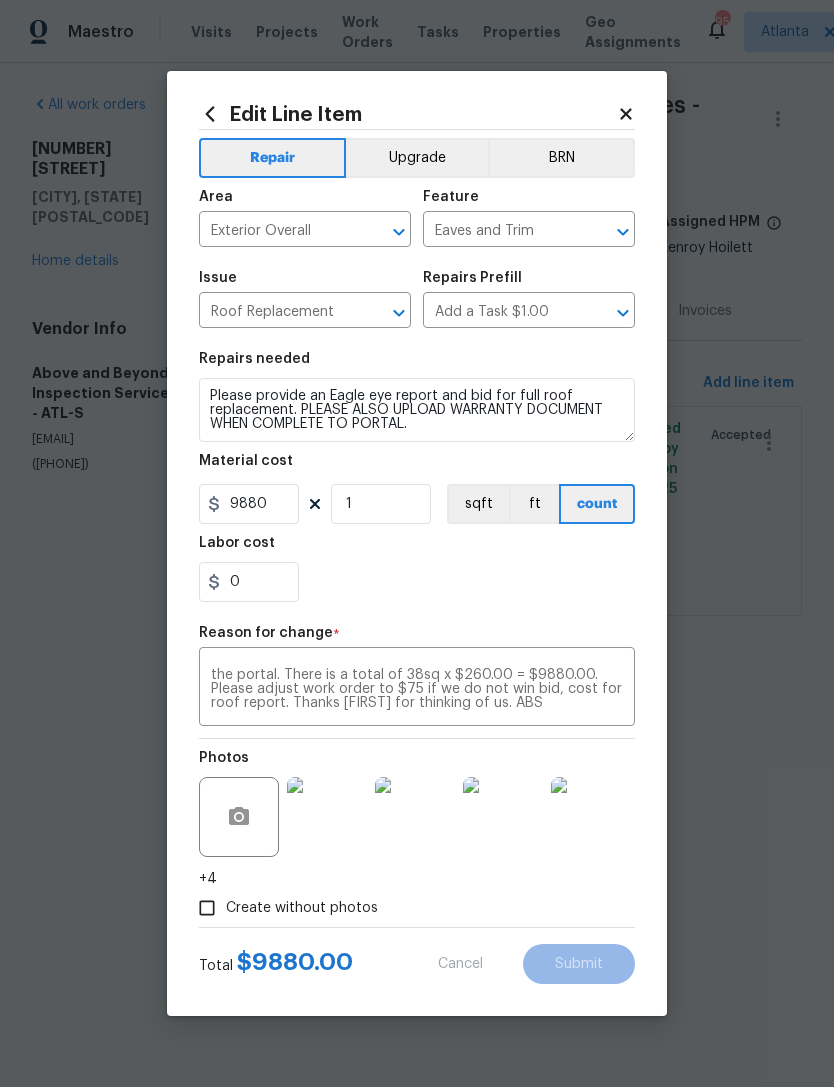 type on "Please provide a Eagle eye report and bid for full roof replacement" 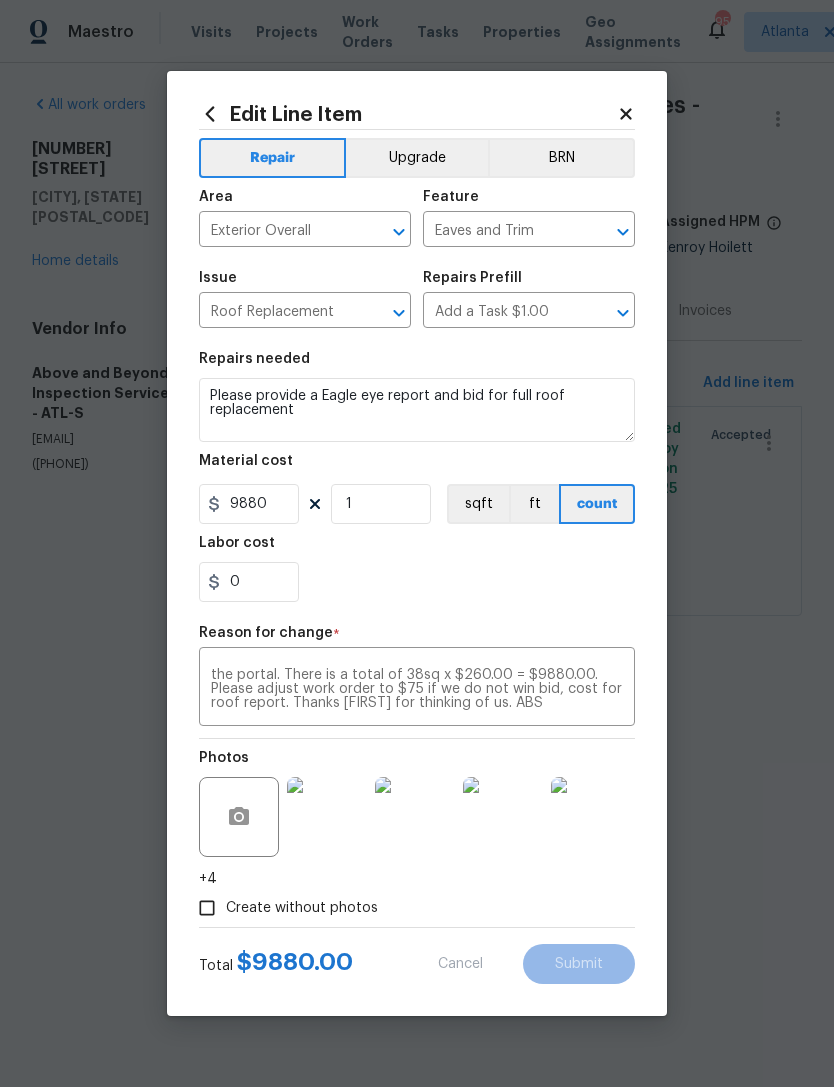 type on "1" 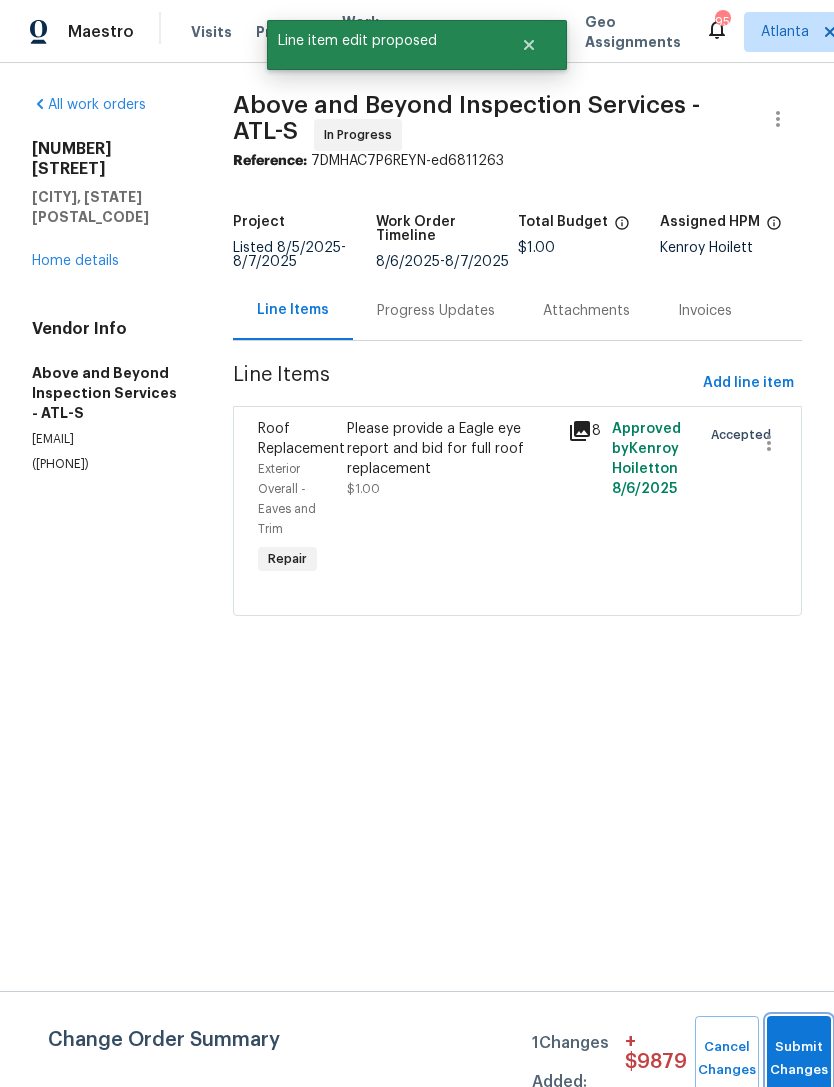 click on "Submit Changes" at bounding box center (799, 1059) 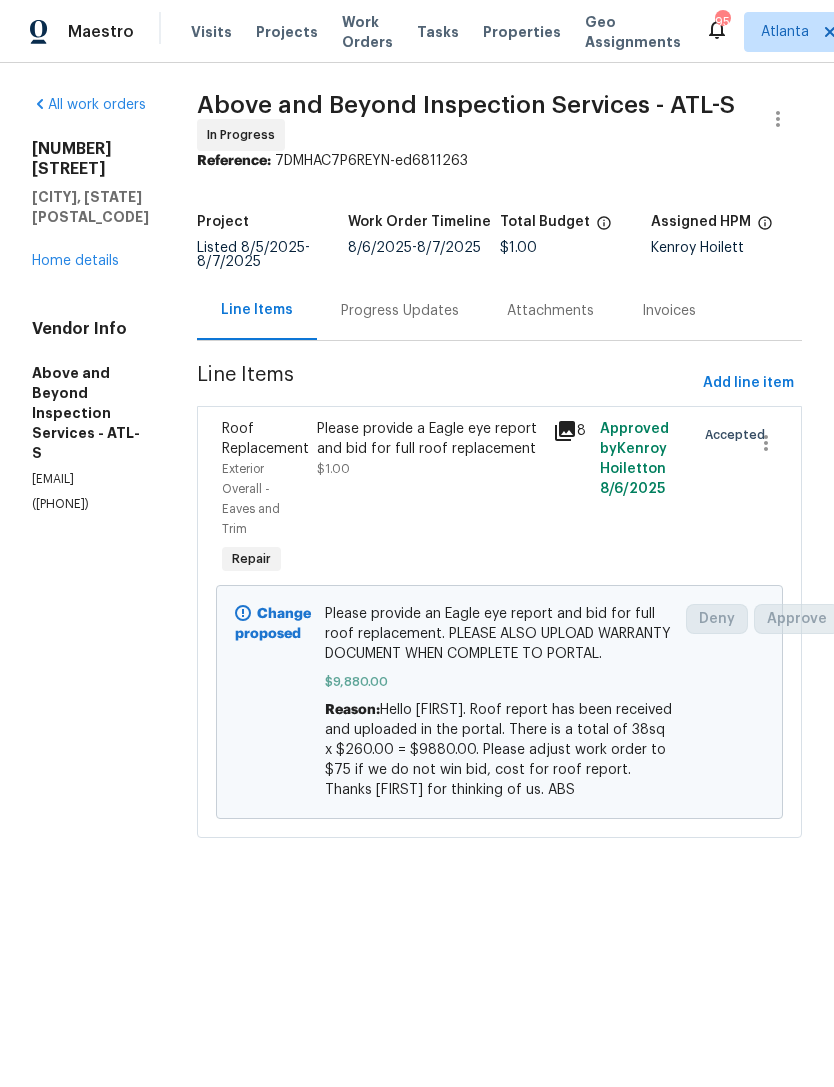 click on "Home details" at bounding box center (75, 261) 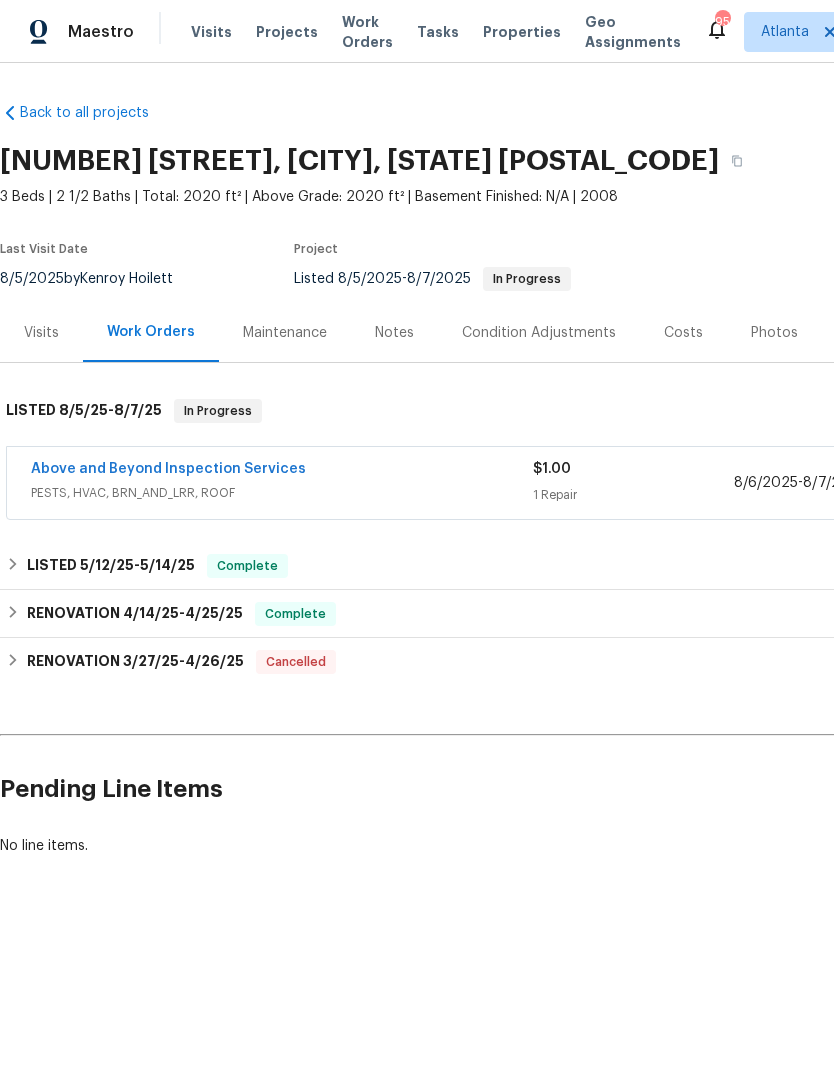 scroll, scrollTop: 0, scrollLeft: 0, axis: both 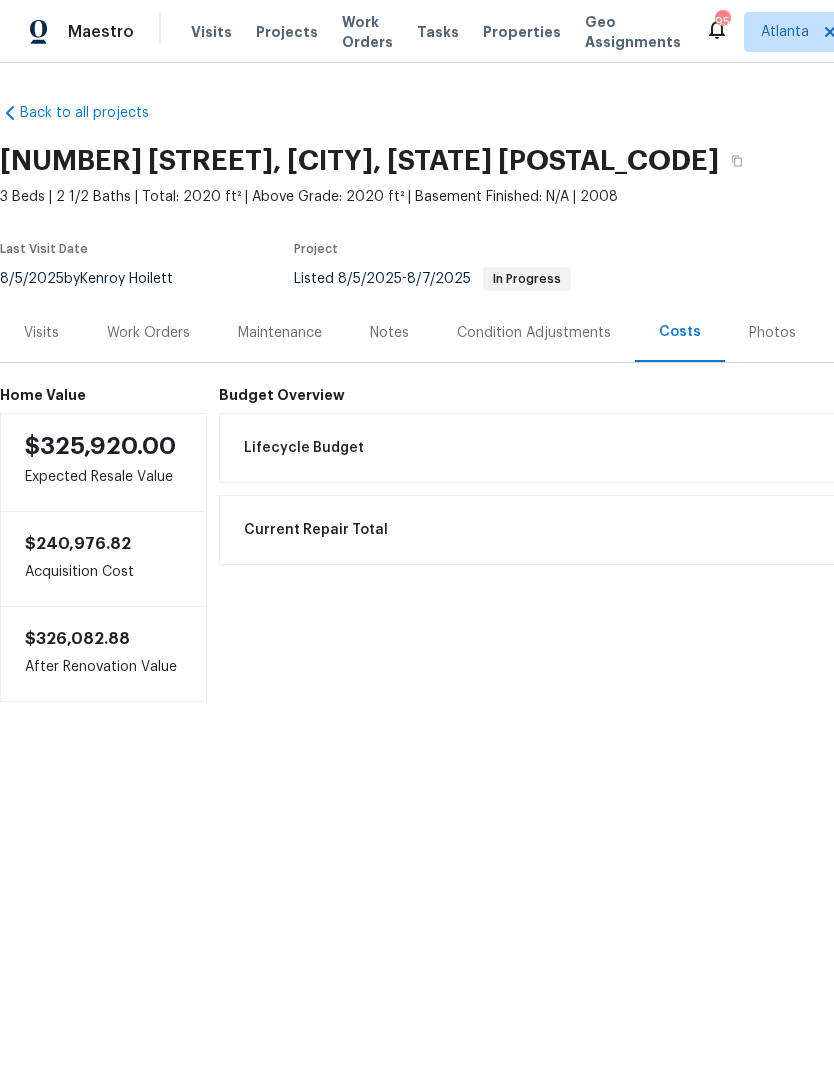 click on "Visits" at bounding box center [41, 333] 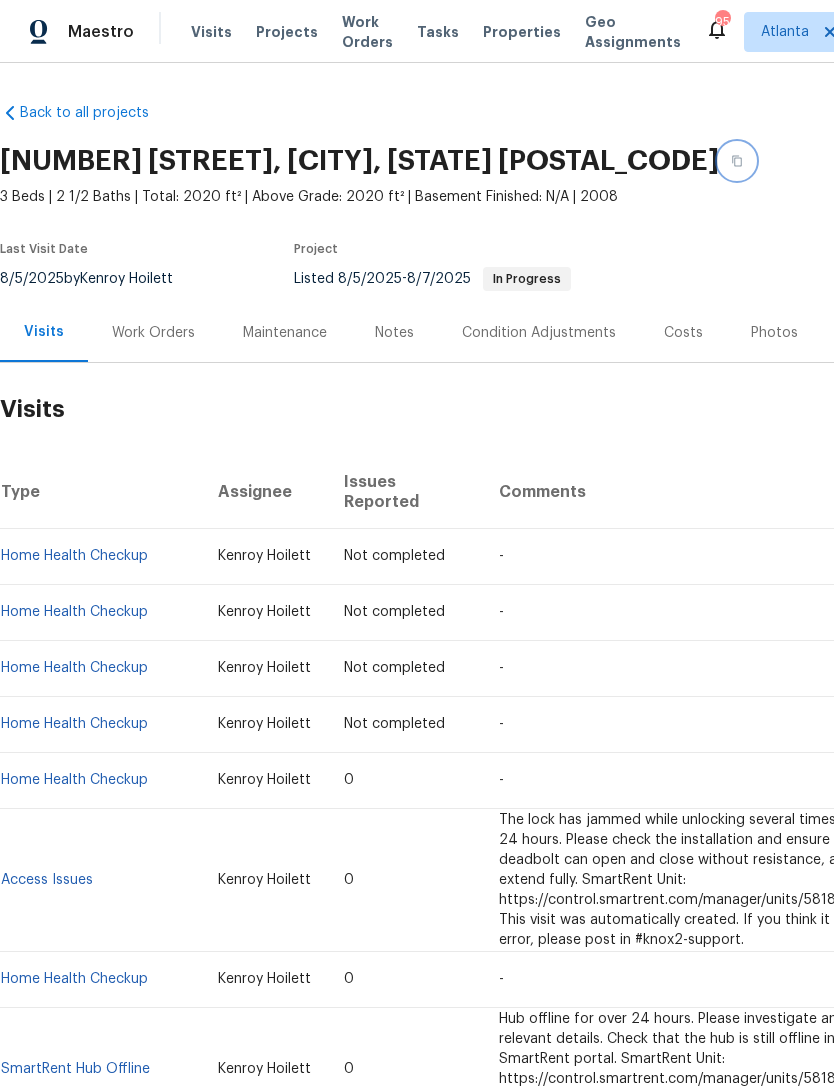 click 